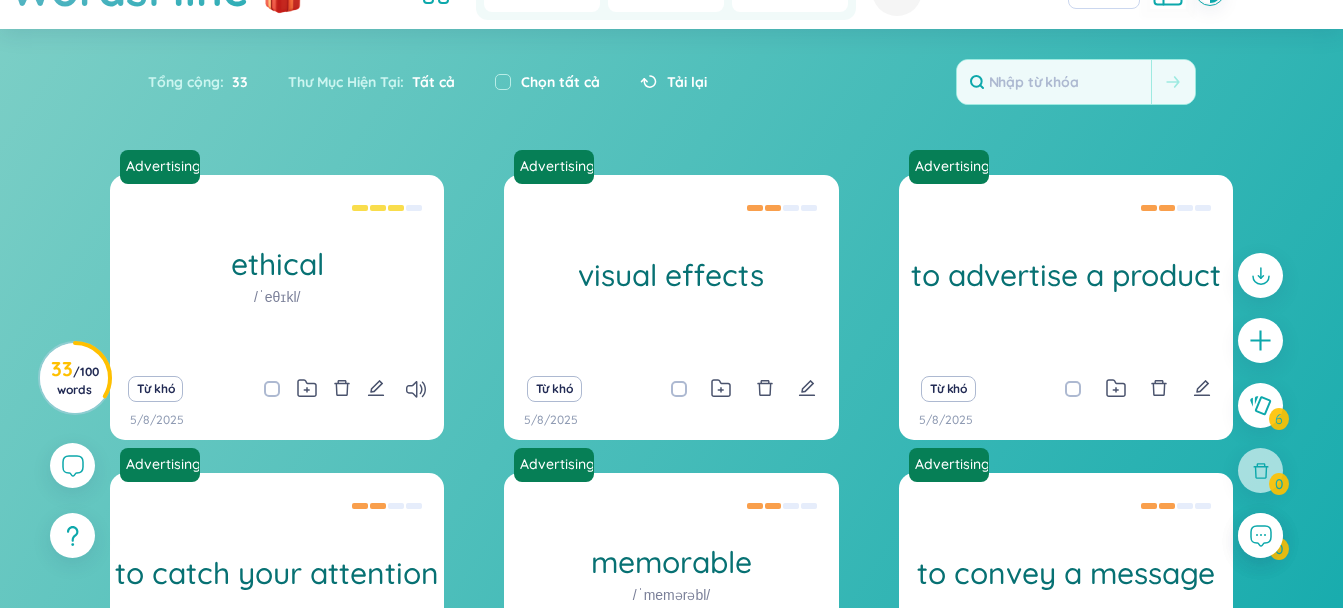 scroll, scrollTop: 133, scrollLeft: 0, axis: vertical 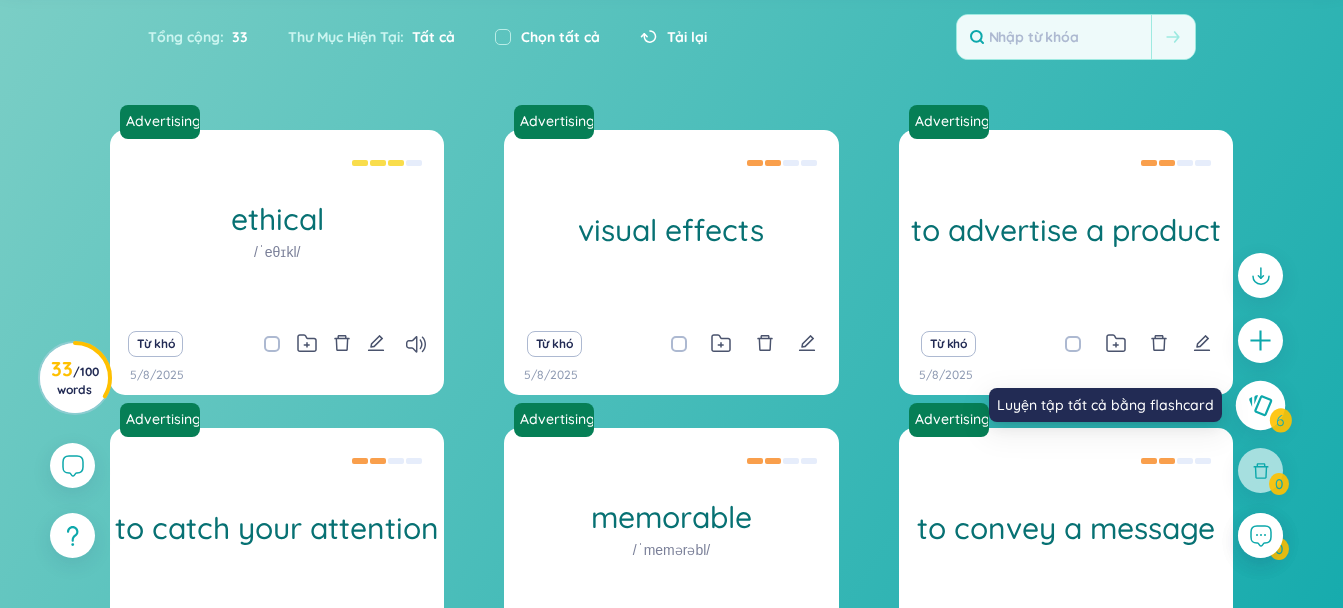 click 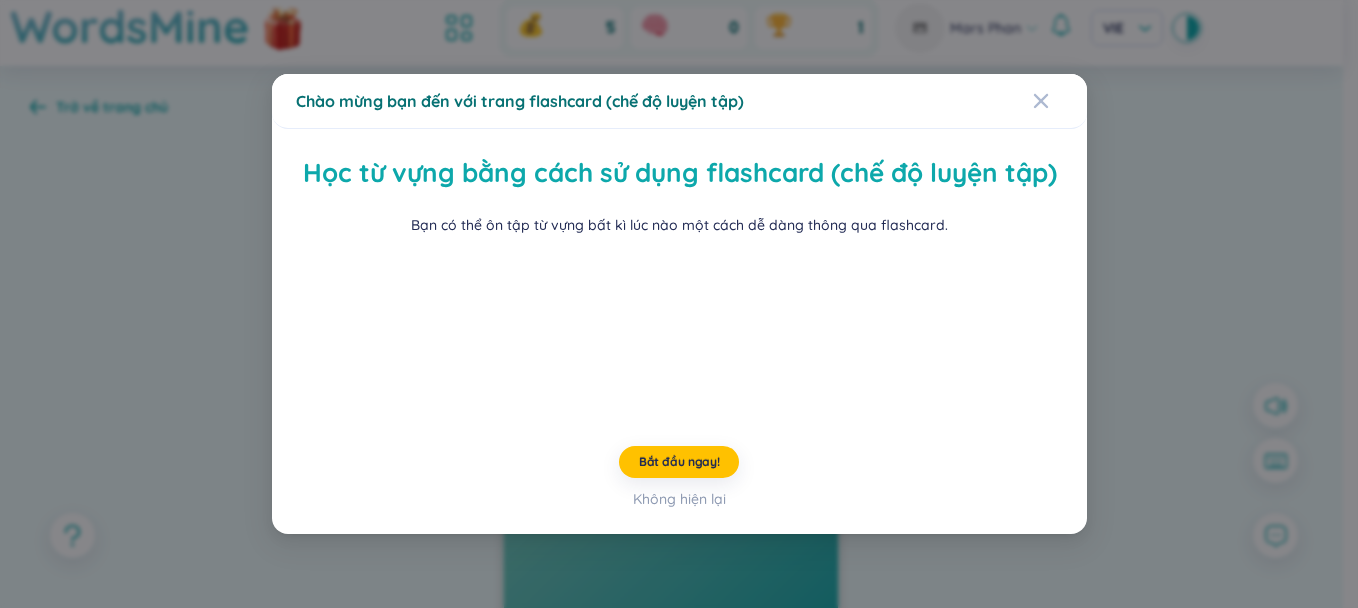 scroll, scrollTop: 0, scrollLeft: 0, axis: both 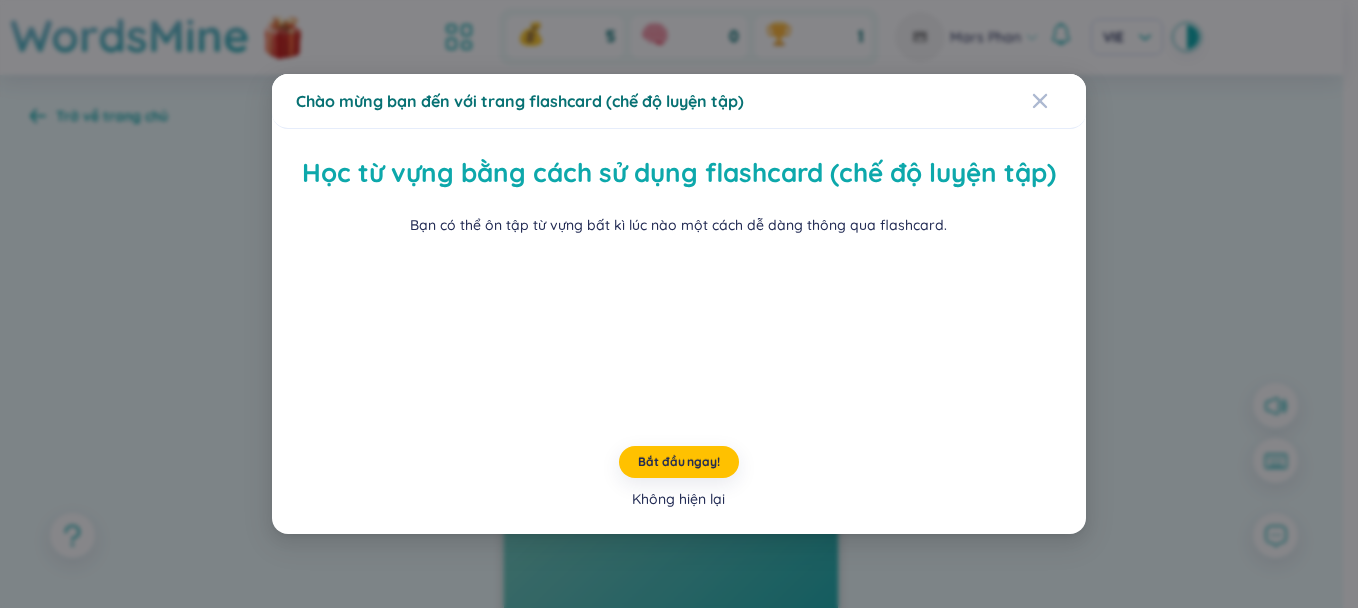 click on "Không hiện lại" at bounding box center (678, 499) 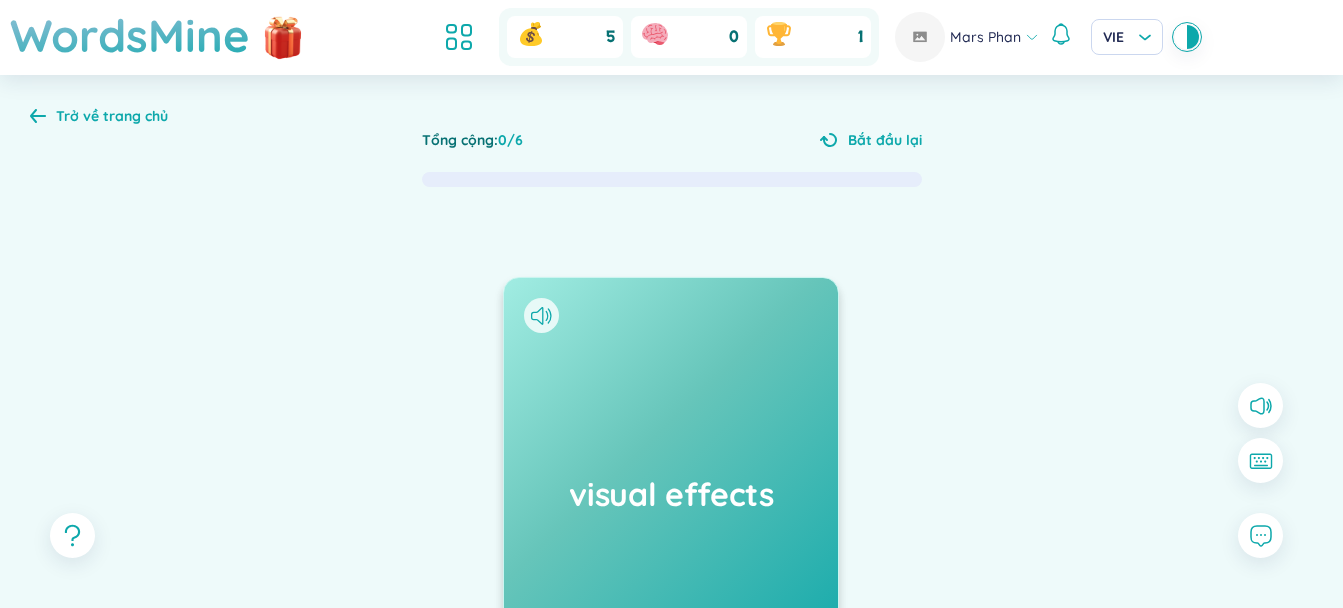 click 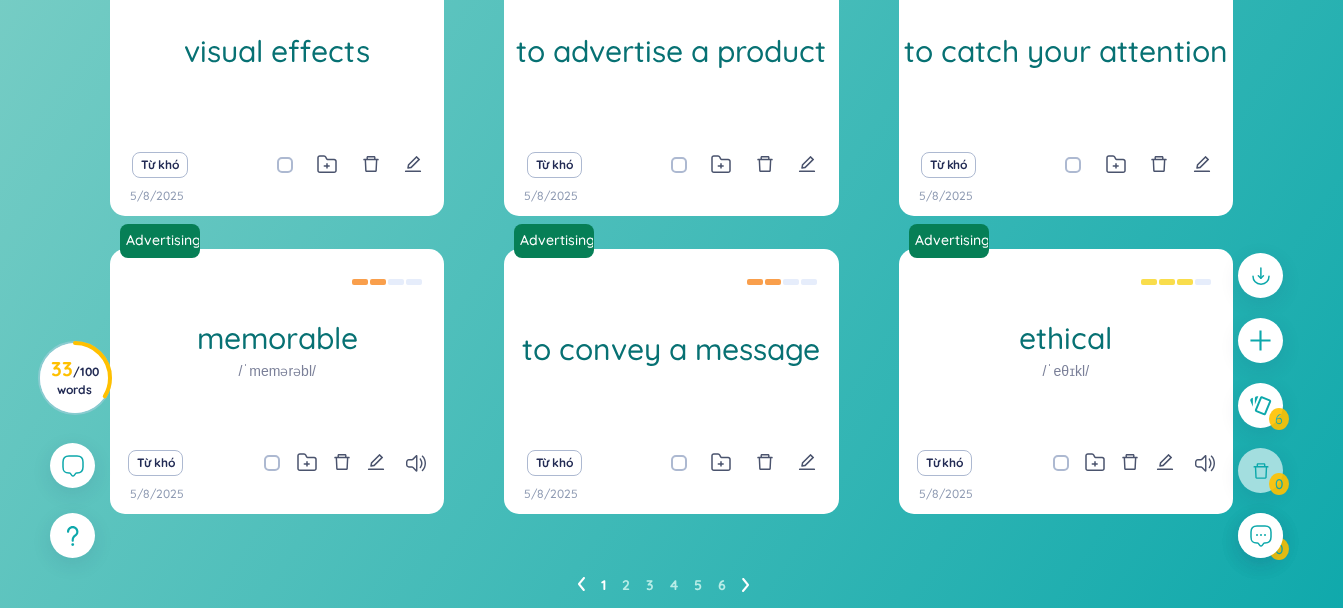 scroll, scrollTop: 343, scrollLeft: 0, axis: vertical 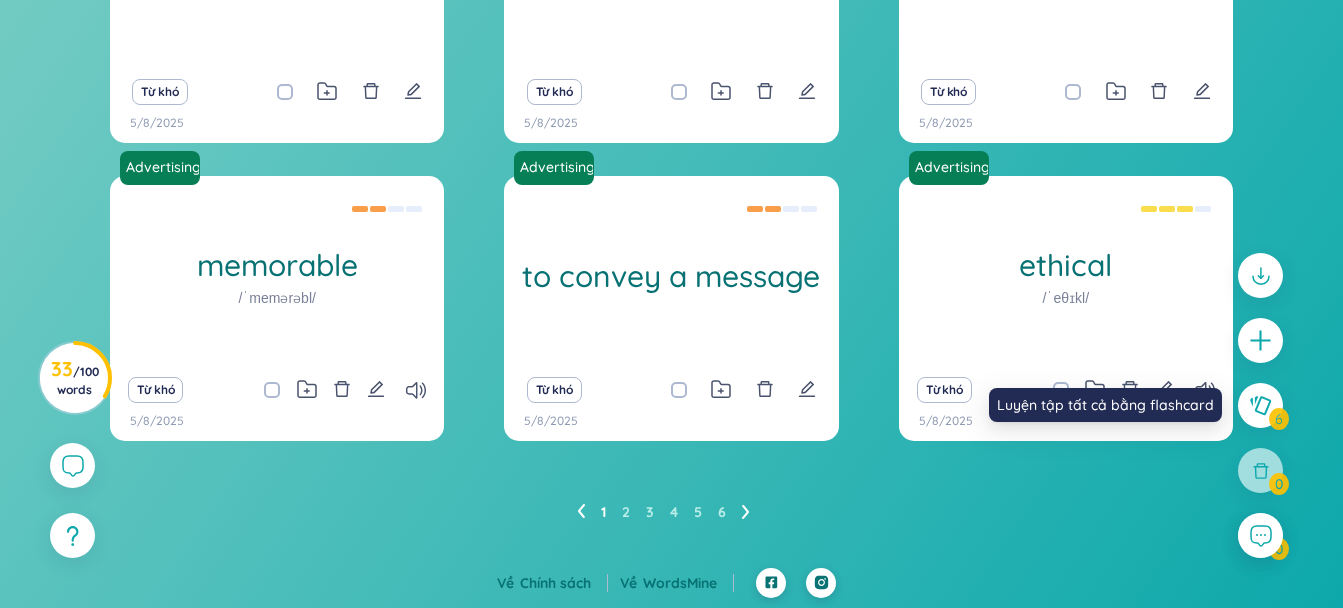 drag, startPoint x: 1266, startPoint y: 406, endPoint x: 668, endPoint y: 535, distance: 611.7557 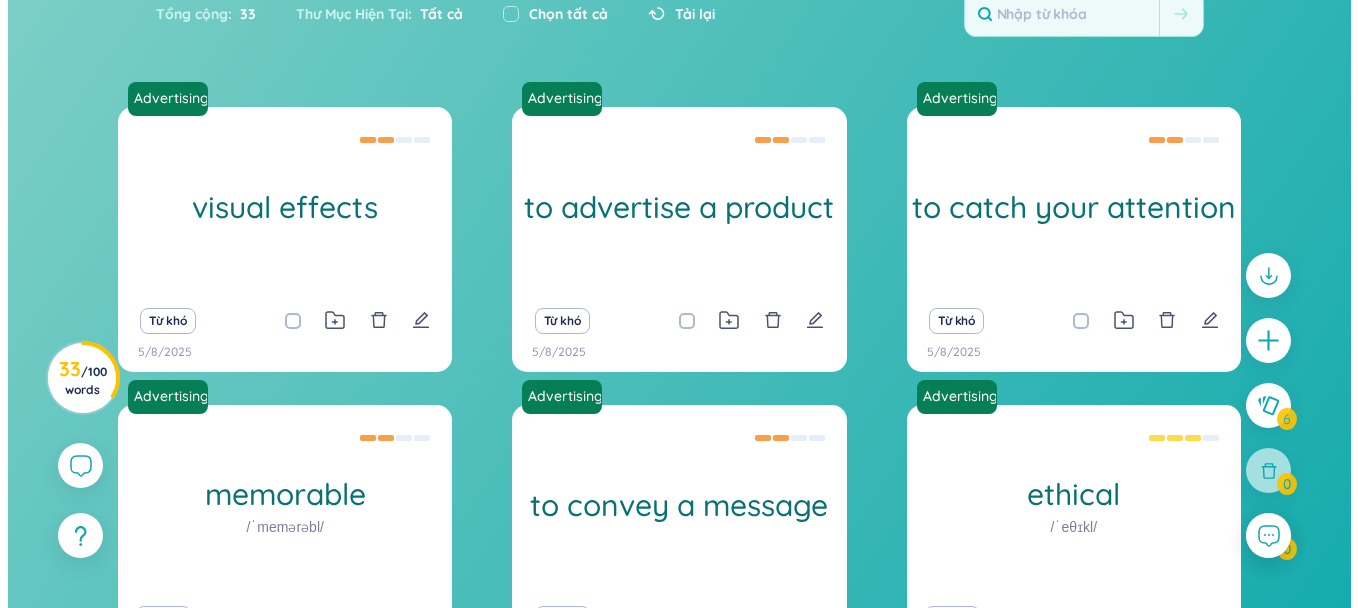 scroll, scrollTop: 0, scrollLeft: 0, axis: both 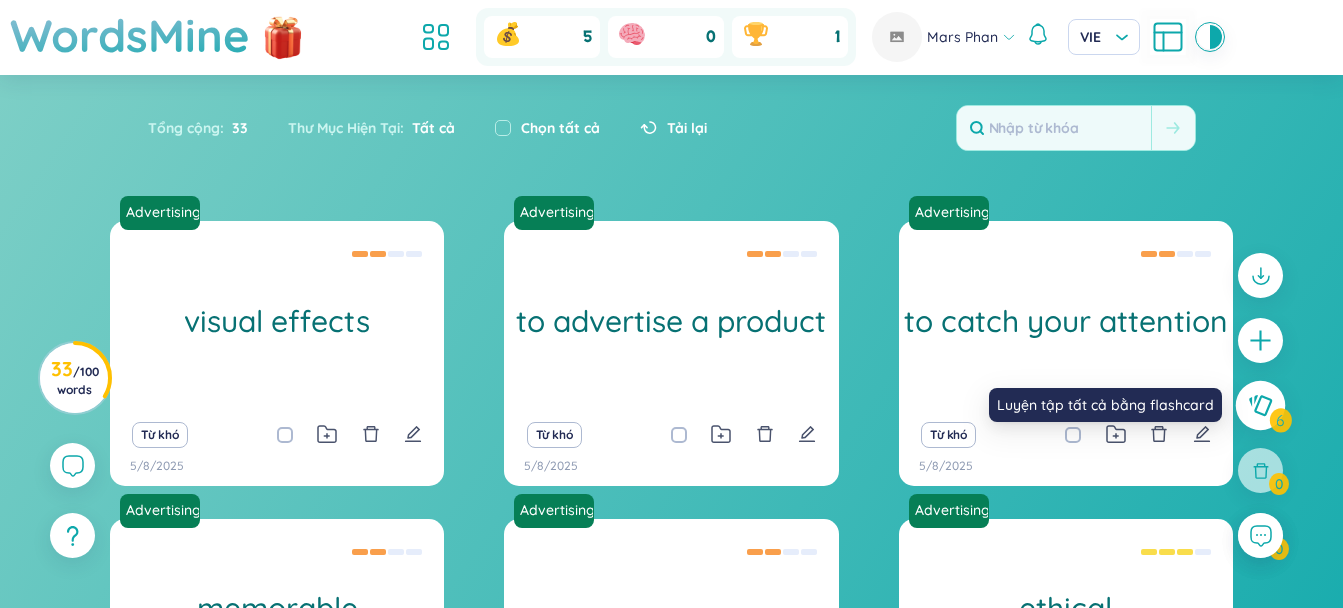 click 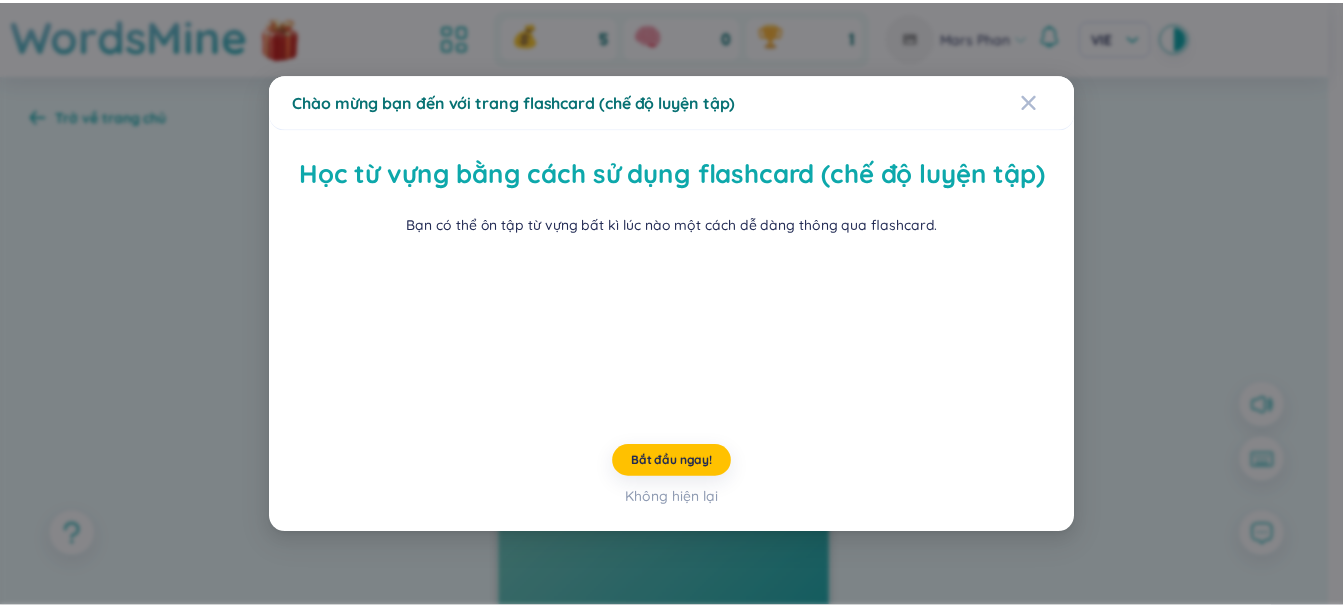 scroll, scrollTop: 107, scrollLeft: 0, axis: vertical 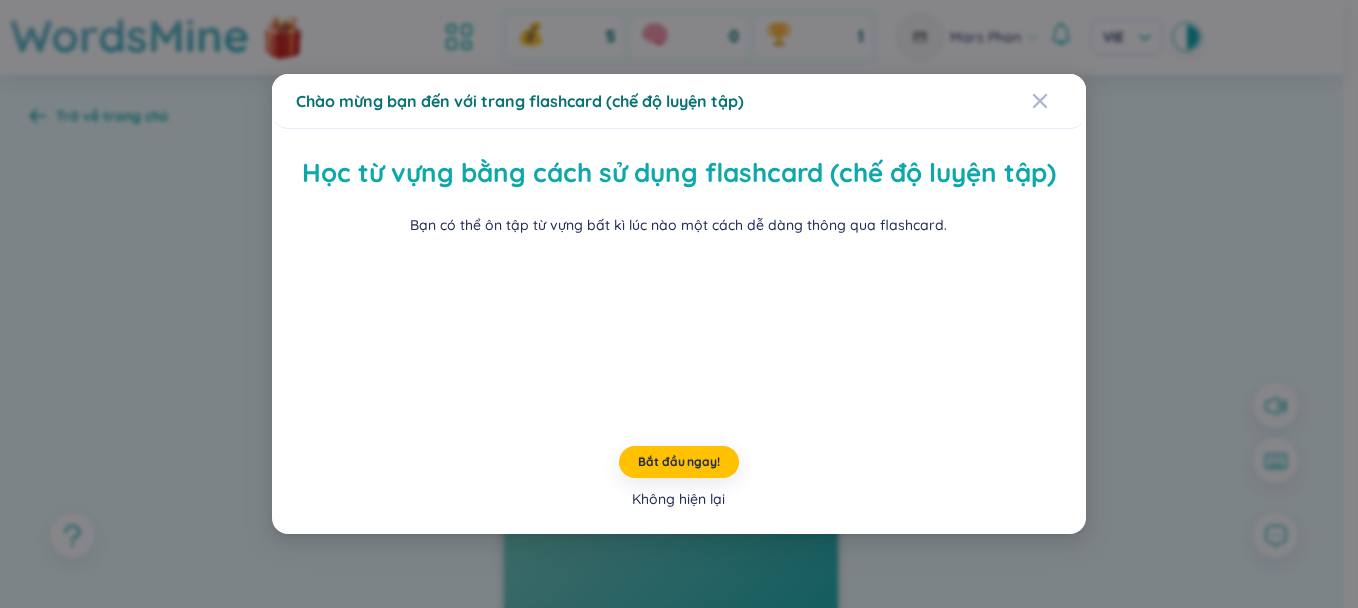 click on "Không hiện lại" at bounding box center [678, 499] 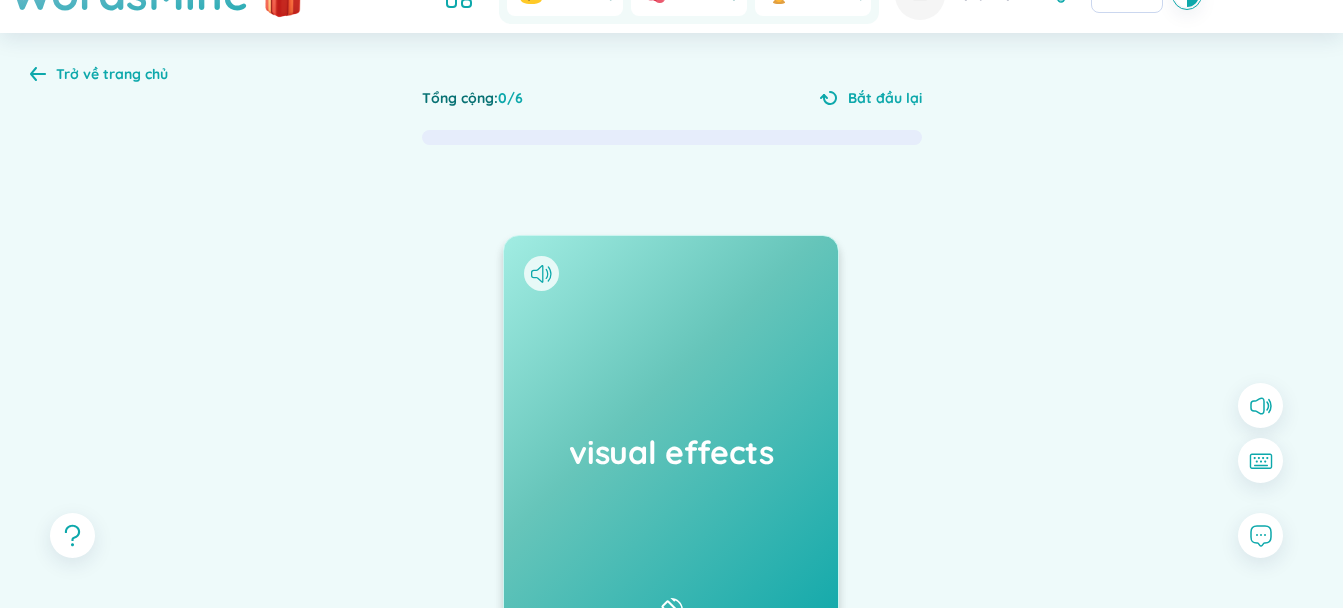 scroll, scrollTop: 176, scrollLeft: 0, axis: vertical 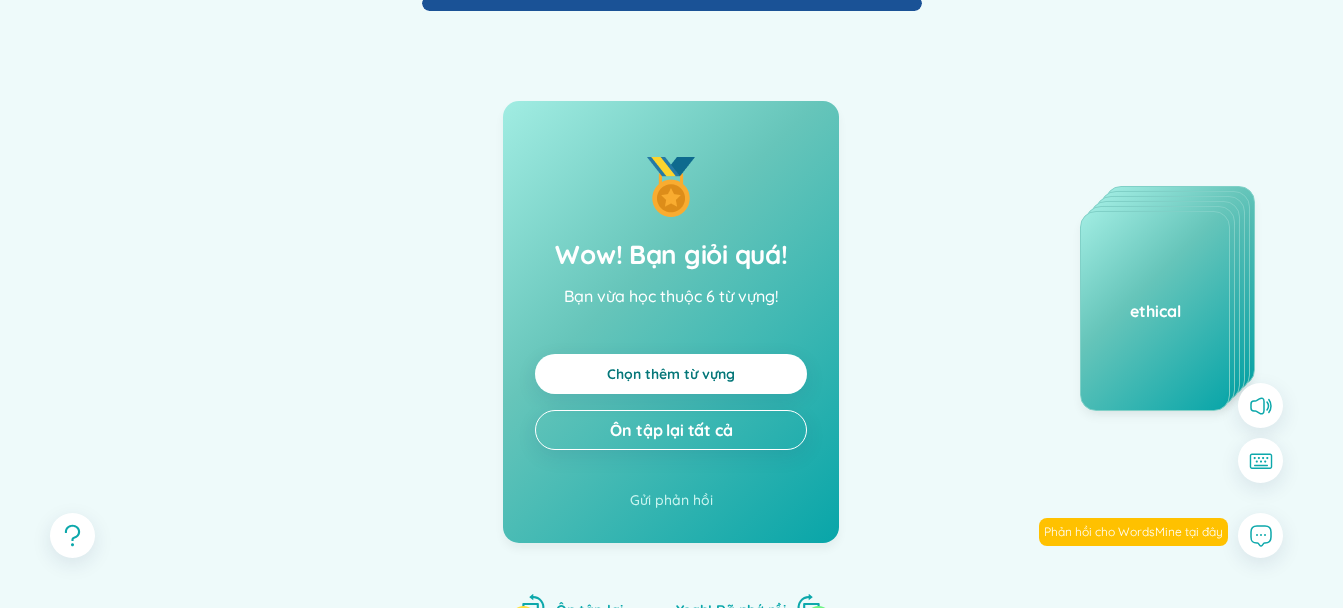 click on "Chọn thêm từ vựng" at bounding box center (671, 374) 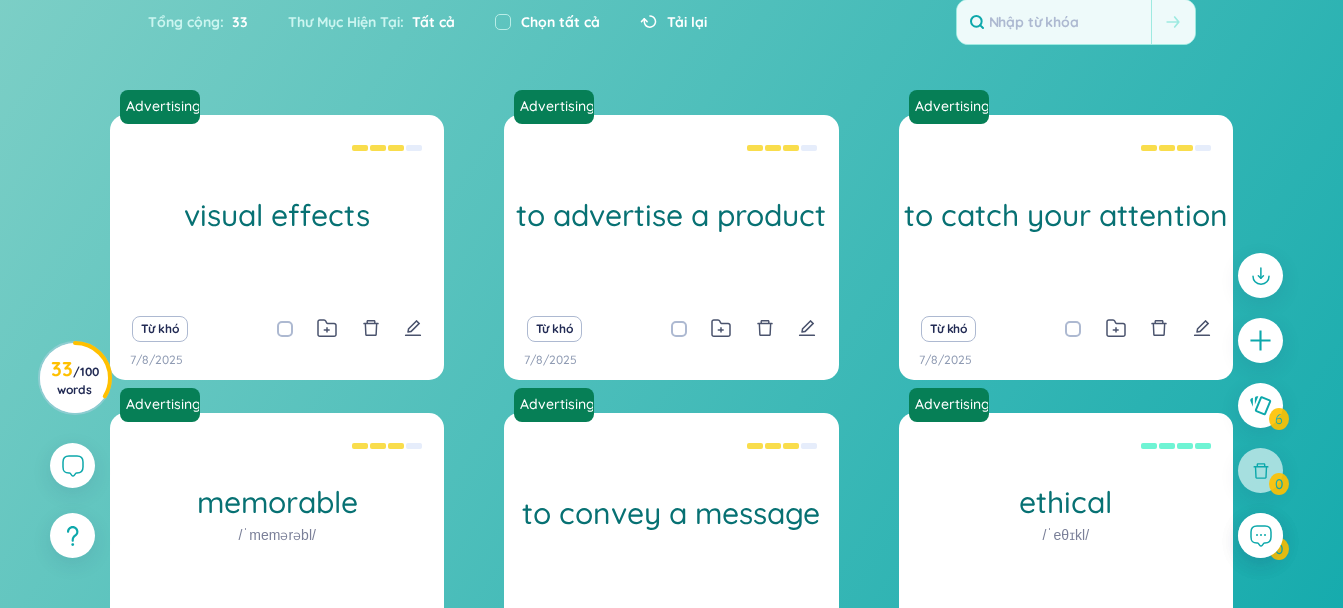 scroll, scrollTop: 267, scrollLeft: 0, axis: vertical 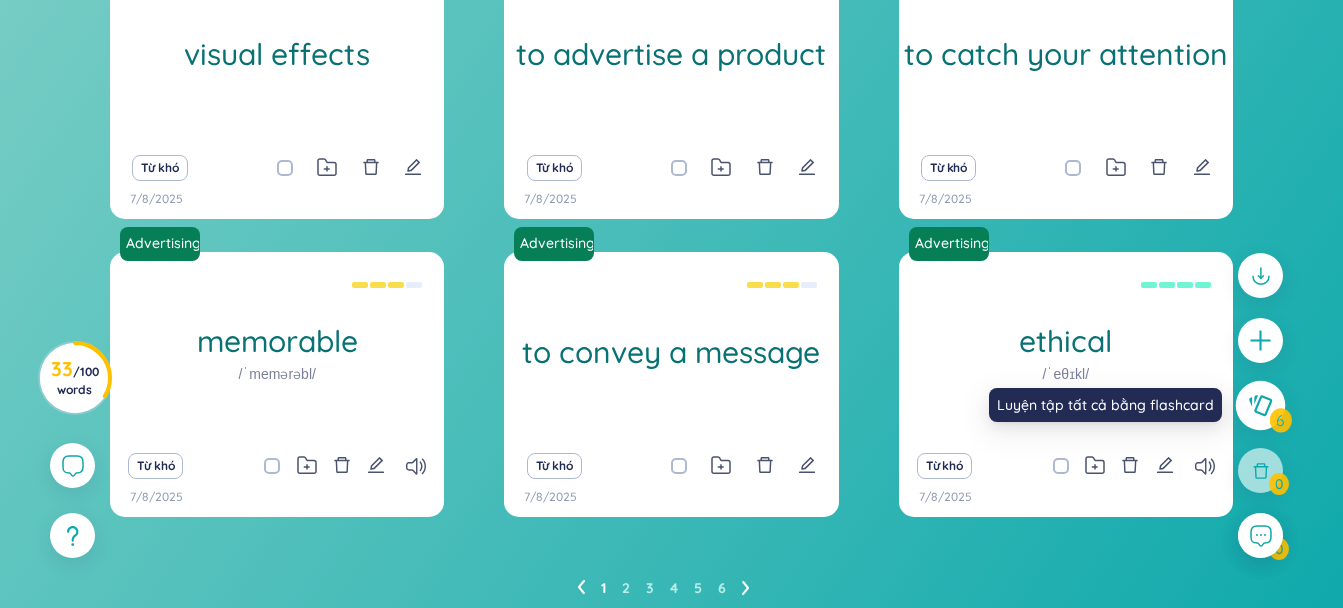 click at bounding box center [1261, 406] 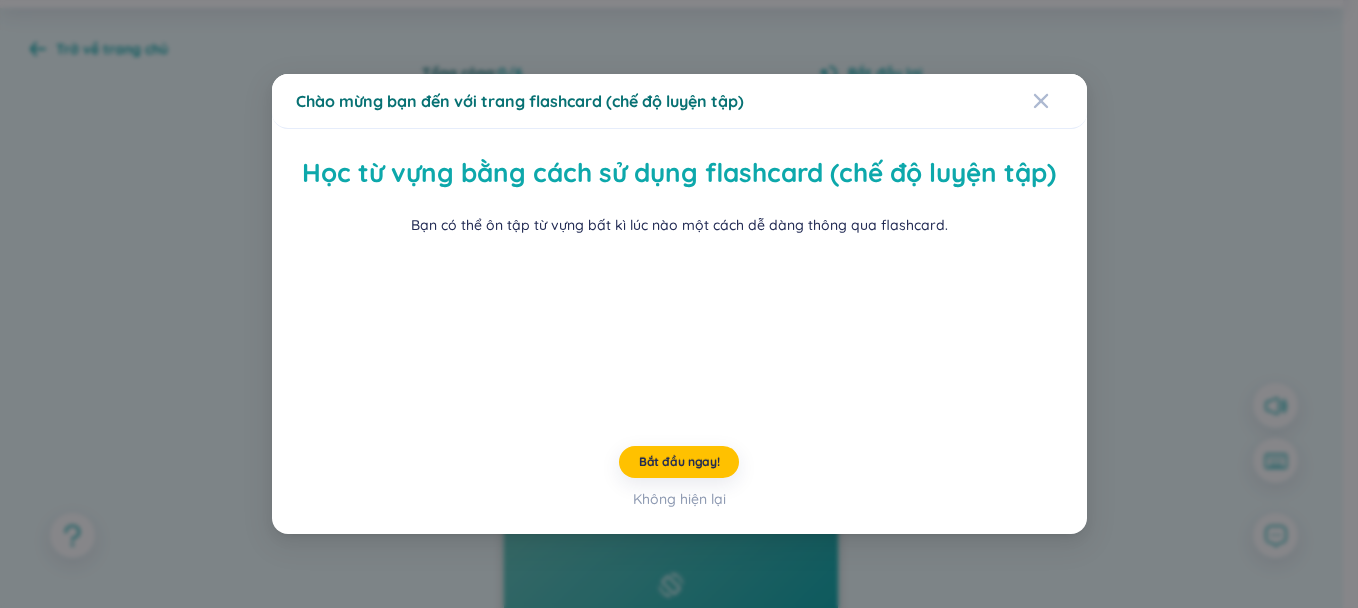 scroll, scrollTop: 0, scrollLeft: 0, axis: both 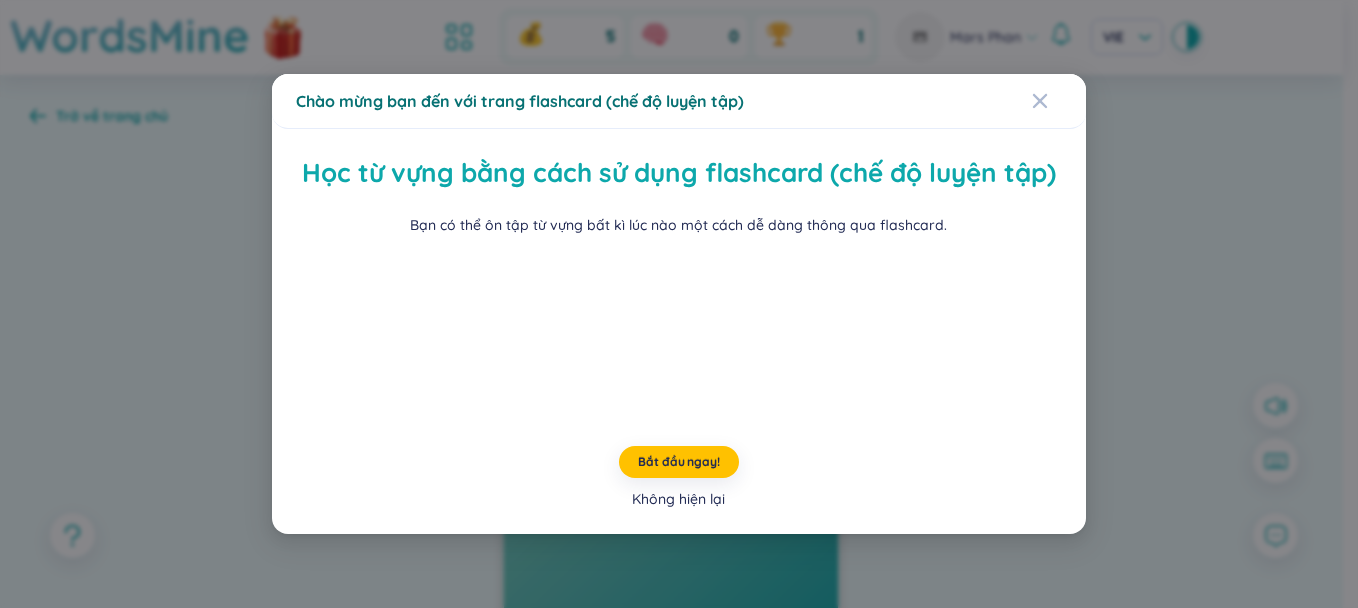 click on "Không hiện lại" at bounding box center [678, 499] 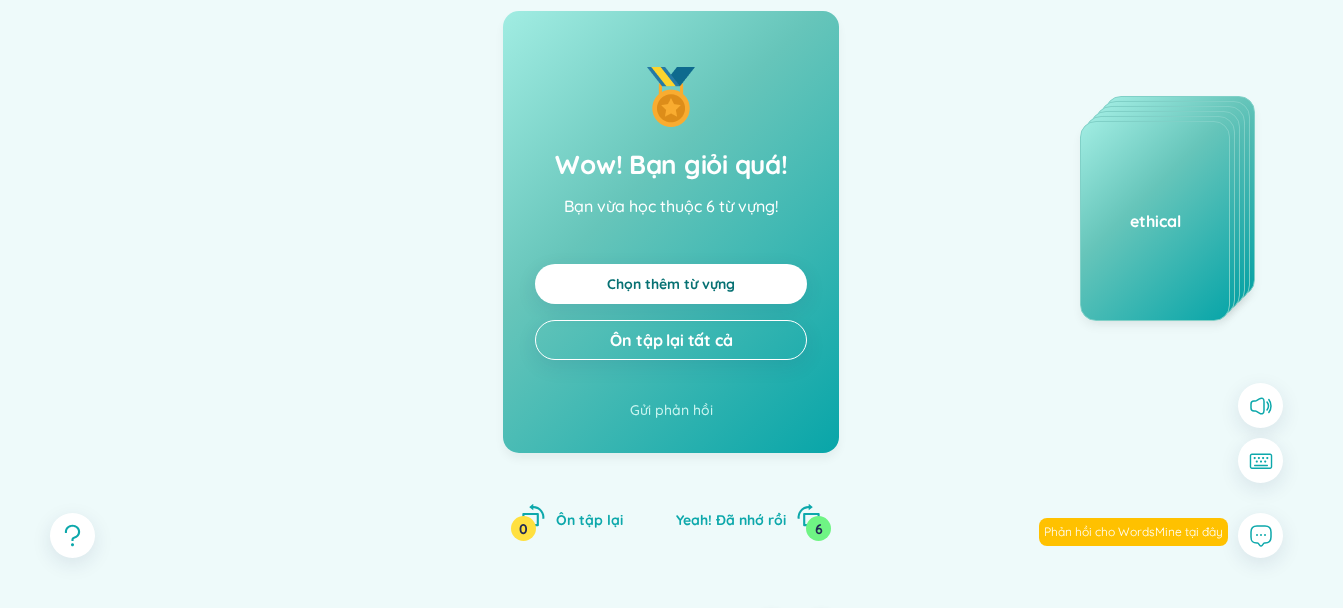scroll, scrollTop: 267, scrollLeft: 0, axis: vertical 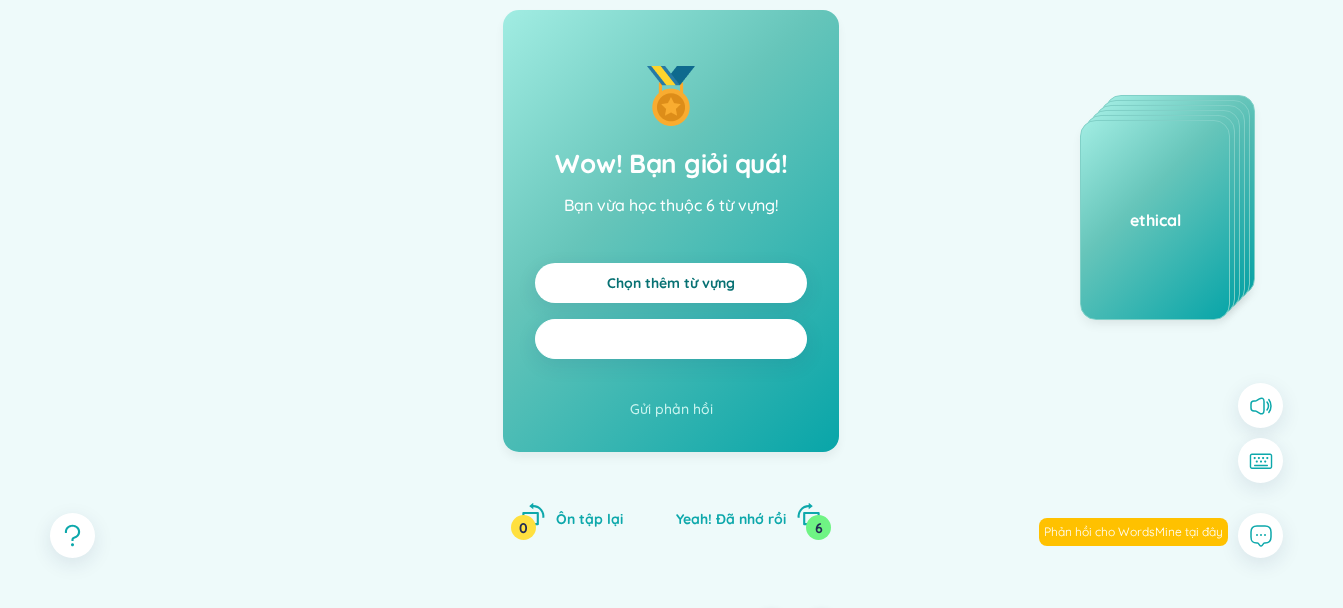 click on "Ôn tập lại tất cả" at bounding box center [671, 339] 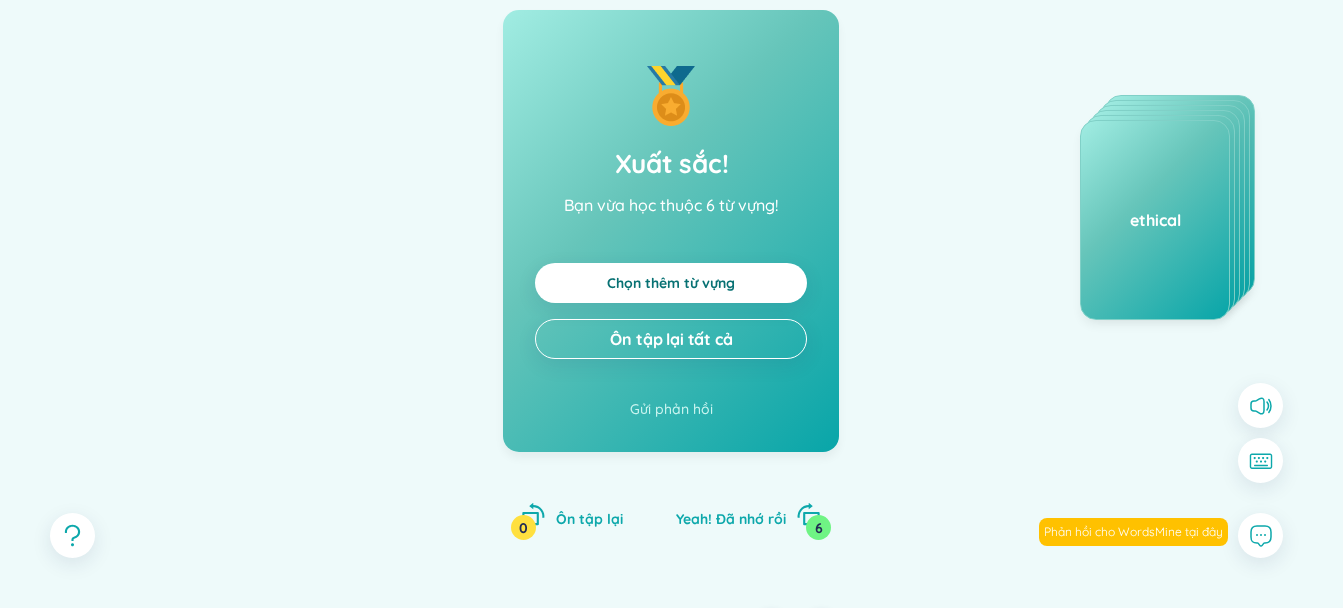 scroll, scrollTop: 309, scrollLeft: 0, axis: vertical 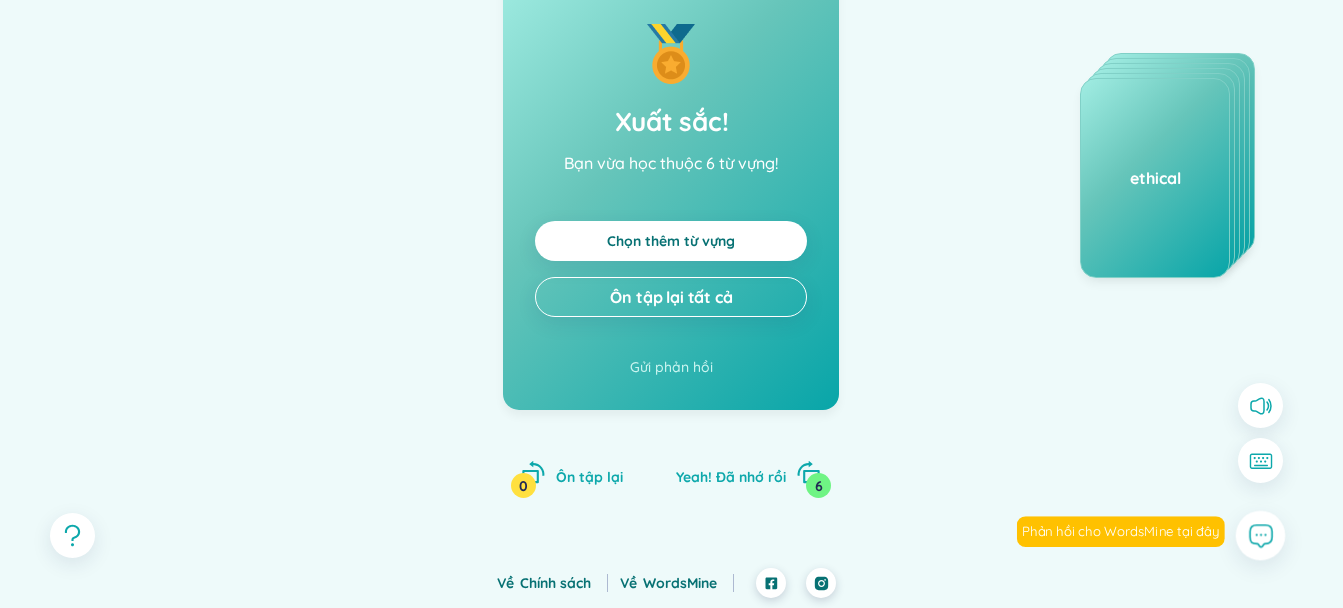 click 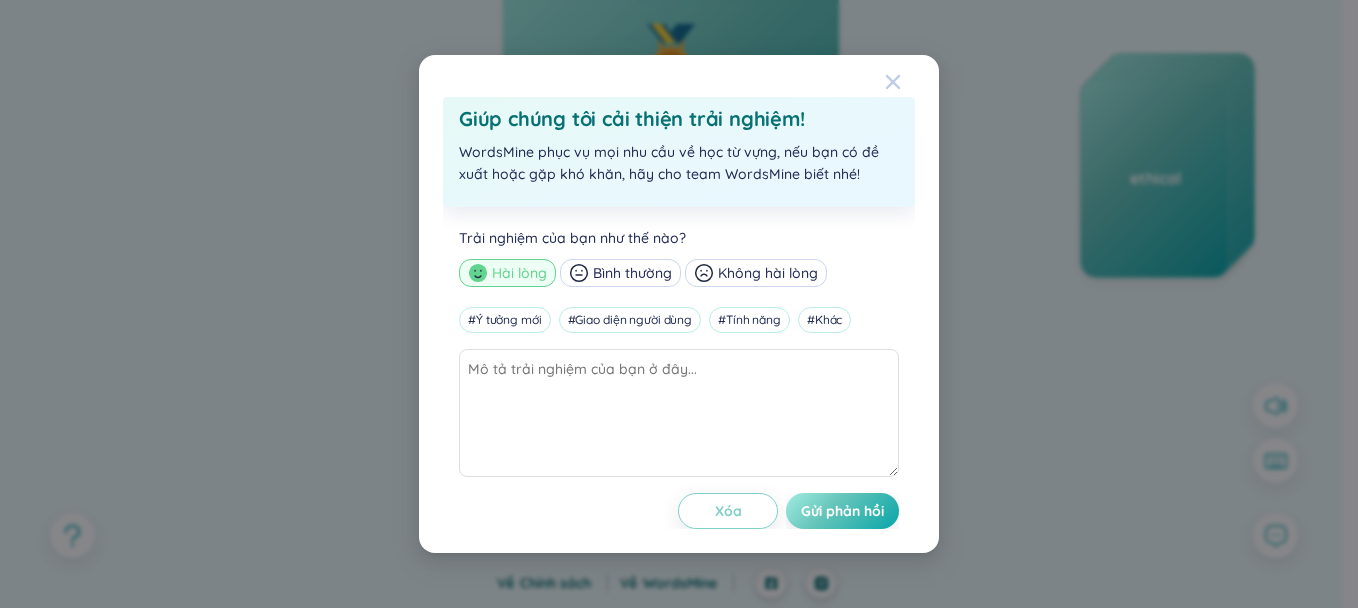 click 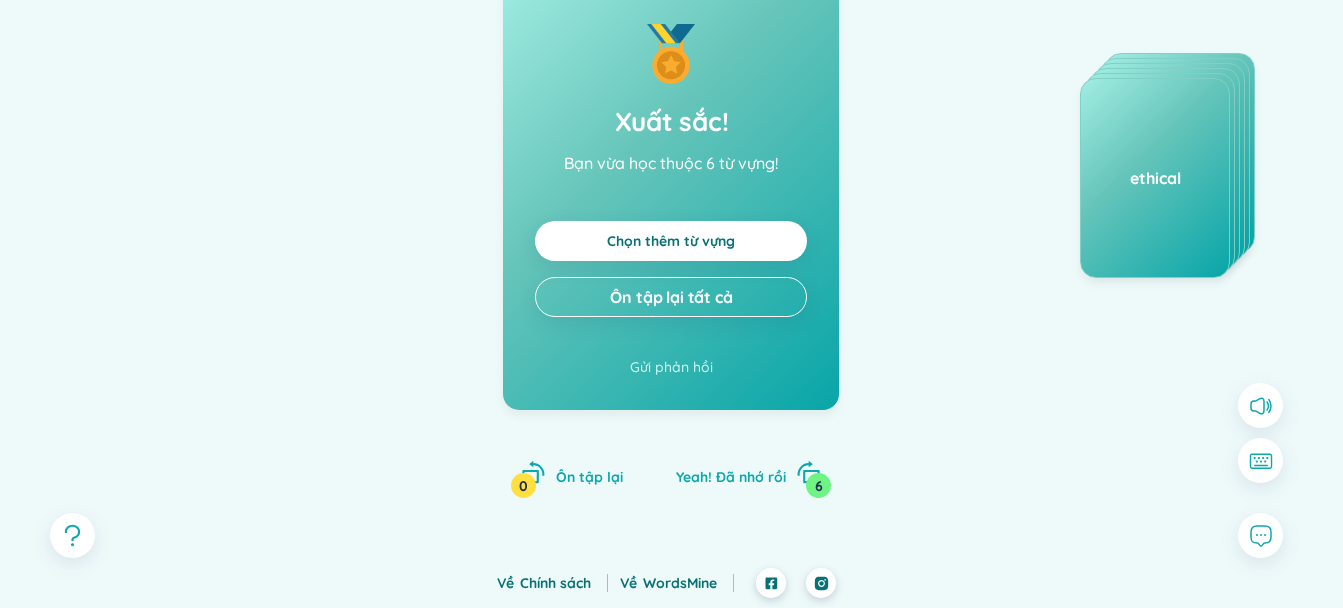 scroll, scrollTop: 0, scrollLeft: 0, axis: both 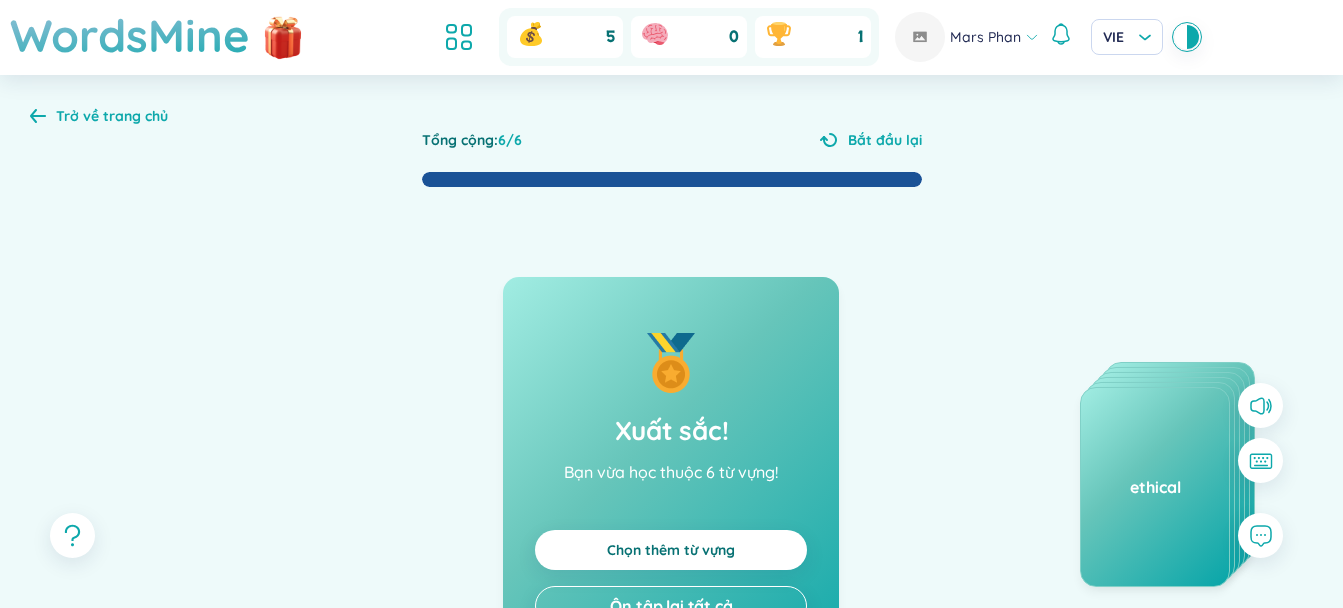 click 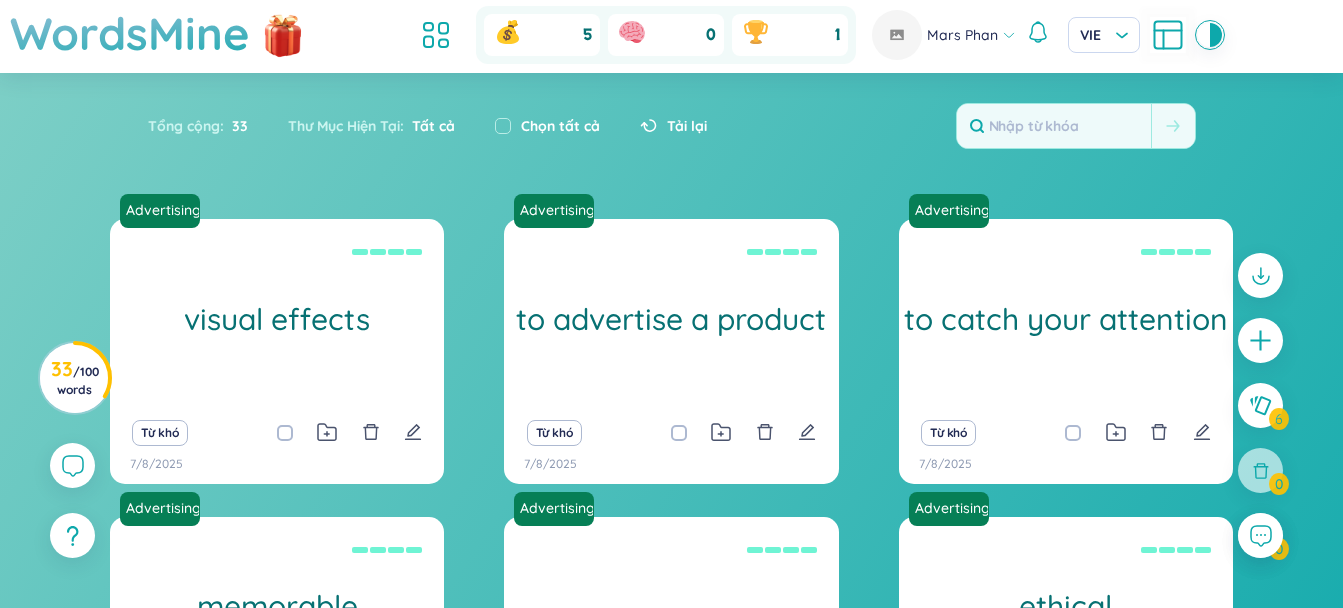 scroll, scrollTop: 0, scrollLeft: 0, axis: both 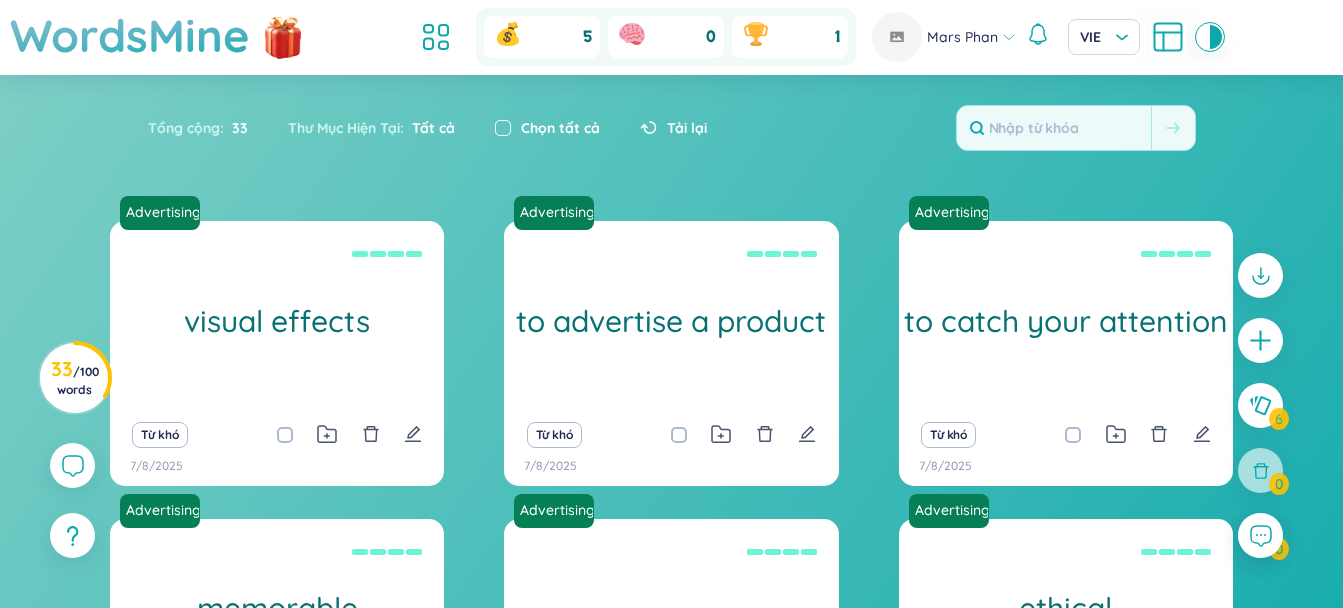 click at bounding box center (503, 128) 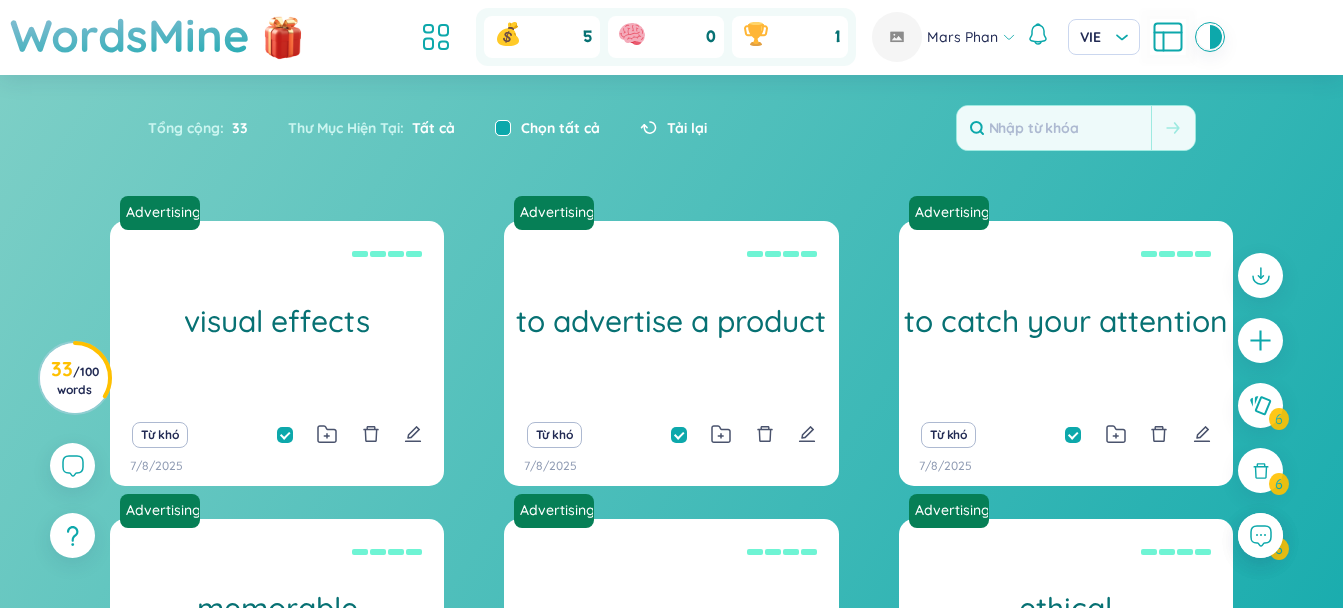 click at bounding box center [503, 128] 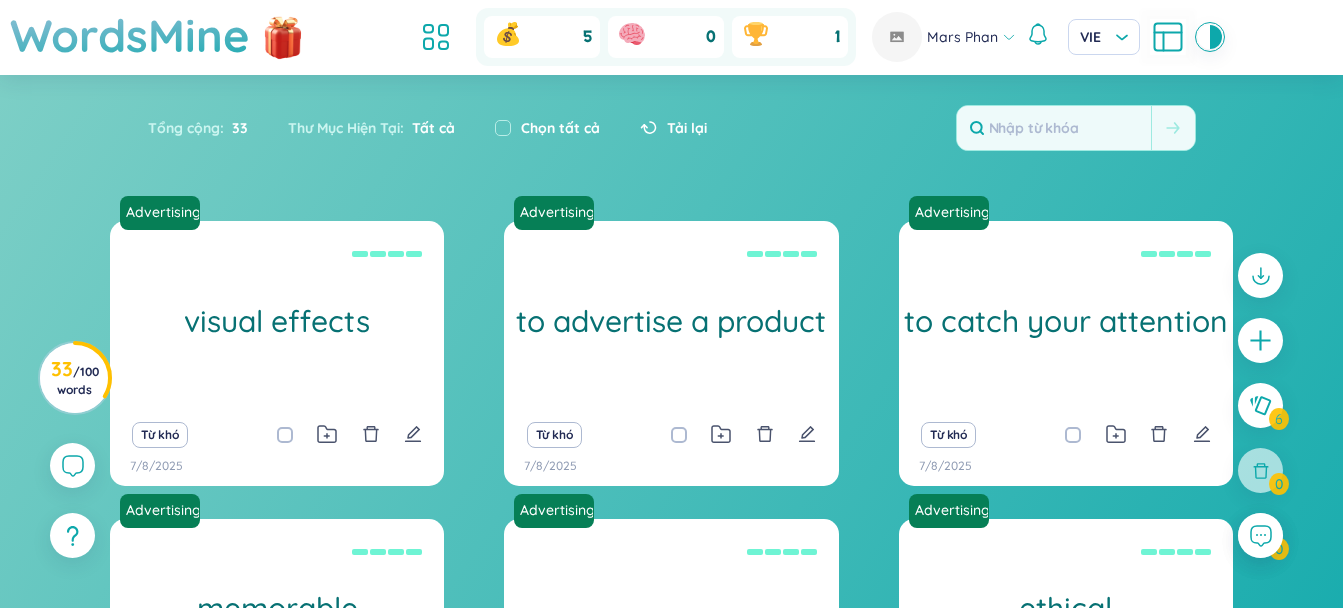 click on "Tất cả" at bounding box center (429, 128) 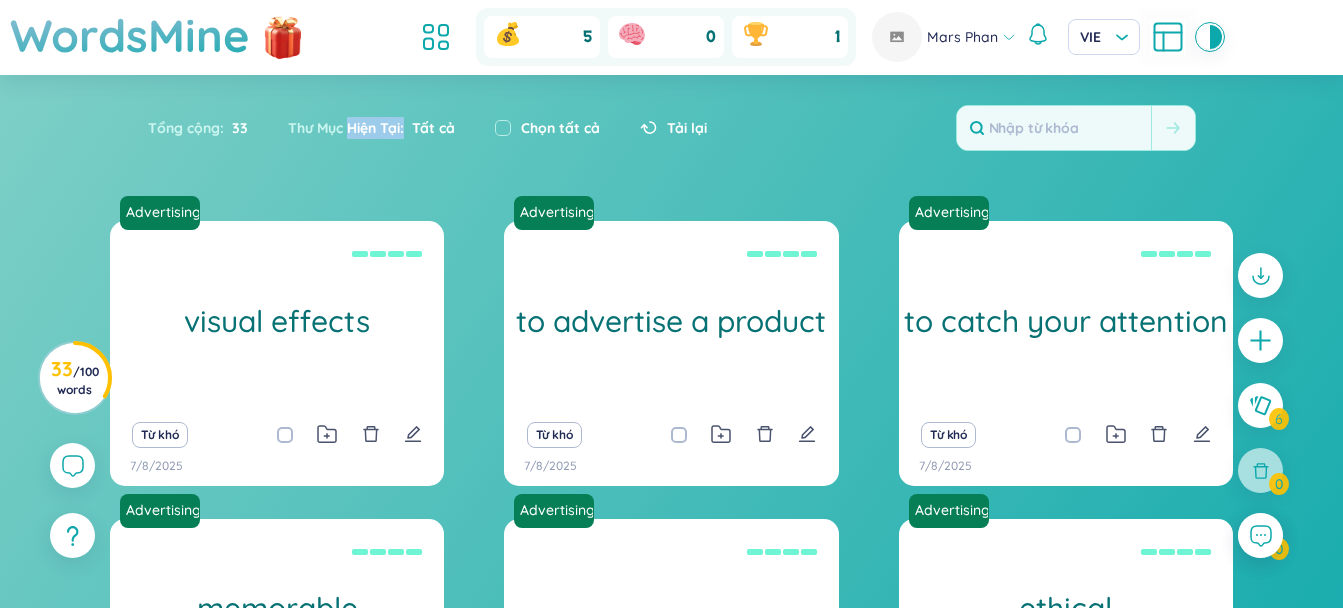 click on "Thư Mục Hiện Tại :     Tất cả" at bounding box center (371, 128) 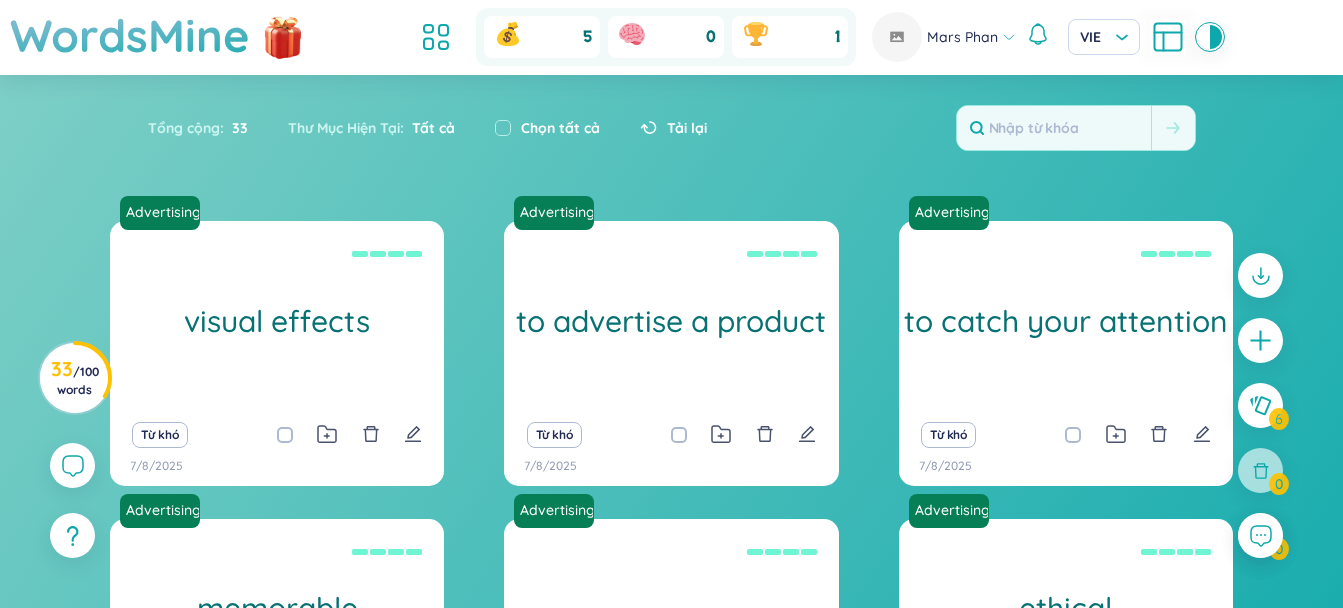 drag, startPoint x: 348, startPoint y: 139, endPoint x: 552, endPoint y: 129, distance: 204.24495 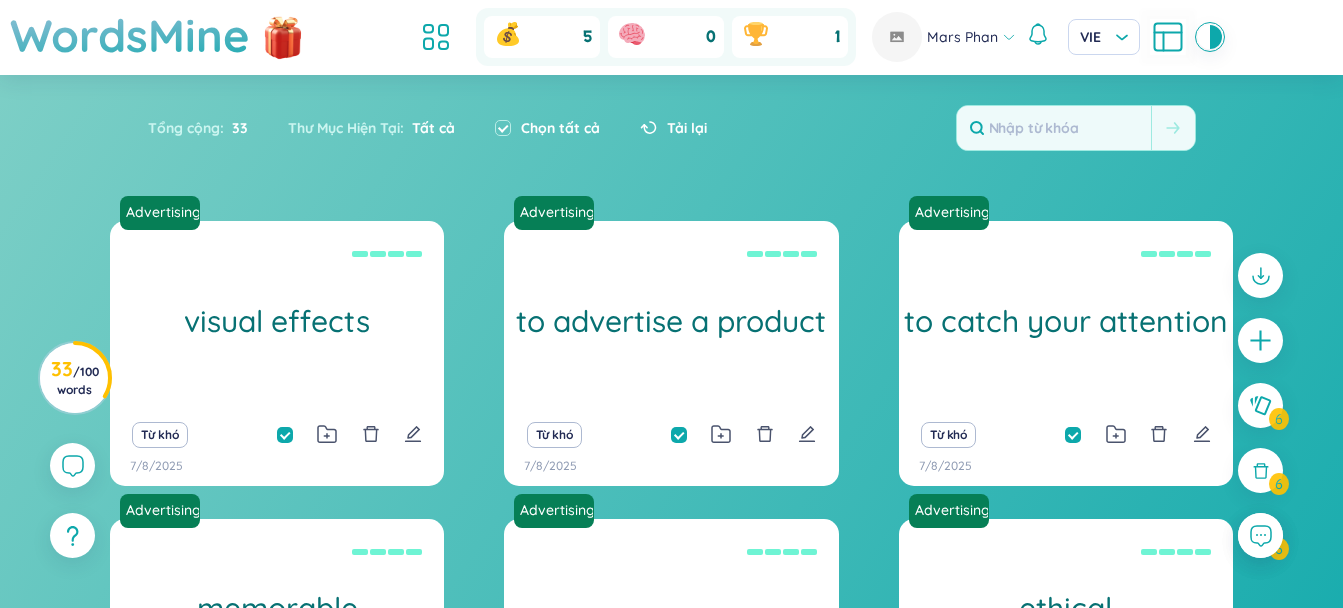 click on "Chọn tất cả" at bounding box center [560, 128] 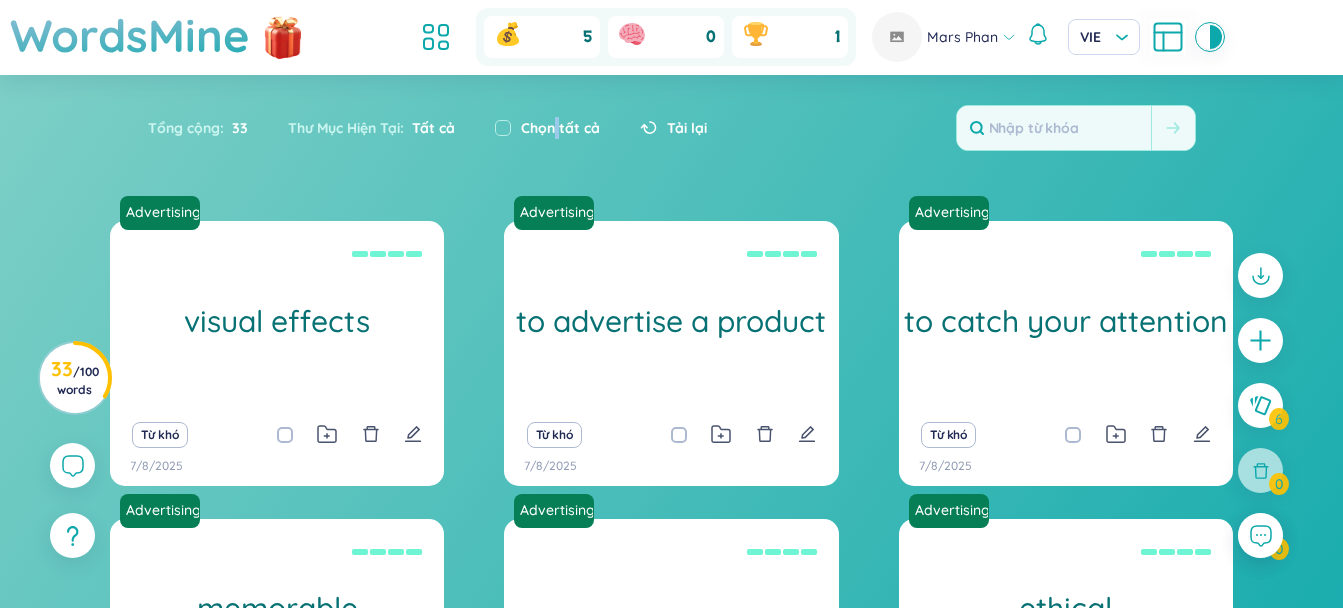 click on "Chọn tất cả" at bounding box center [560, 128] 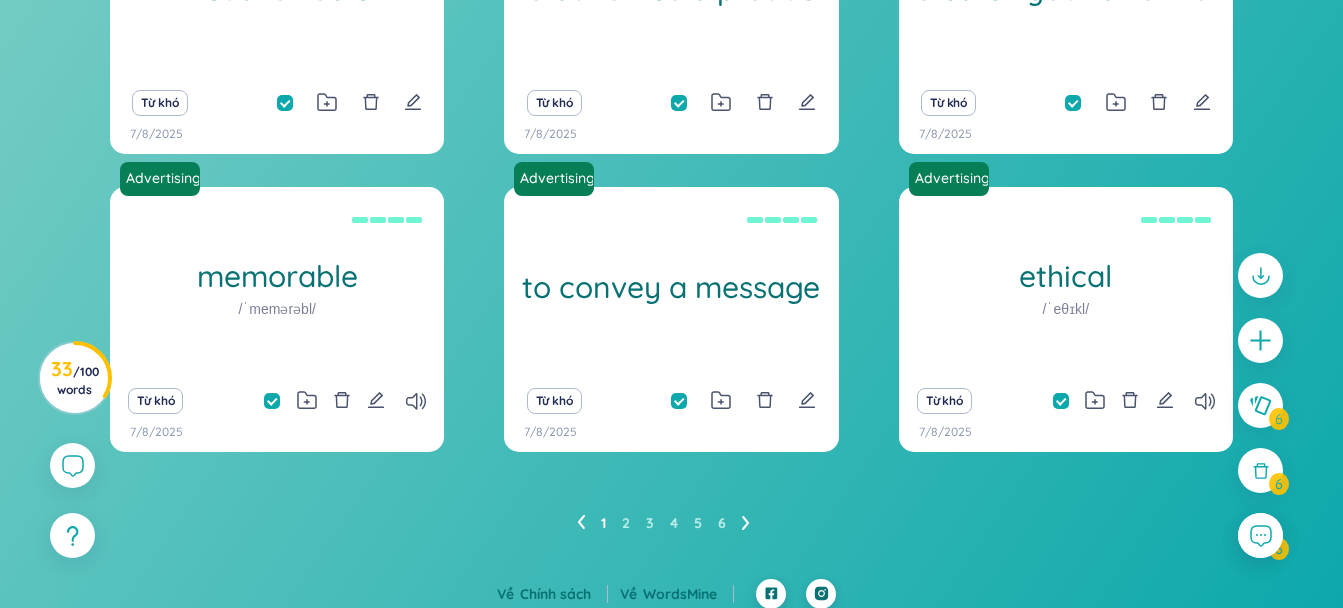 scroll, scrollTop: 343, scrollLeft: 0, axis: vertical 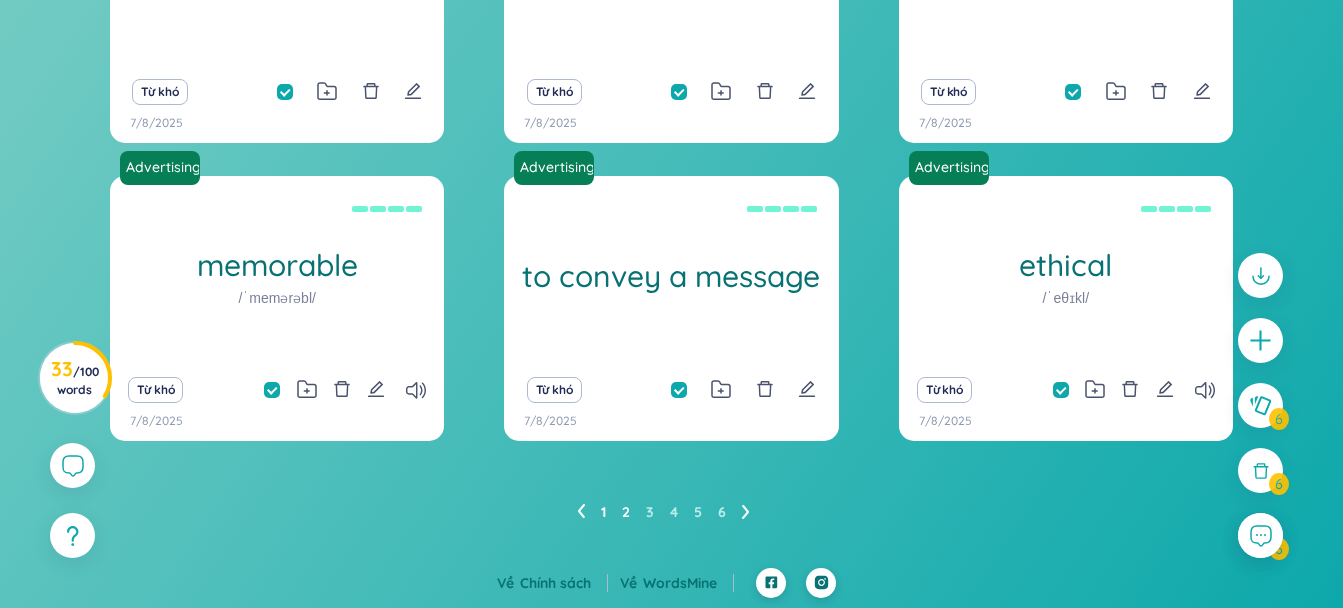 click on "2" at bounding box center (626, 512) 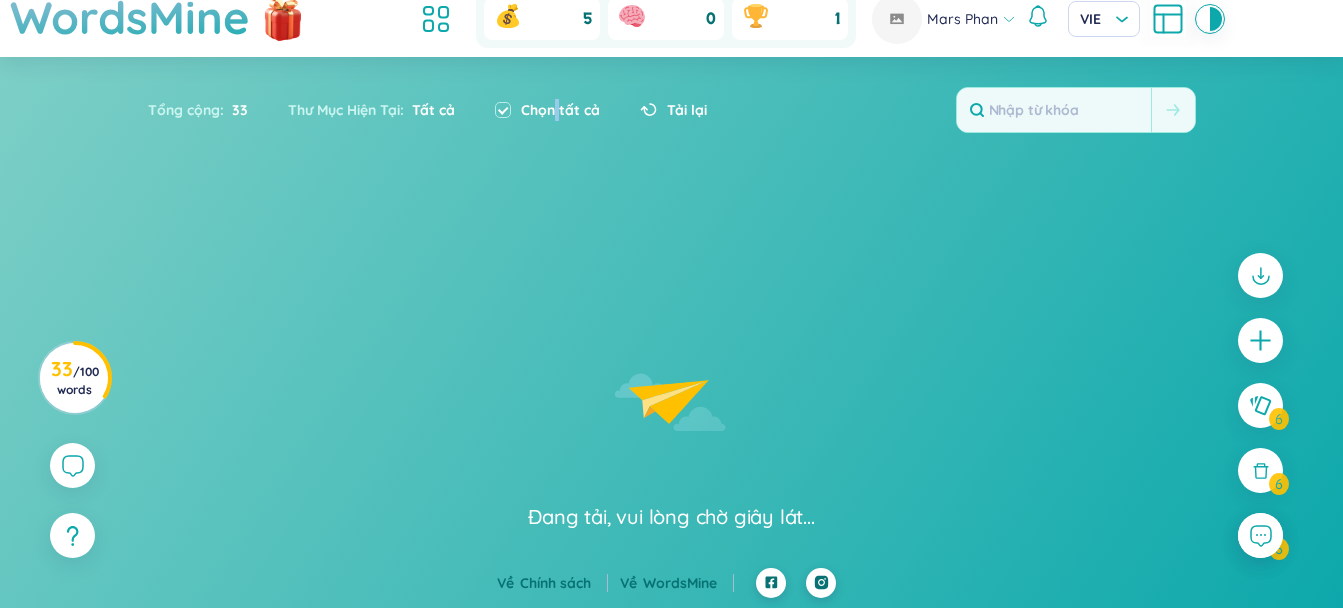 checkbox on "false" 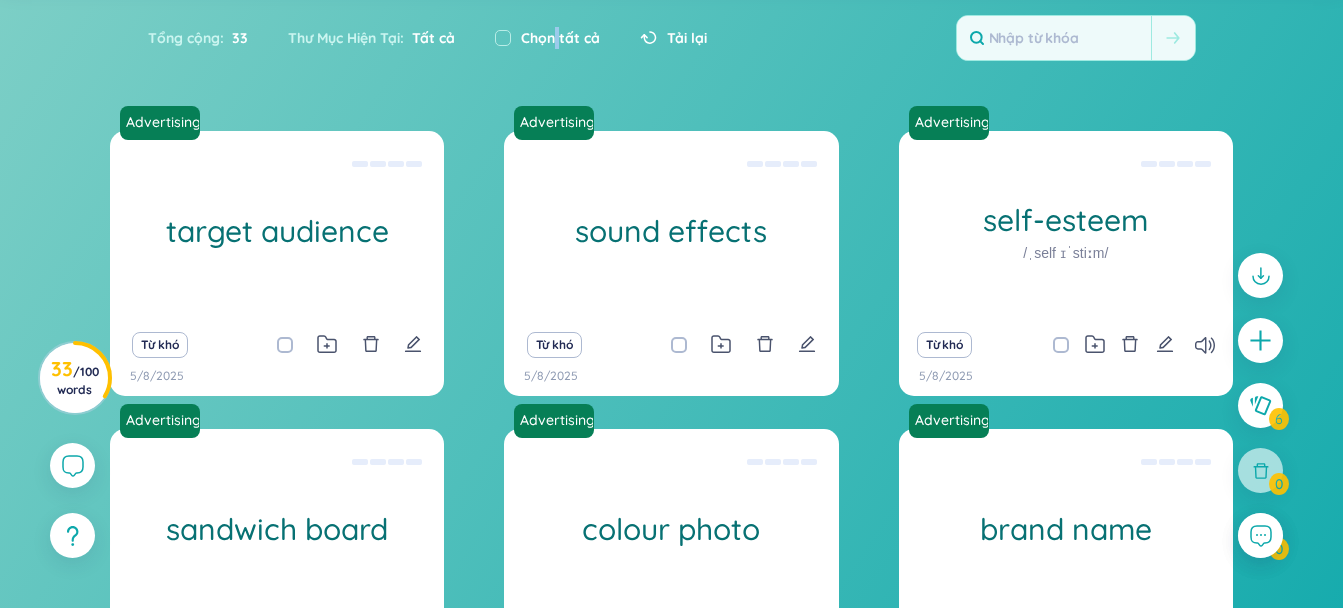 scroll, scrollTop: 76, scrollLeft: 0, axis: vertical 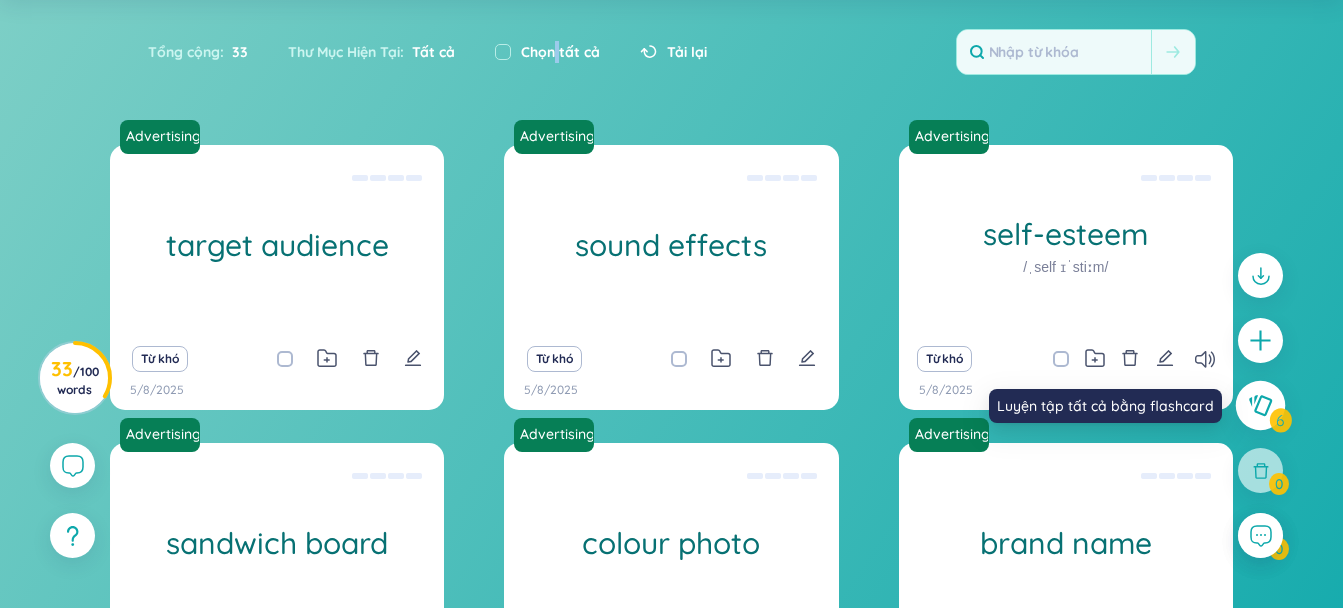 click 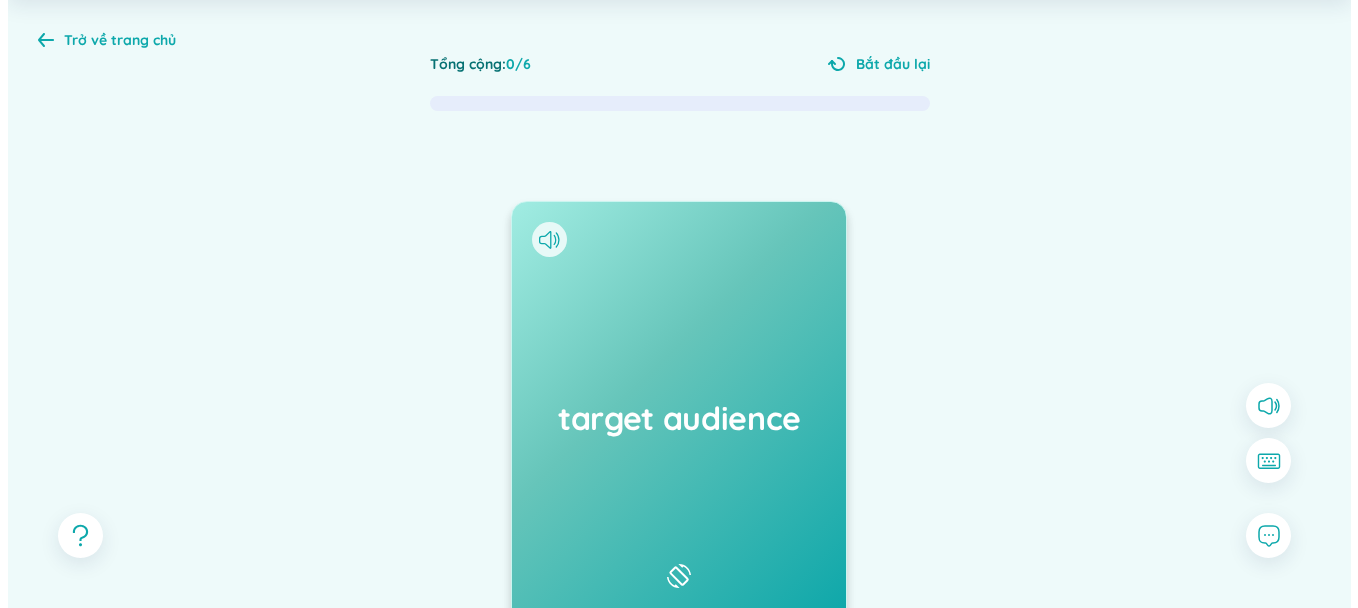 scroll, scrollTop: 0, scrollLeft: 0, axis: both 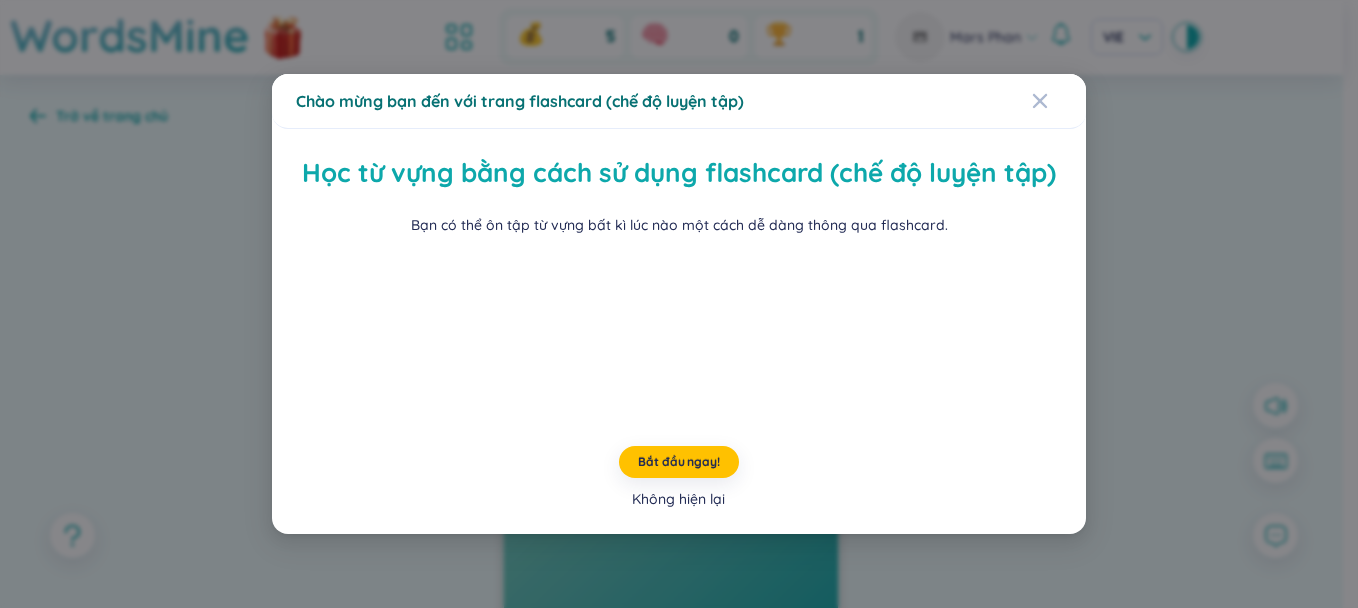click on "Không hiện lại" at bounding box center [678, 499] 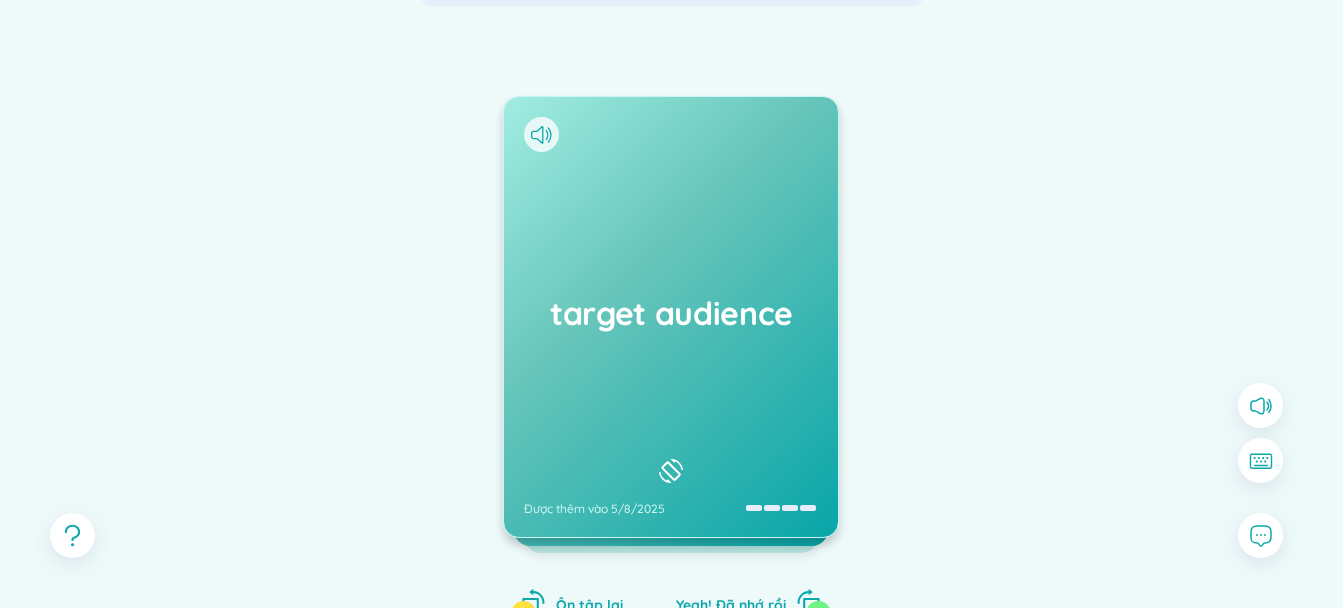 scroll, scrollTop: 0, scrollLeft: 0, axis: both 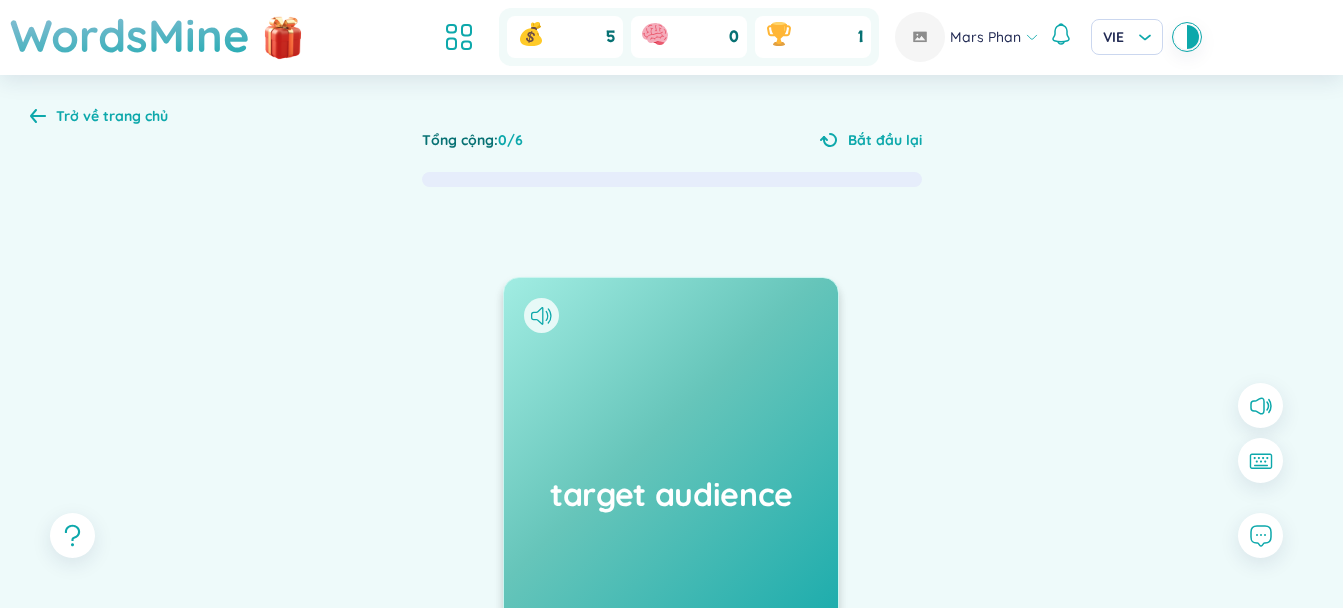 click 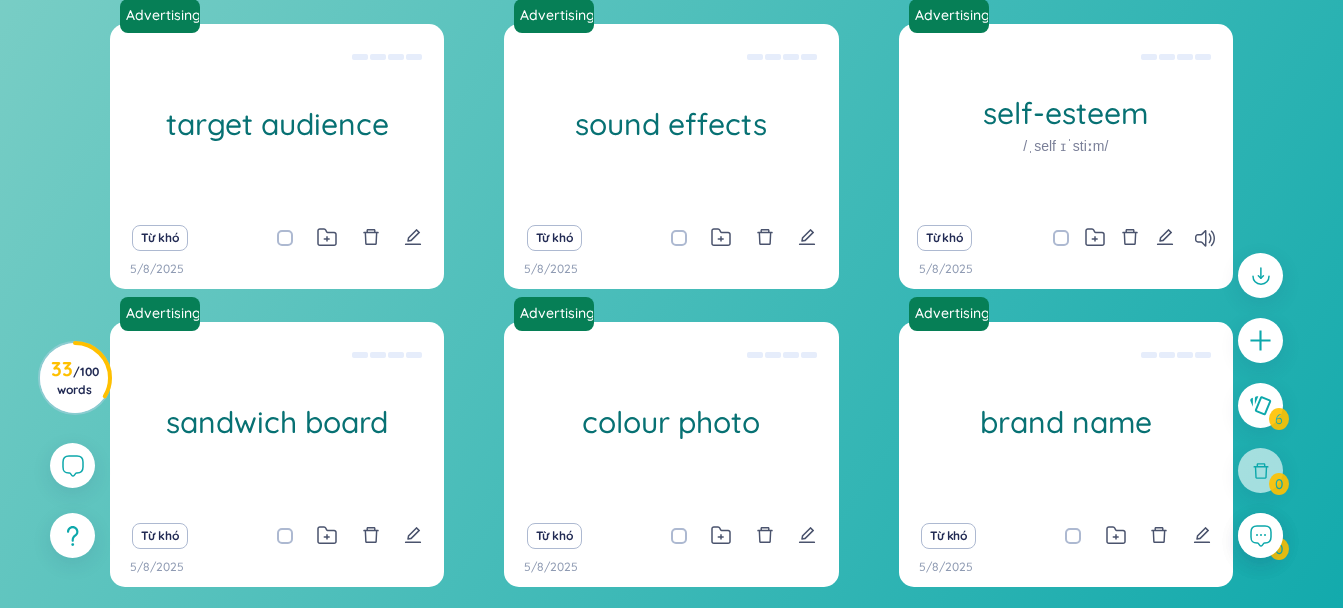scroll, scrollTop: 343, scrollLeft: 0, axis: vertical 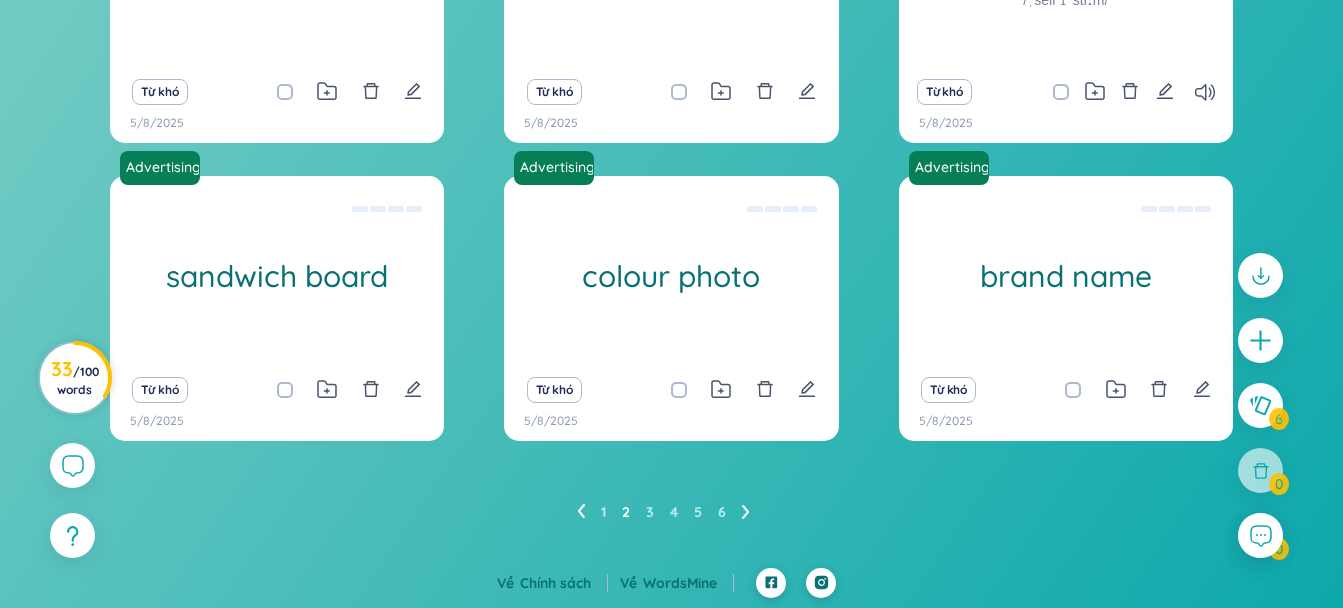 click on "/ 100   words" at bounding box center [78, 380] 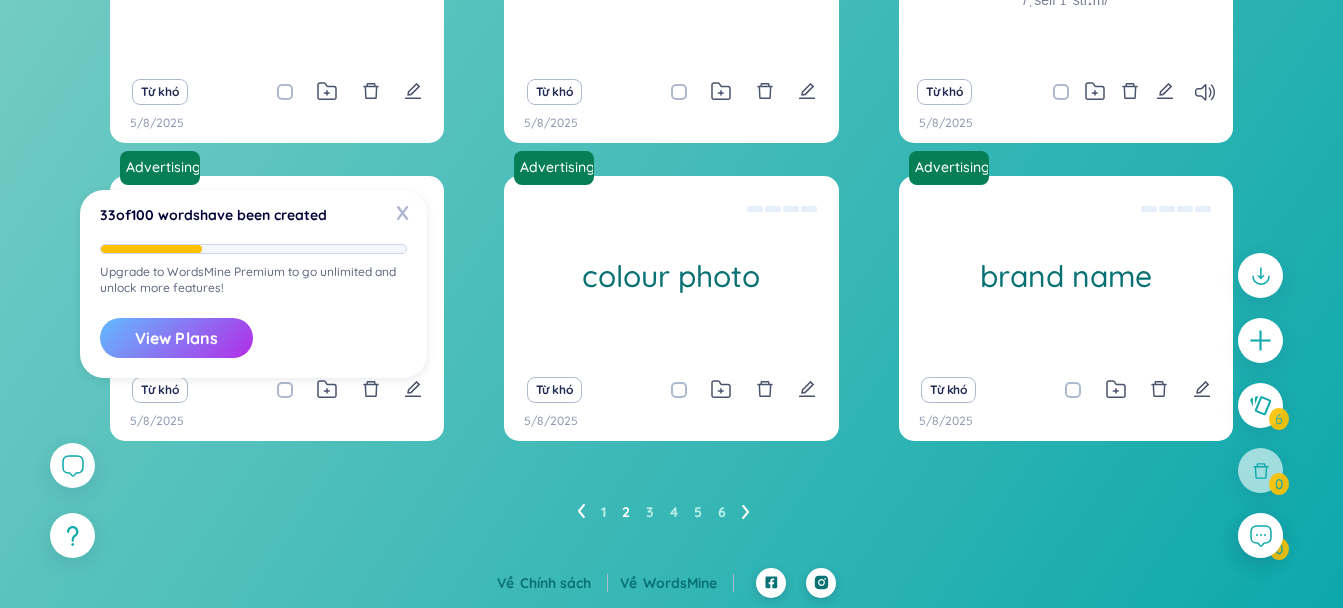click on "View Plans" at bounding box center (176, 338) 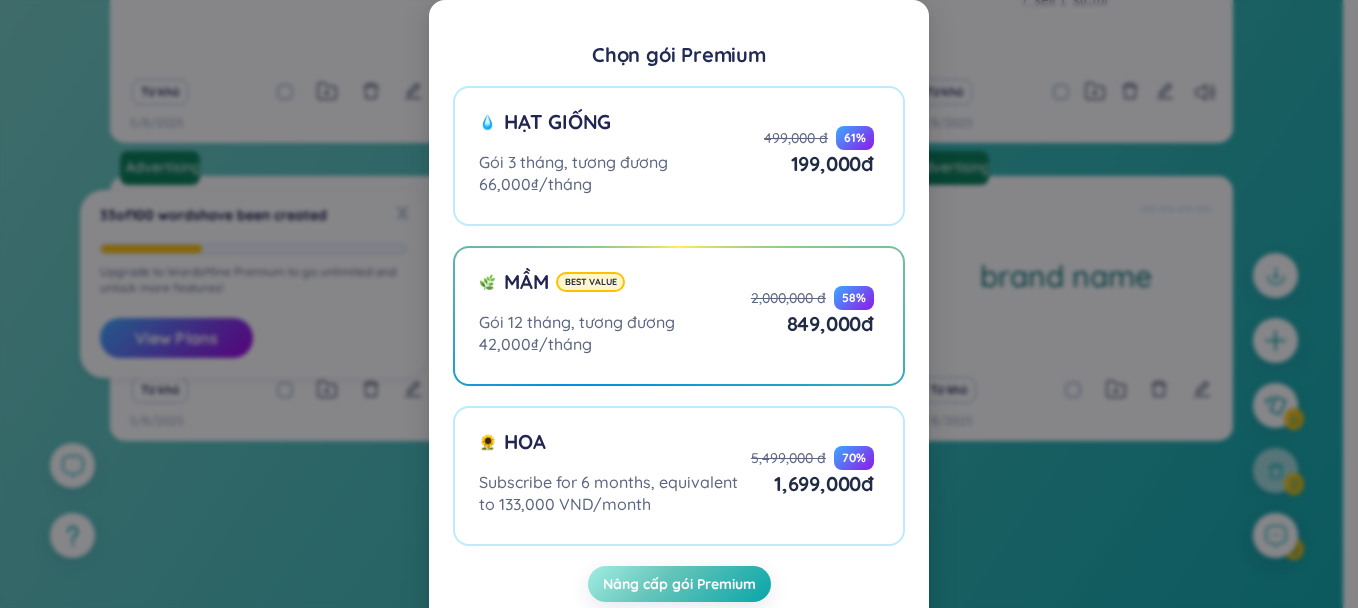 click on "Chọn gói Premium Hạt giống Gói 3 tháng, tương đương 66,000₫/tháng 499,000 đ 61 % 199,000 đ Mầm Best value Gói 12 tháng, tương đương 42,000₫/tháng 2,000,000 đ 58 % 849,000  đ Hoa Subscribe for 6 months, equivalent to 133,000 VND/month 5,499,000 đ 70 % 1,699,000  đ Nâng cấp gói Premium" at bounding box center [679, 304] 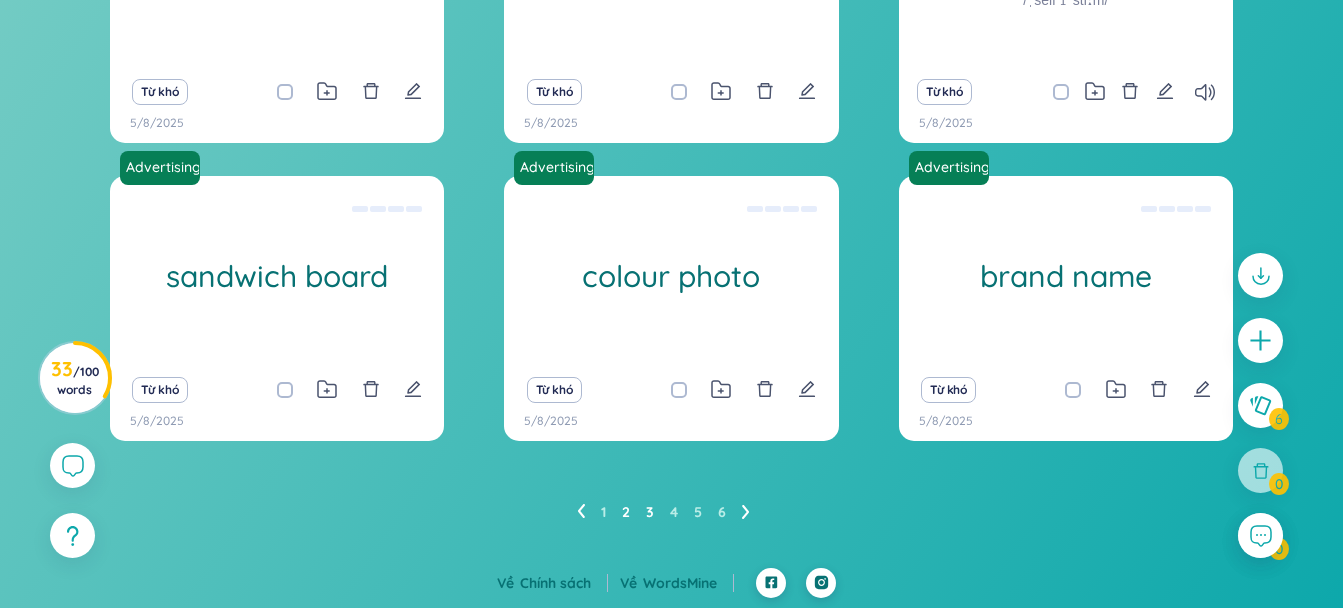 click on "3" at bounding box center [650, 512] 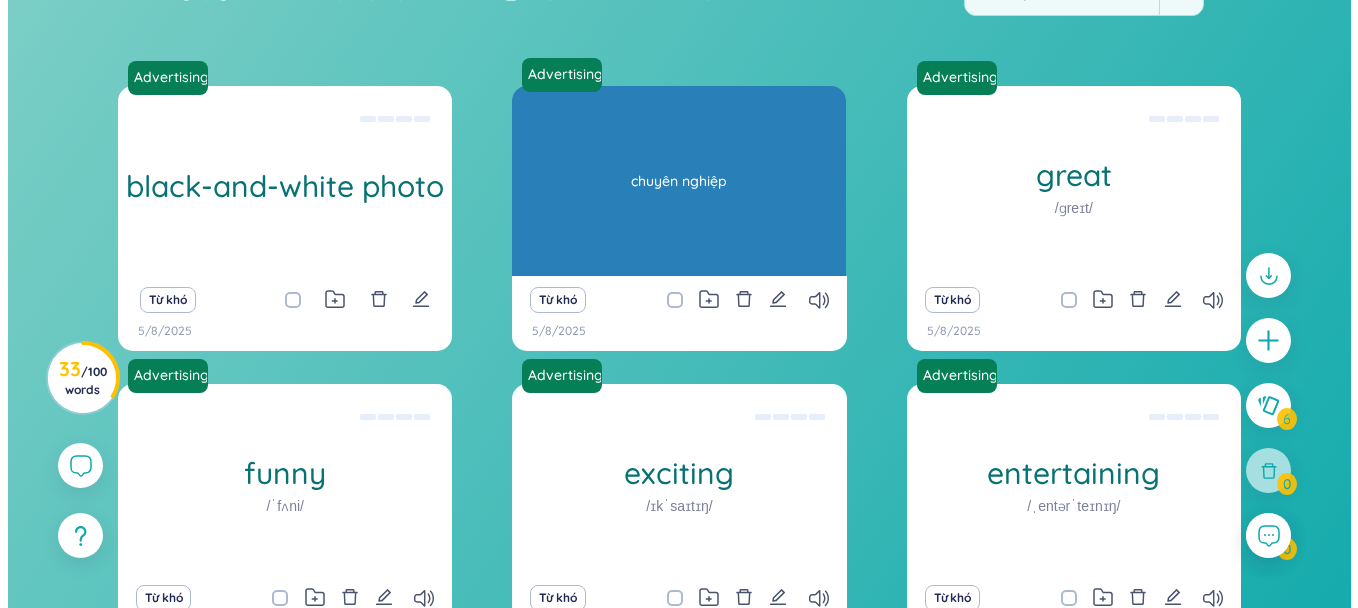 scroll, scrollTop: 0, scrollLeft: 0, axis: both 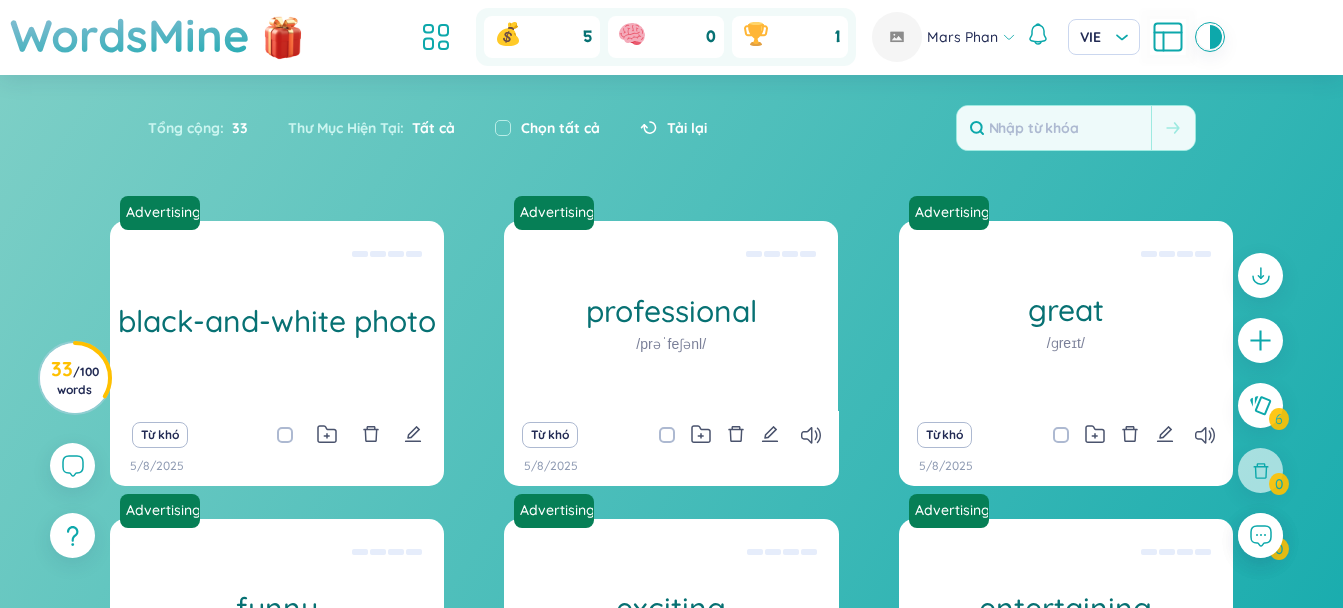 click on "Chọn tất cả" at bounding box center (547, 128) 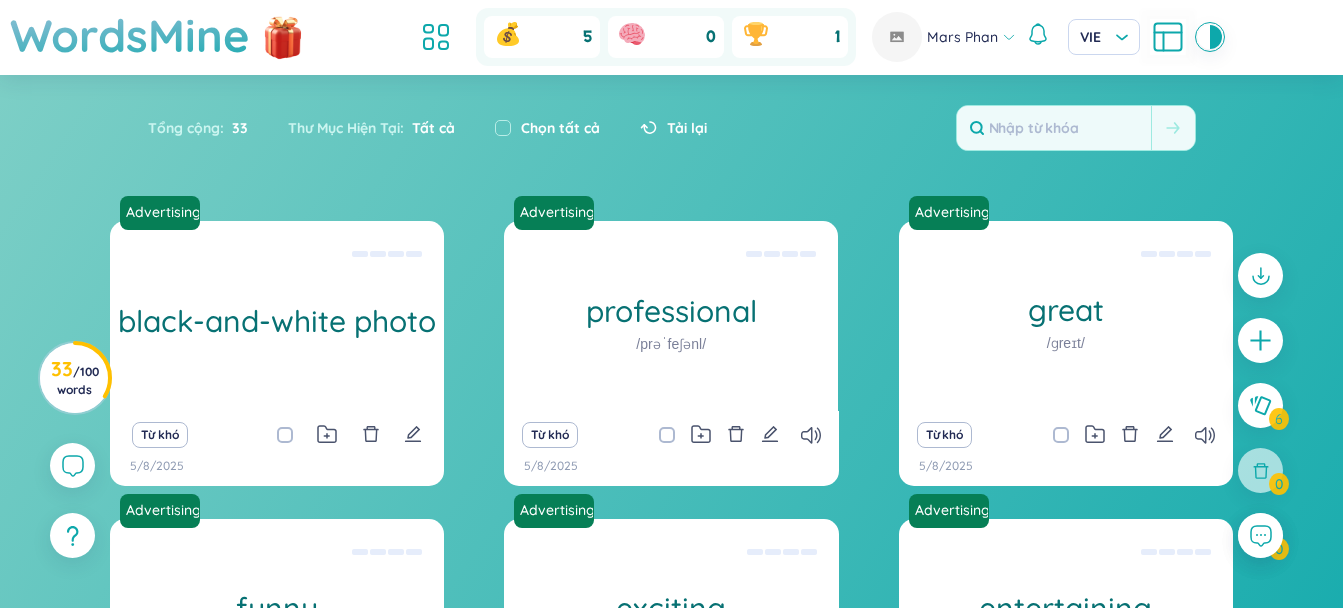 click on "Chọn tất cả" at bounding box center [547, 128] 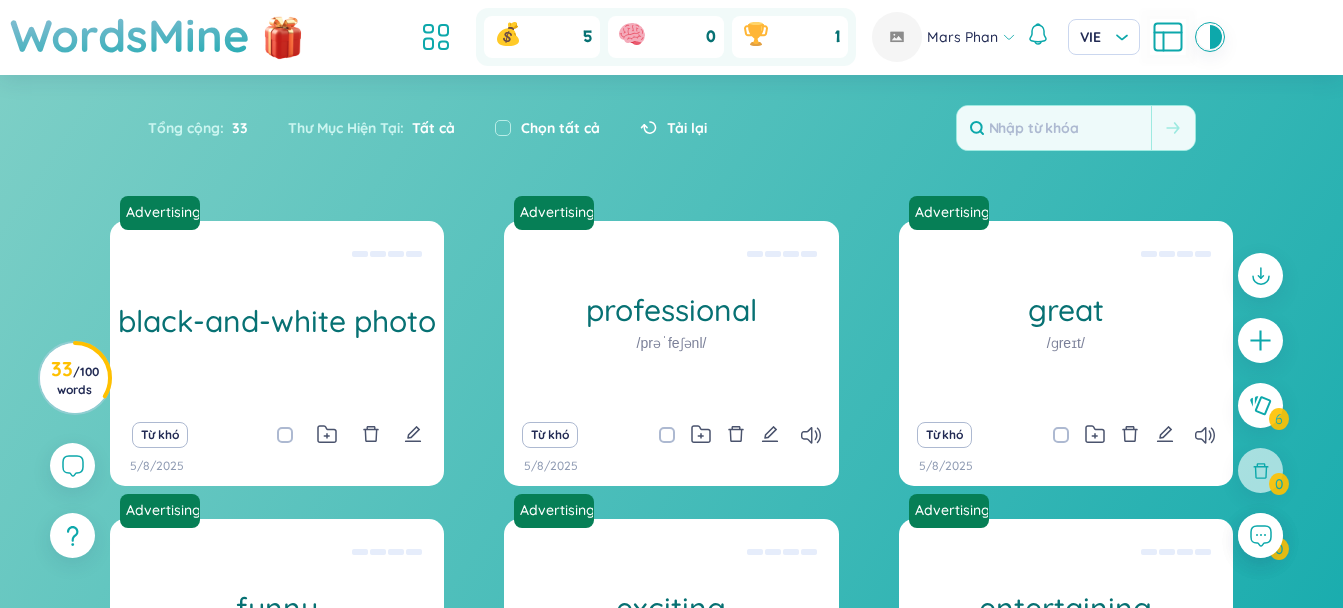 click on "Chọn tất cả" at bounding box center (547, 128) 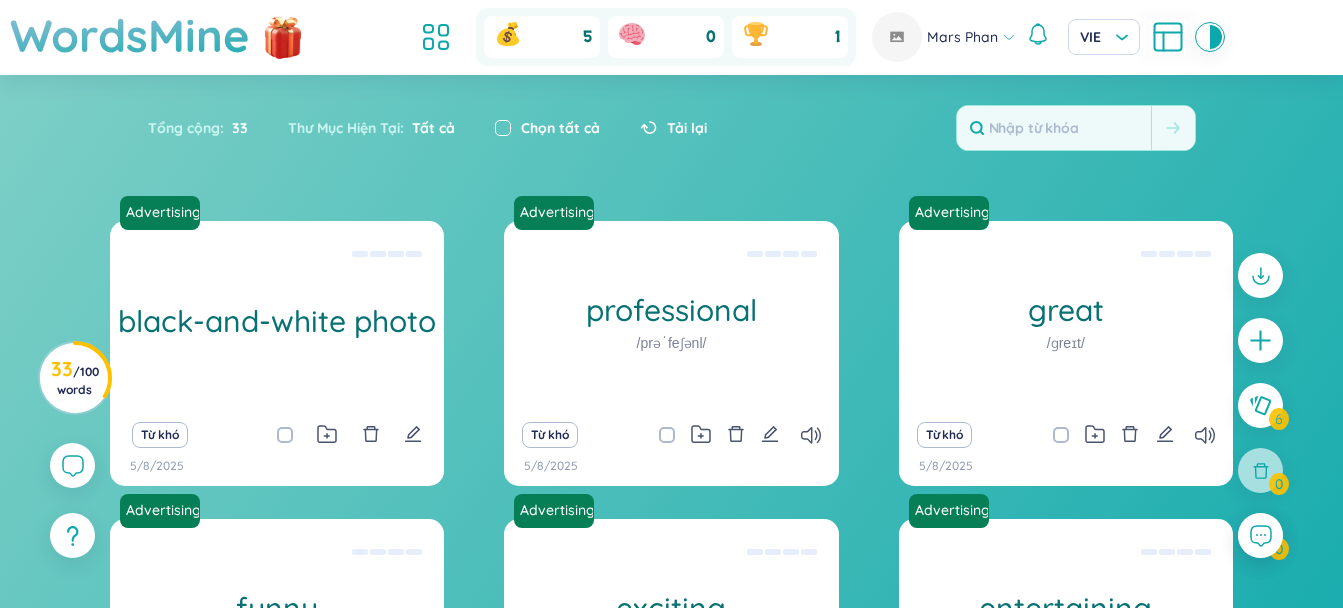click at bounding box center [503, 128] 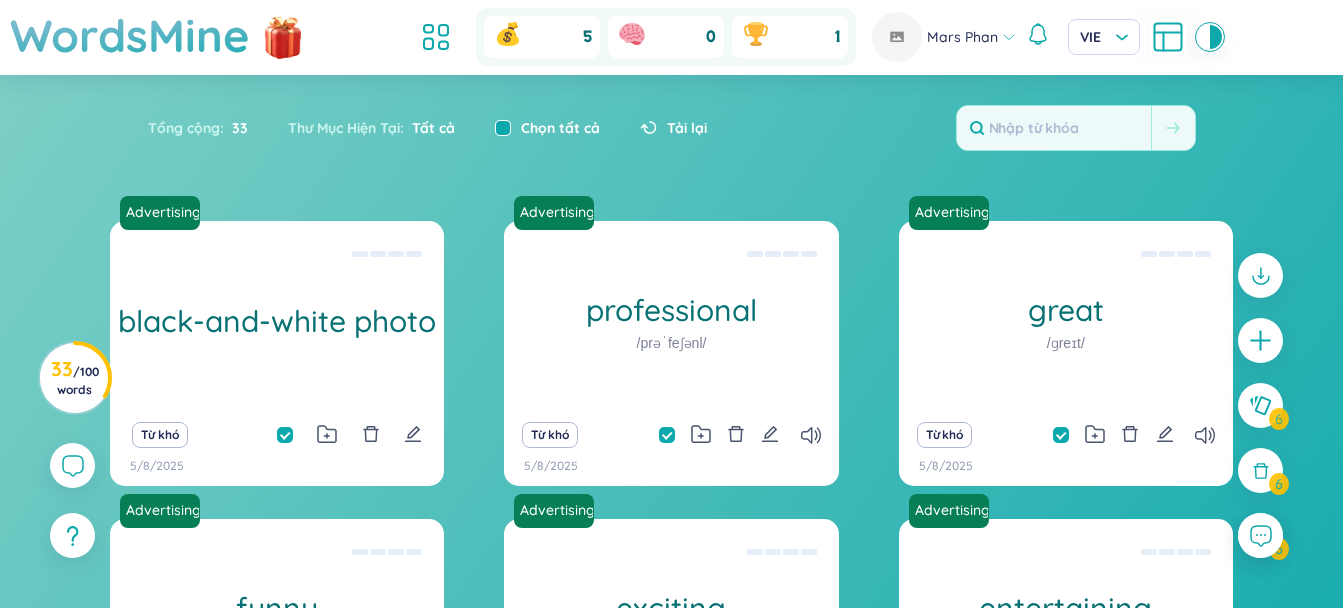 click at bounding box center [503, 128] 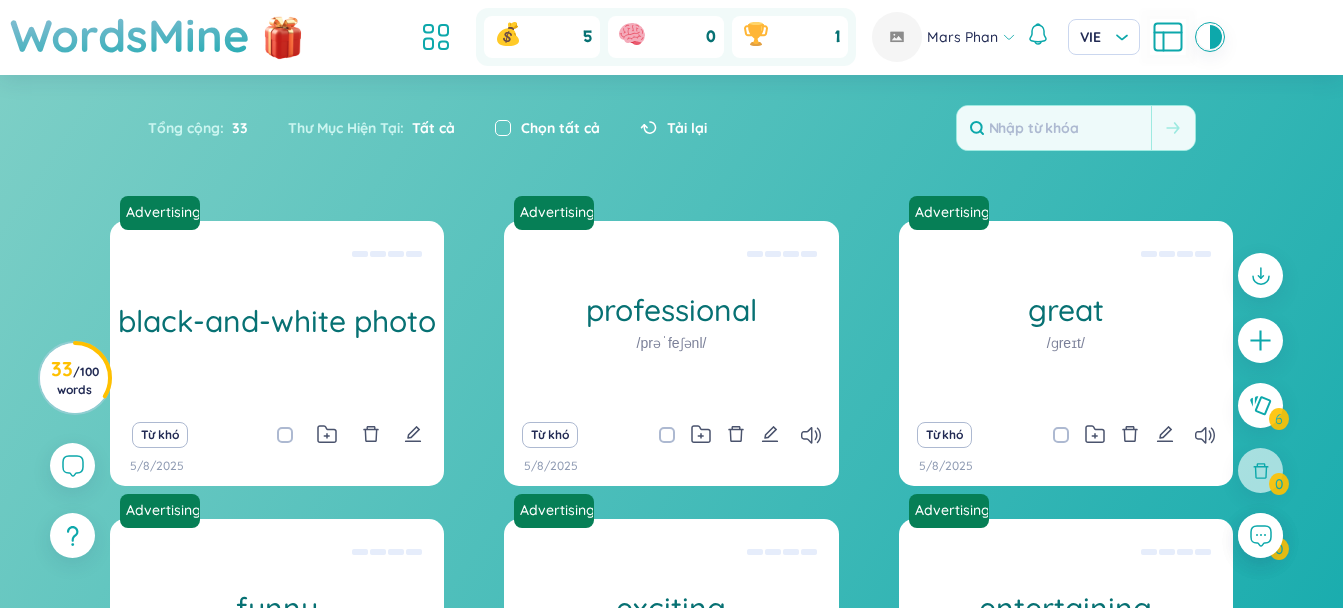 click at bounding box center [503, 128] 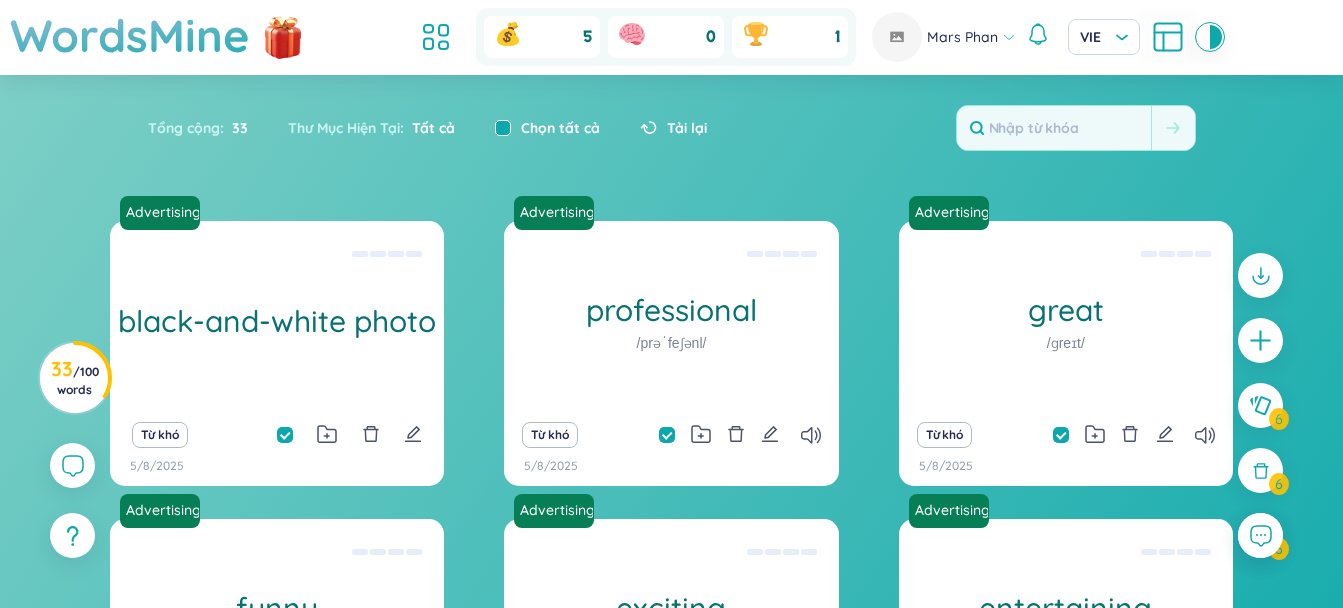 click at bounding box center (503, 128) 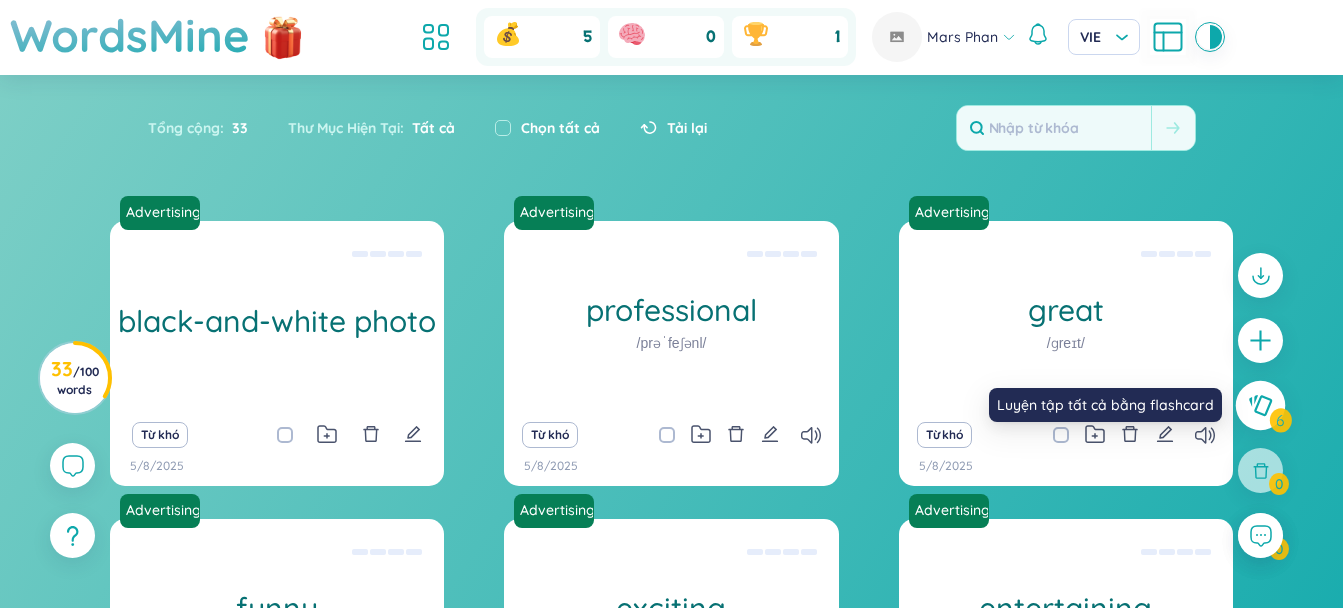 click at bounding box center [1261, 406] 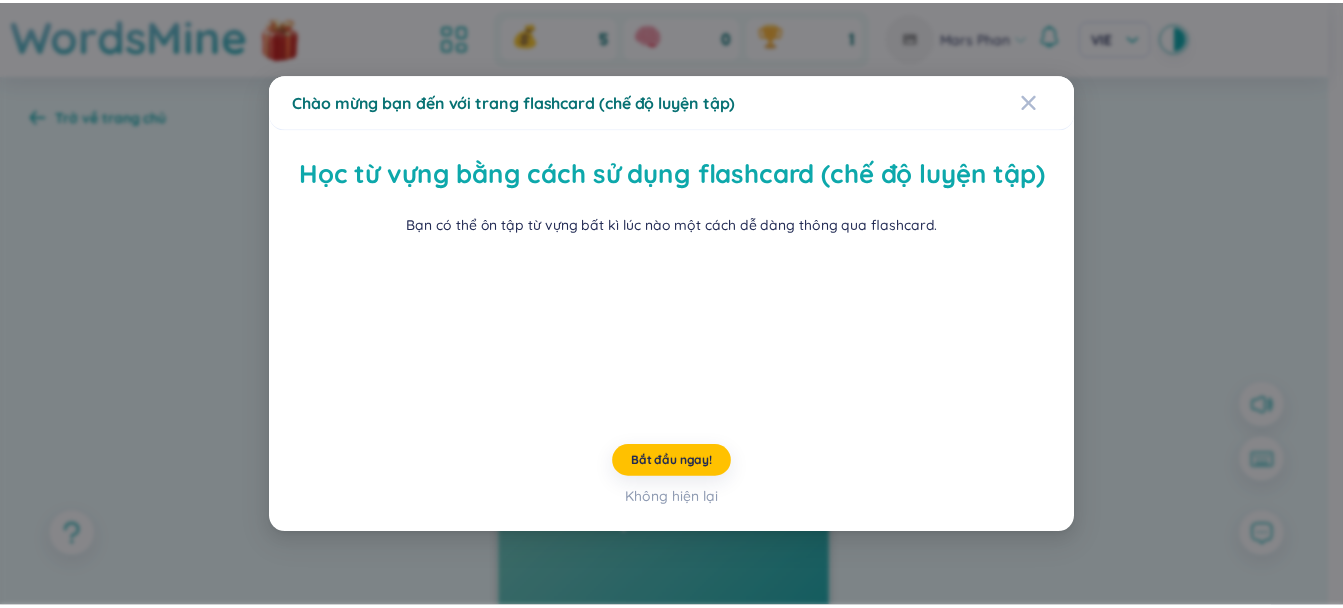 scroll, scrollTop: 107, scrollLeft: 0, axis: vertical 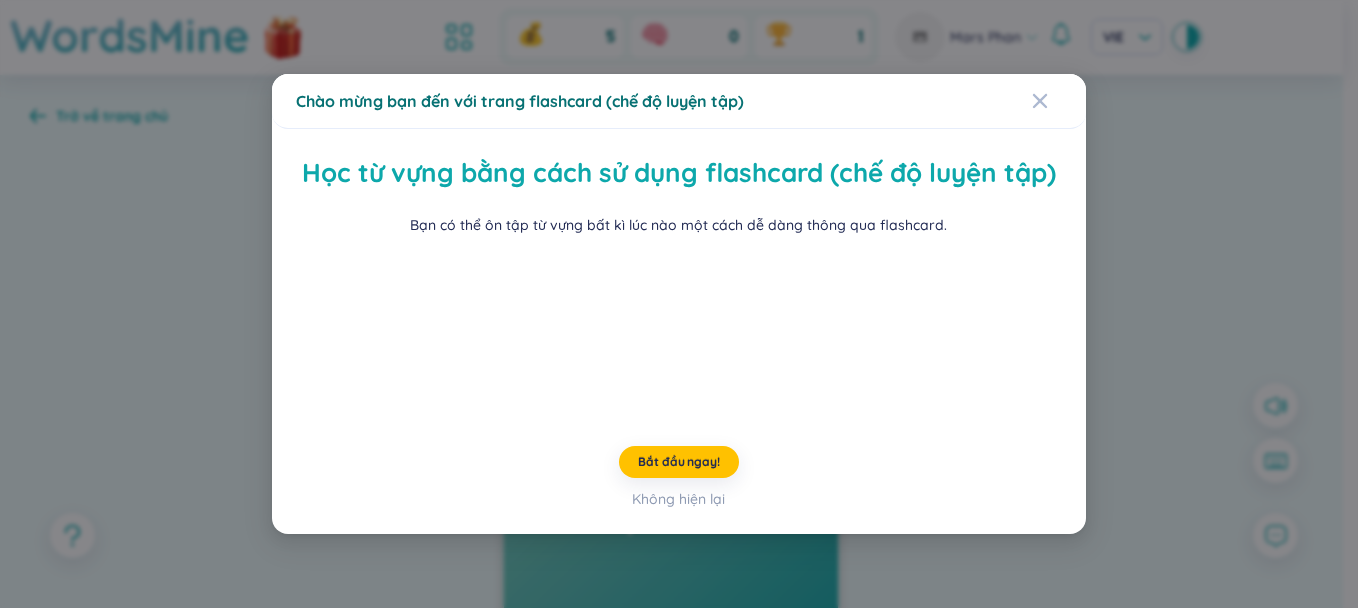 click on "Bắt đầu ngay! Không hiện lại" at bounding box center (679, 478) 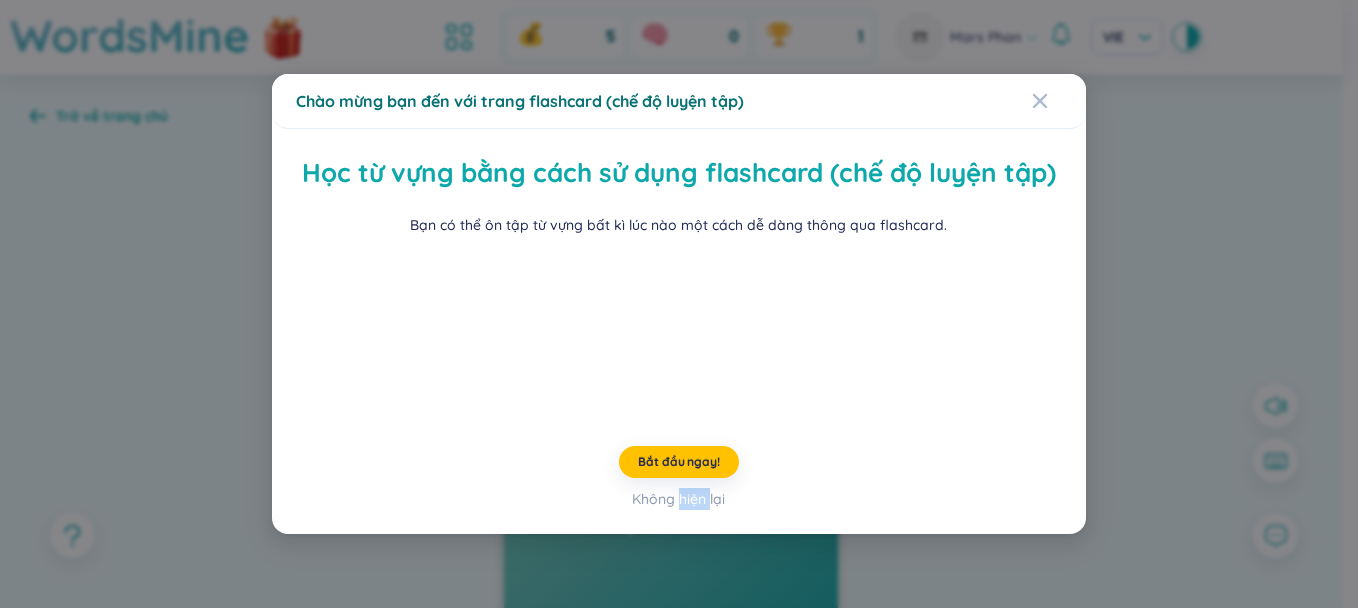 click on "Bắt đầu ngay! Không hiện lại" at bounding box center [679, 478] 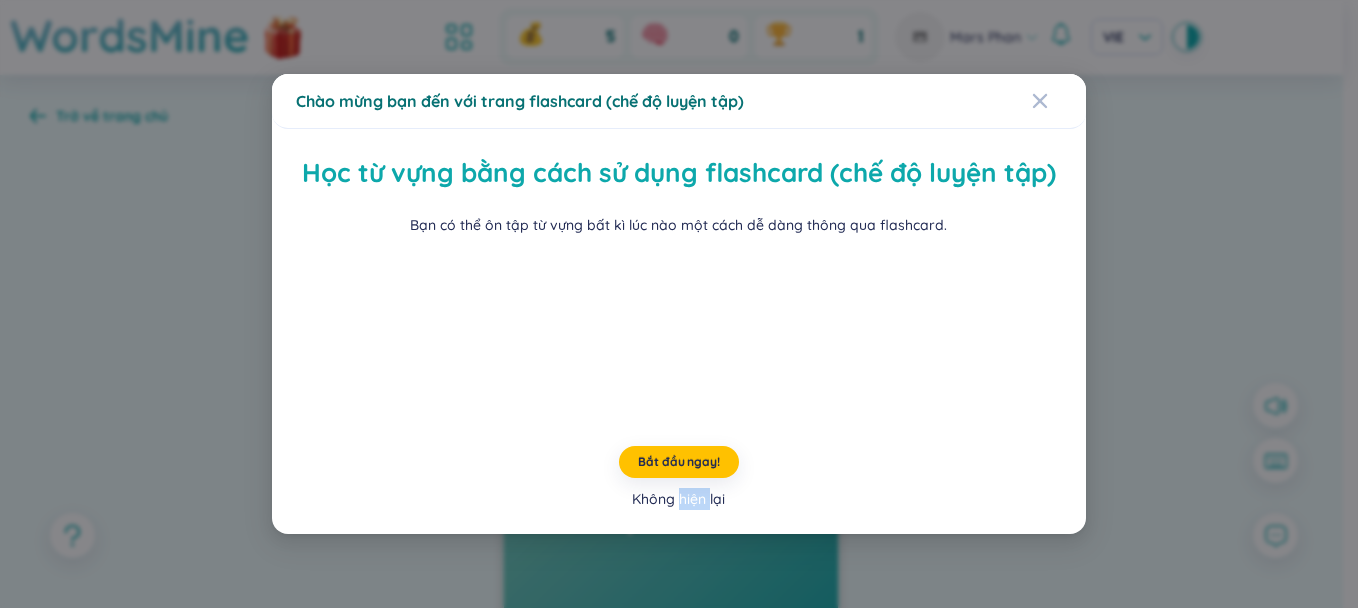 drag, startPoint x: 686, startPoint y: 561, endPoint x: 687, endPoint y: 573, distance: 12.0415945 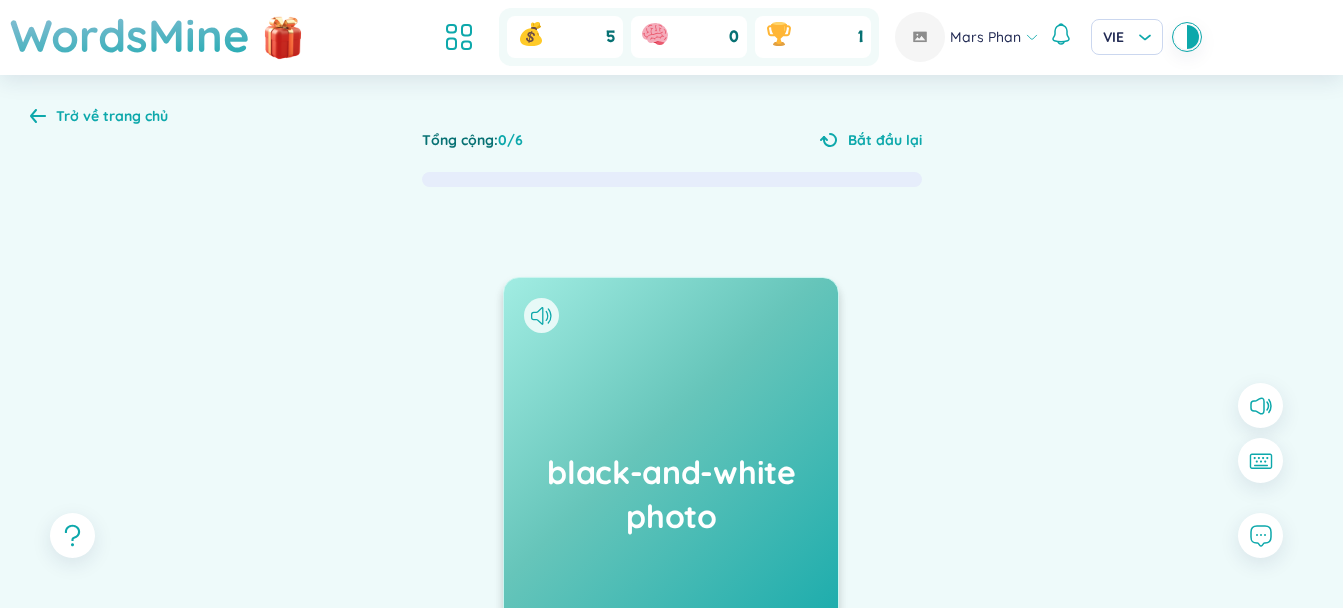 scroll, scrollTop: 133, scrollLeft: 0, axis: vertical 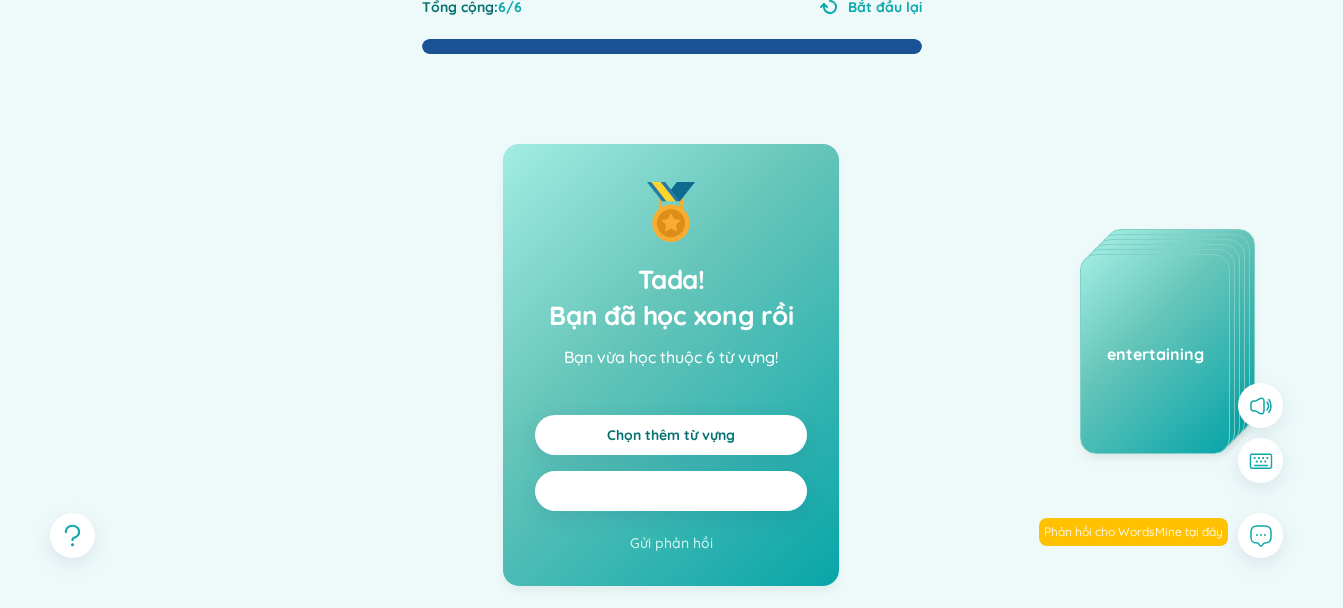 click on "Ôn tập lại tất cả" at bounding box center [671, 491] 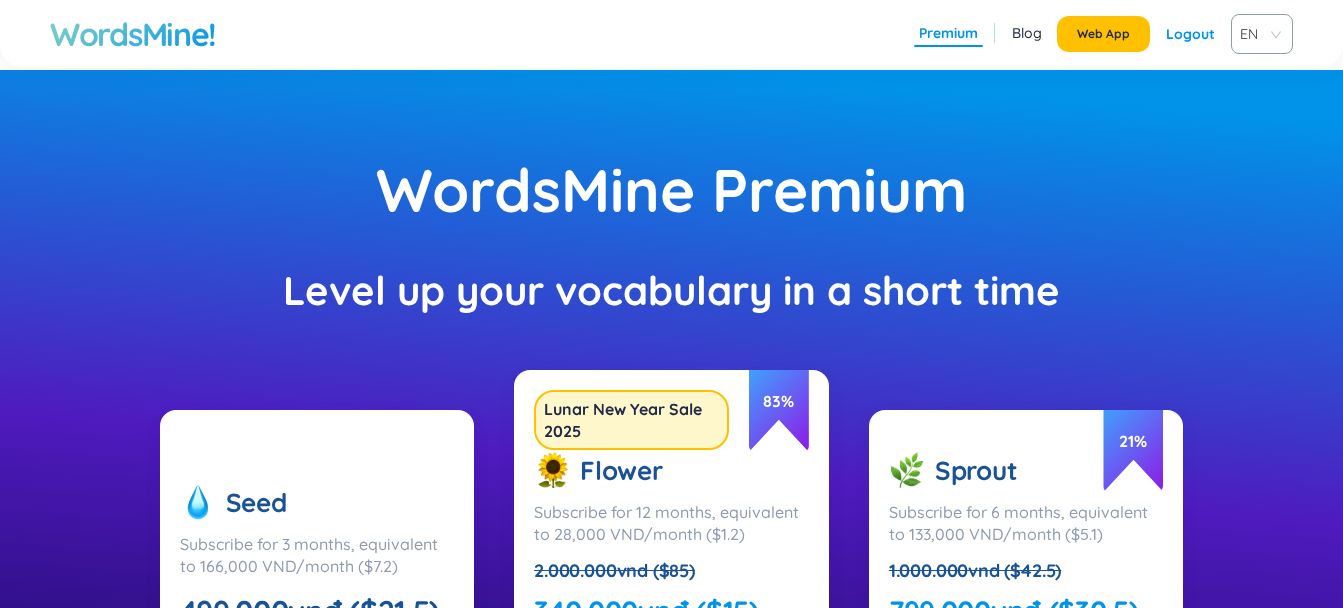 scroll, scrollTop: 0, scrollLeft: 0, axis: both 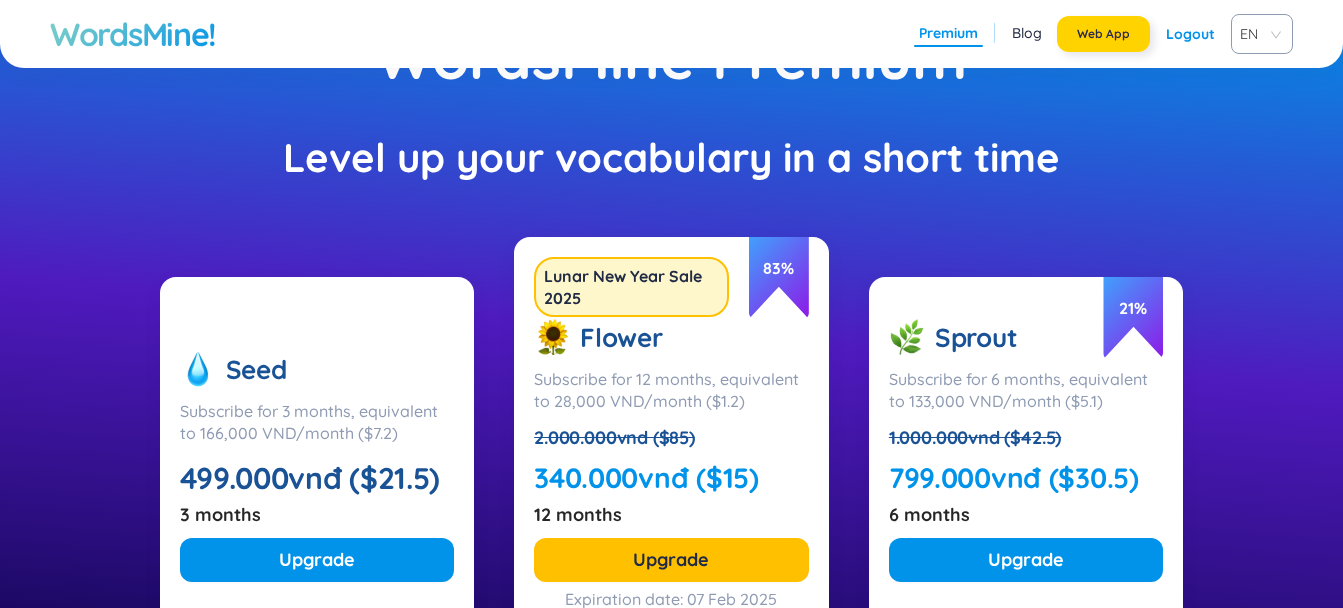 click on "Web App" at bounding box center (1103, 34) 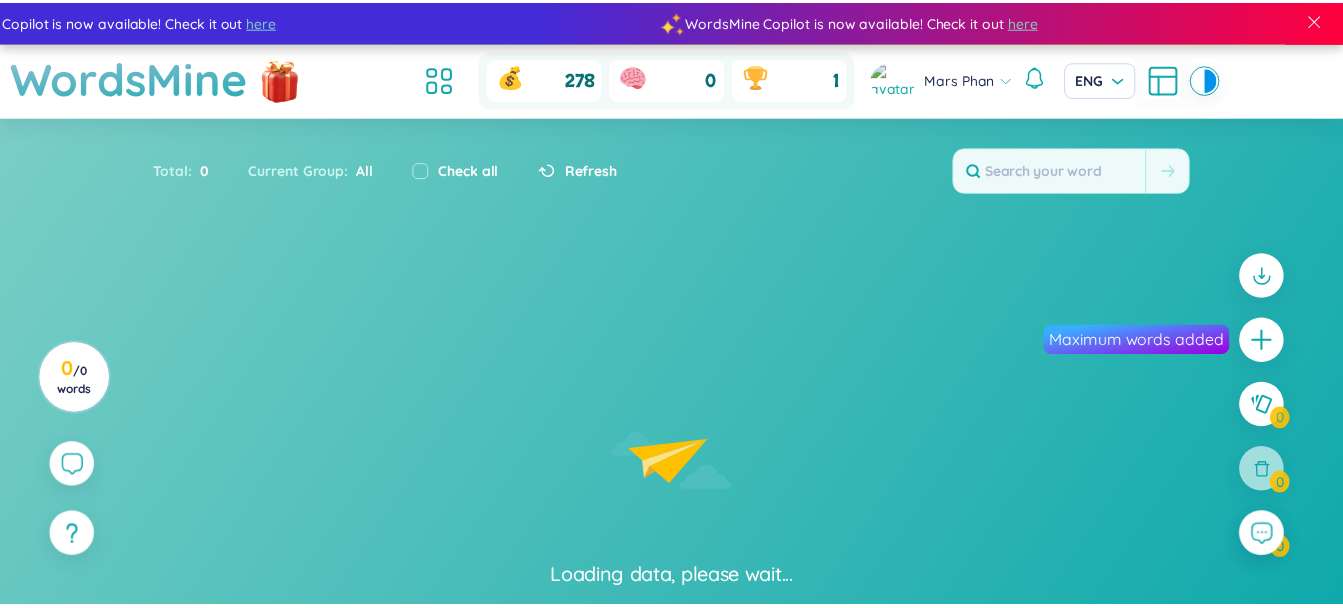 scroll, scrollTop: 0, scrollLeft: 0, axis: both 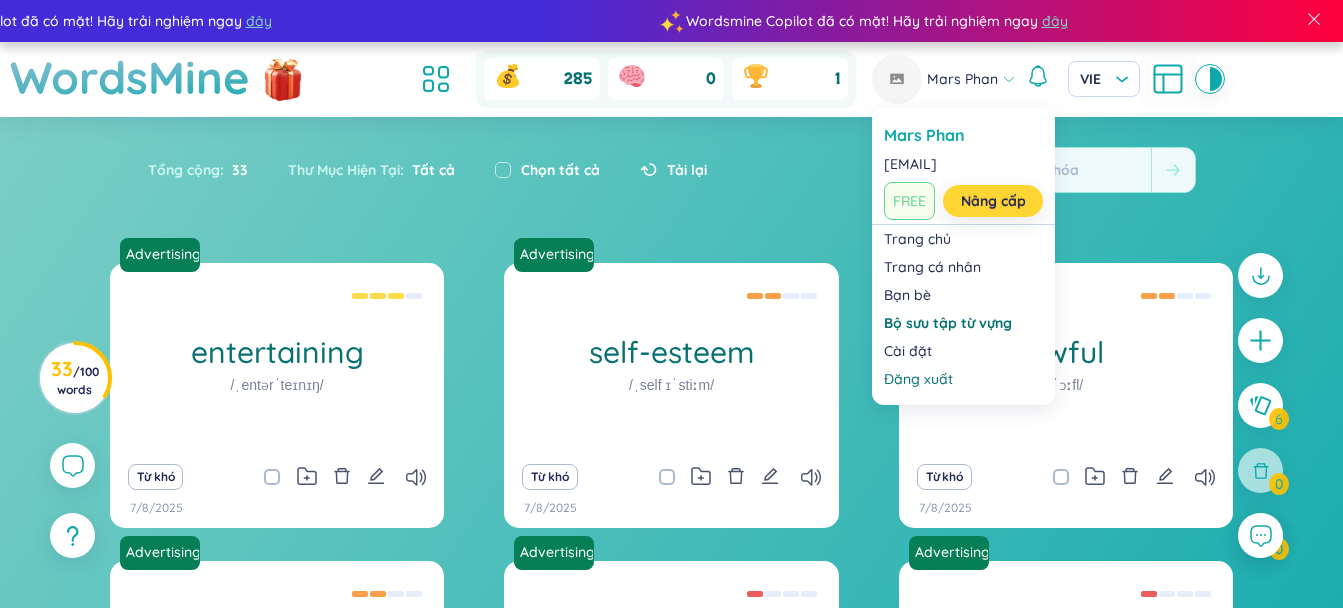 click on "Nâng cấp" at bounding box center (993, 201) 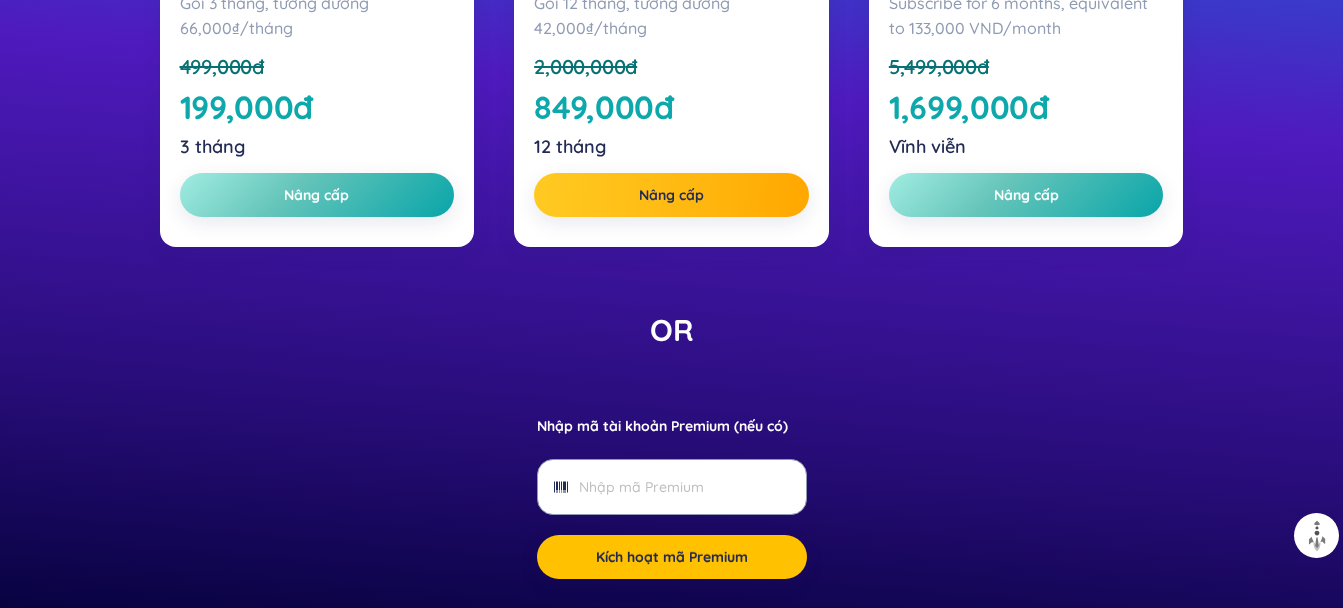 scroll, scrollTop: 400, scrollLeft: 0, axis: vertical 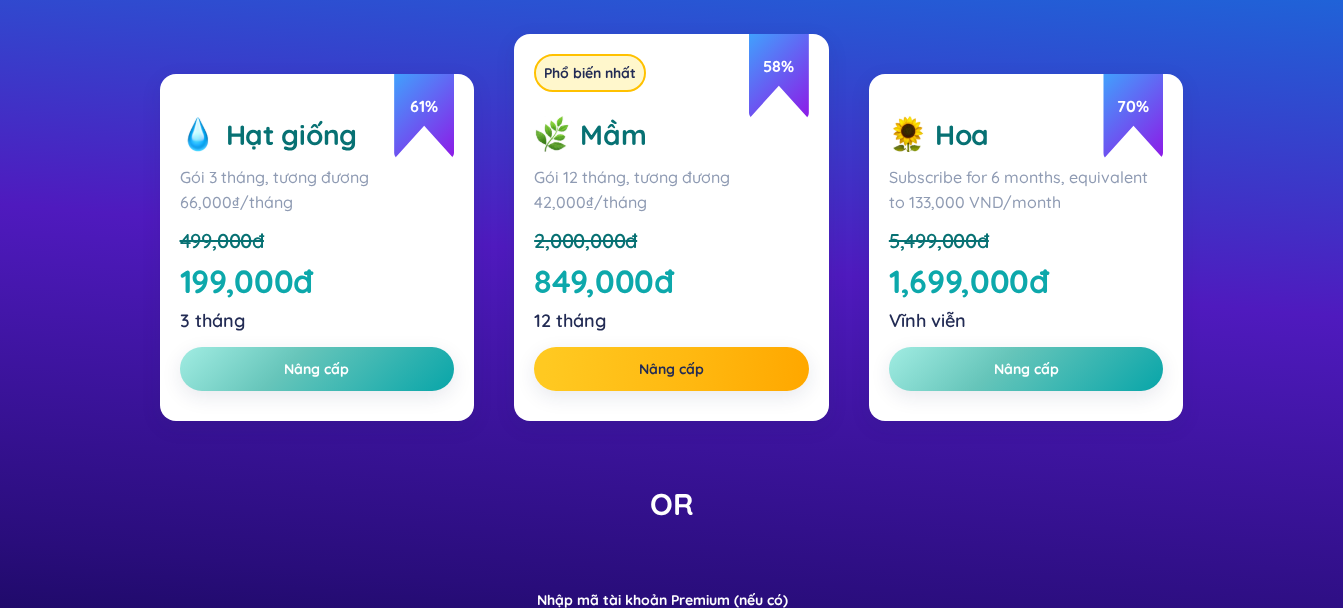 click on "OR" at bounding box center [671, 504] 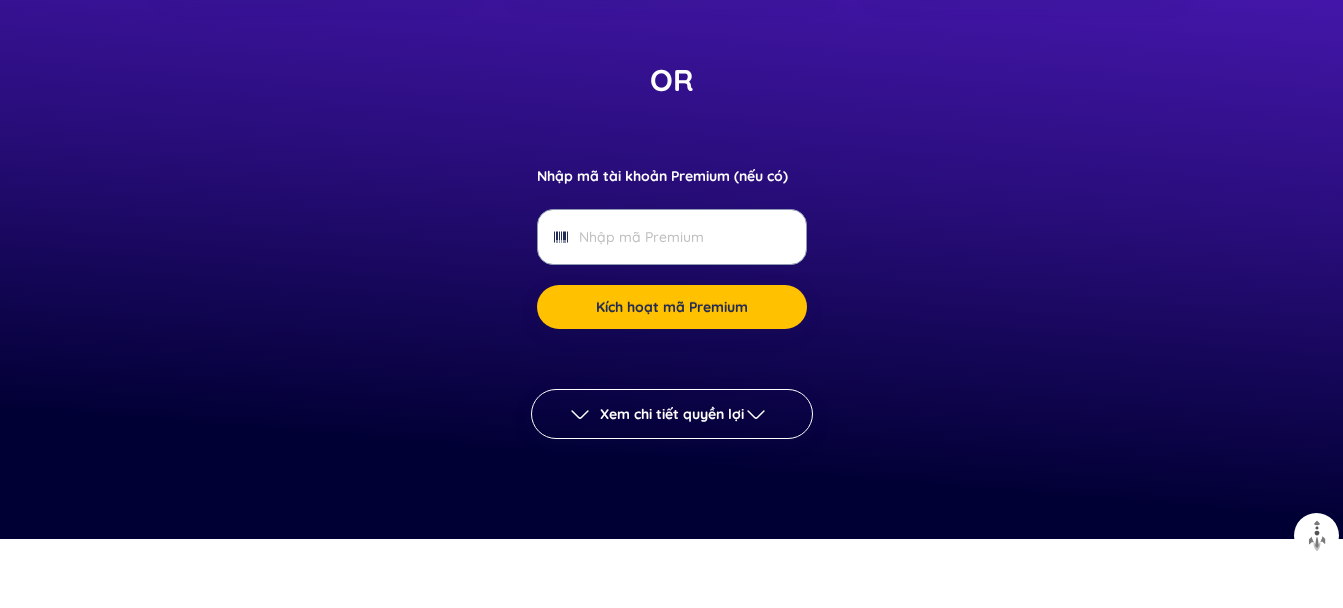 scroll, scrollTop: 933, scrollLeft: 0, axis: vertical 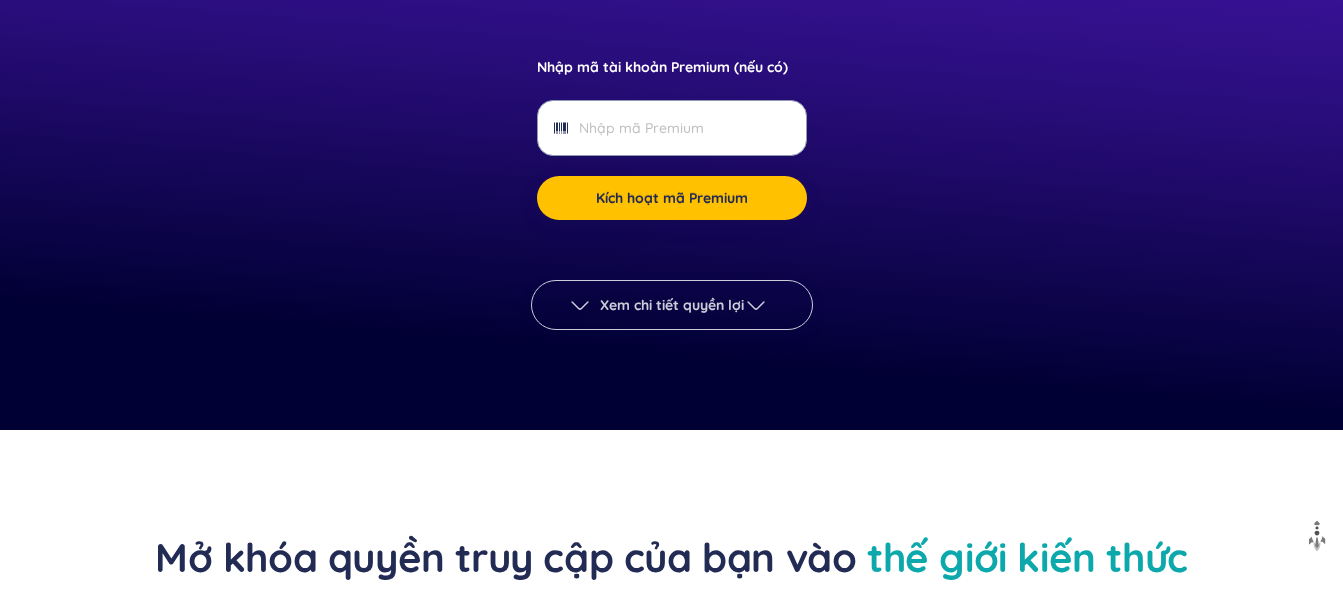 click on "Xem chi tiết quyền lợi" at bounding box center (672, 305) 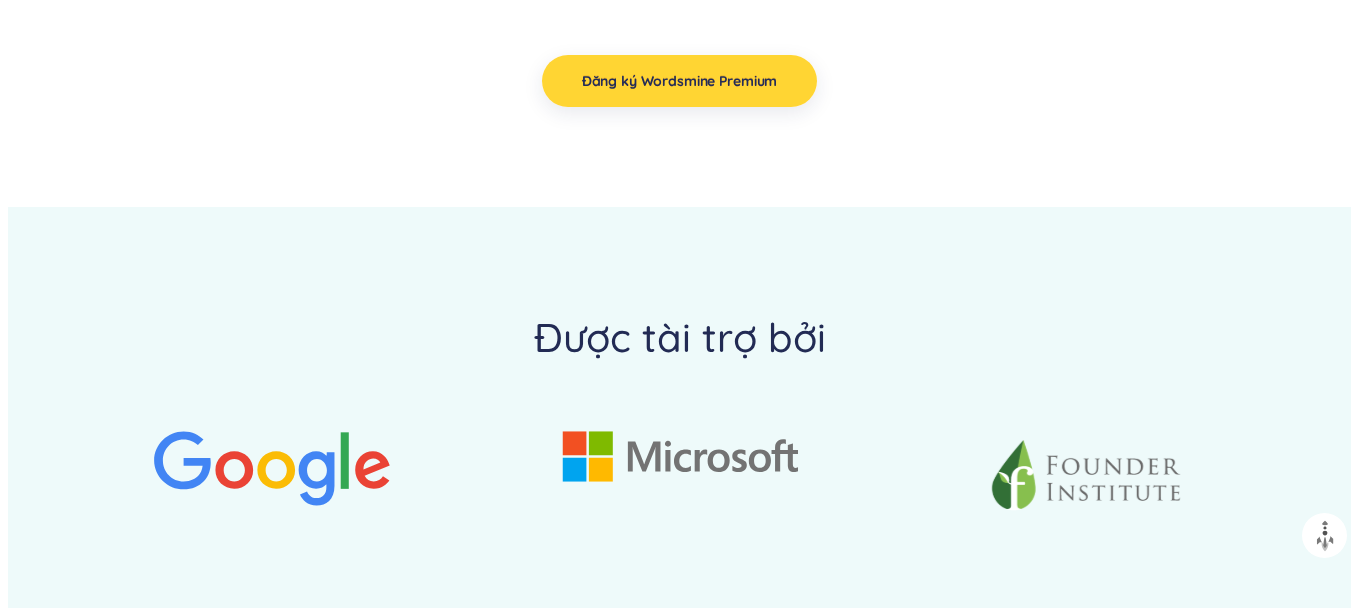 scroll, scrollTop: 2087, scrollLeft: 0, axis: vertical 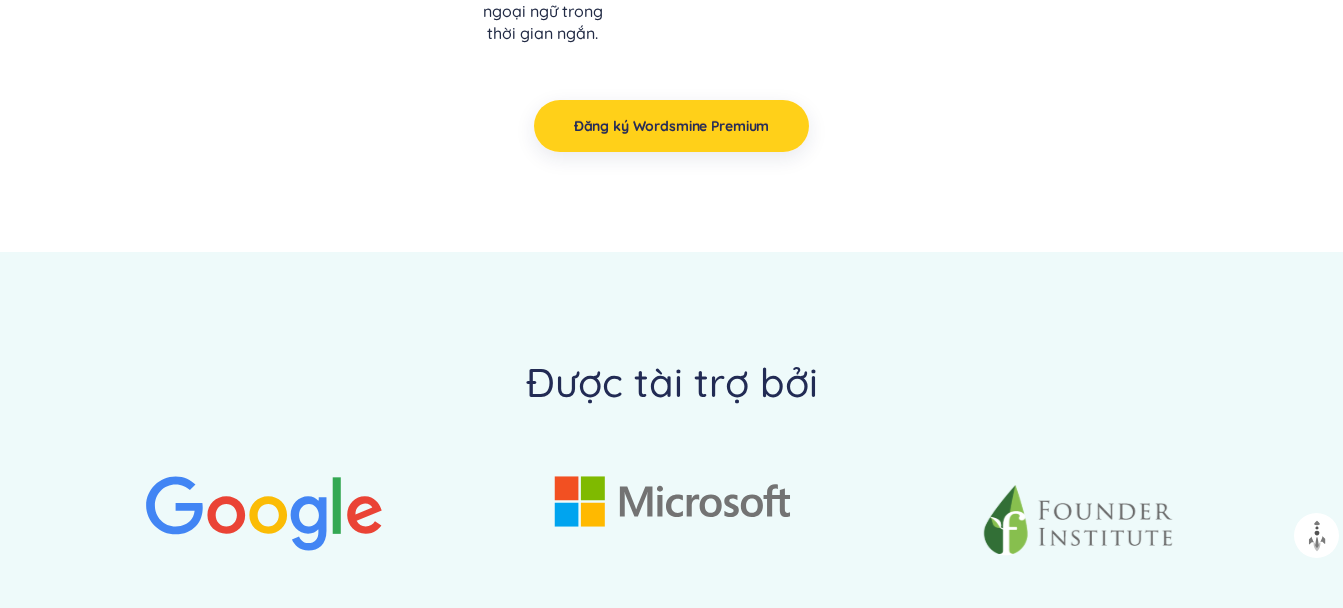 click on "Đăng ký Wordsmine Premium" at bounding box center (672, 126) 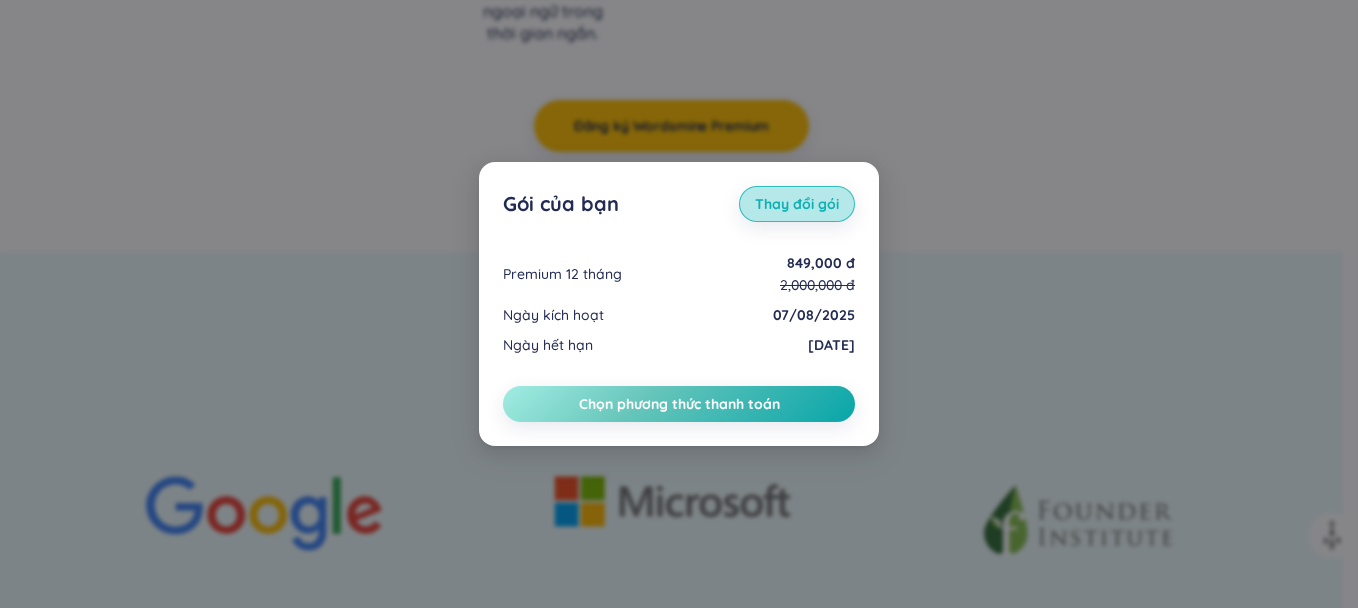 click on "Thay đổi gói" at bounding box center [797, 204] 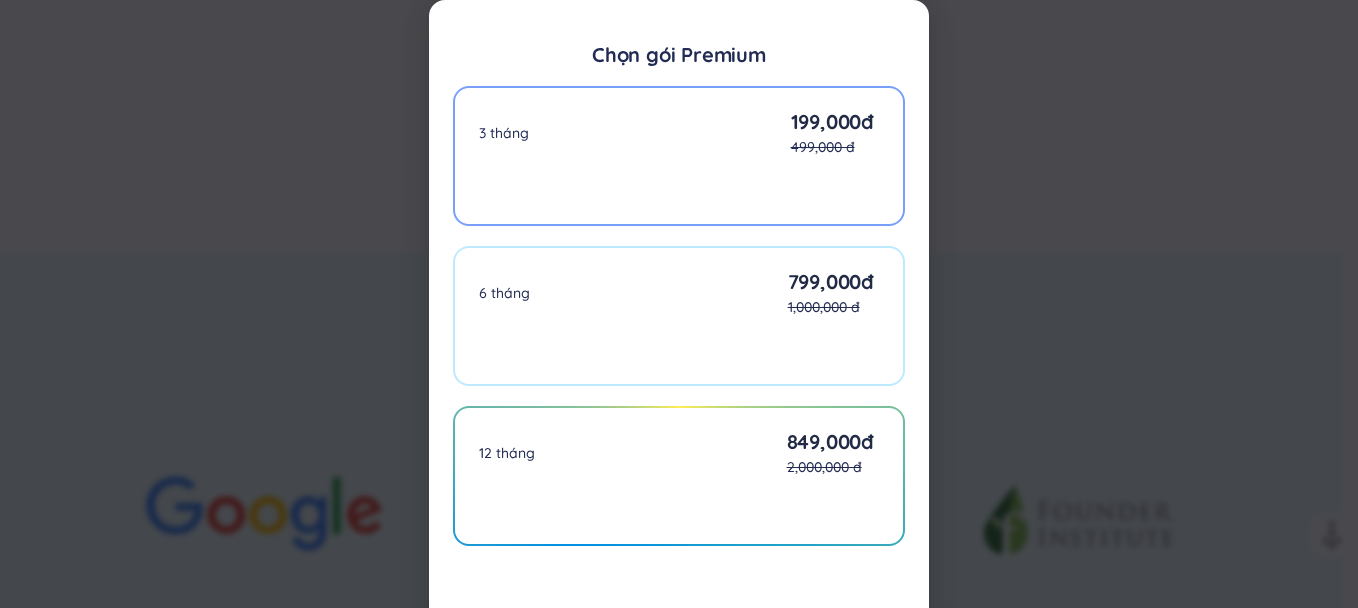 click on "3 tháng 199,000 đ 499,000 đ" at bounding box center [679, 156] 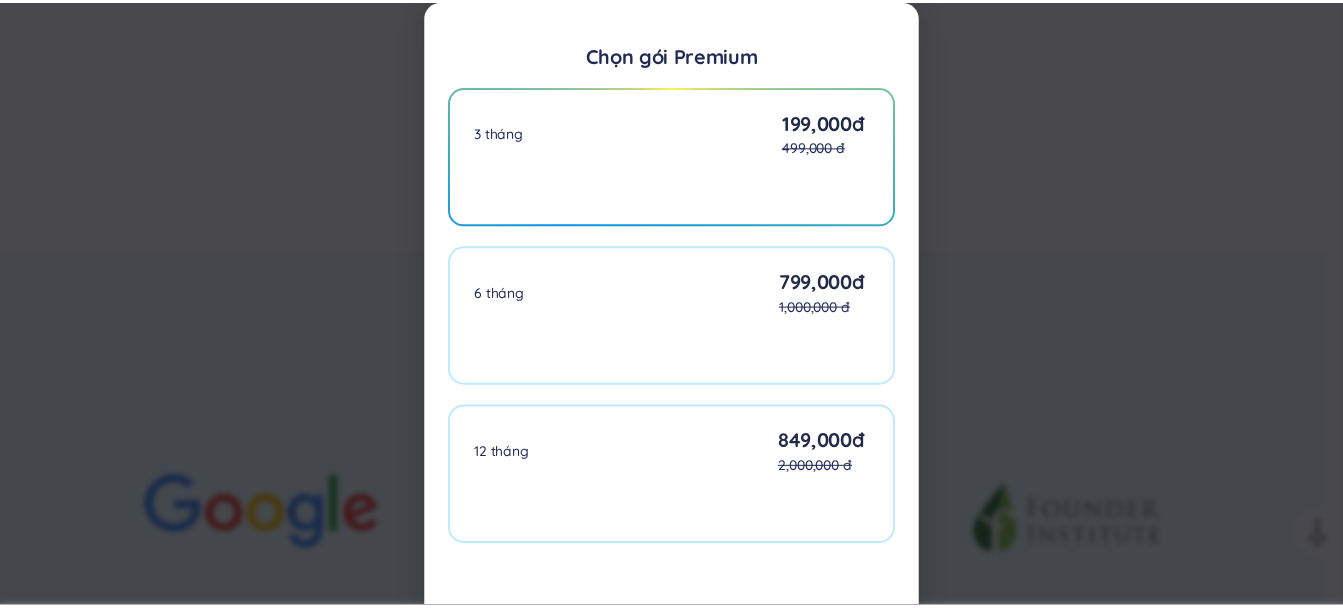 scroll, scrollTop: 48, scrollLeft: 0, axis: vertical 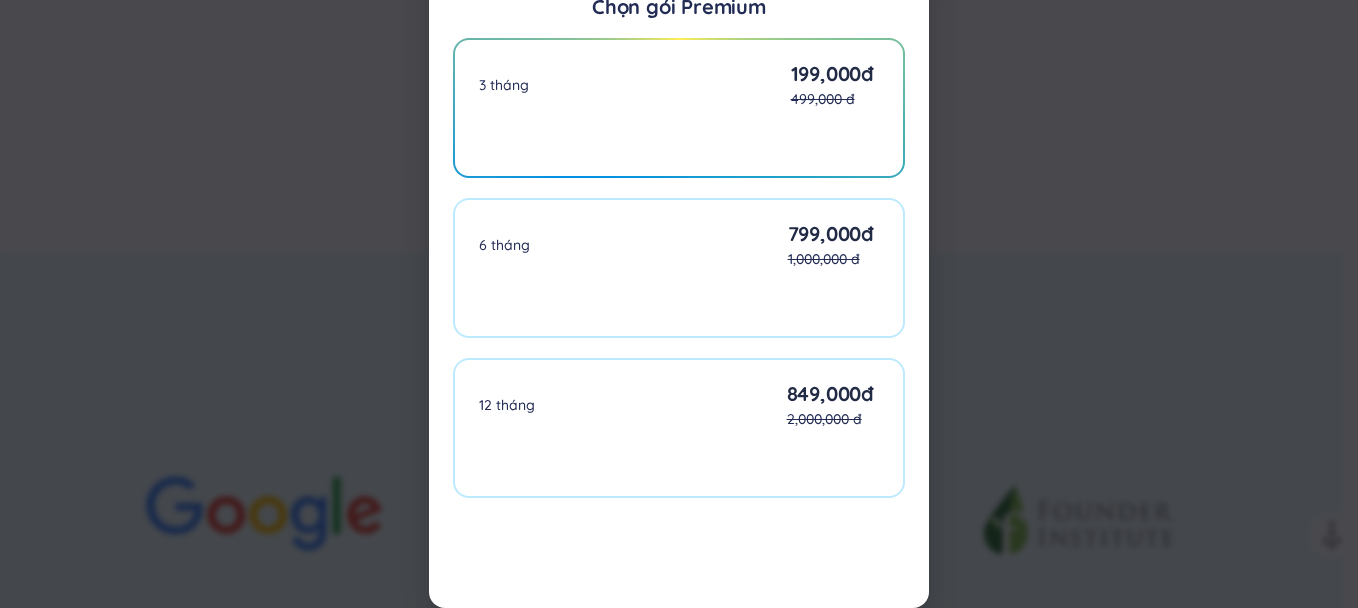 click on "Chọn gói Premium 3 tháng 199,000 đ 499,000 đ 6 tháng 799,000 đ 1,000,000 đ 12 tháng 849,000  đ 2,000,000 đ" at bounding box center (679, 304) 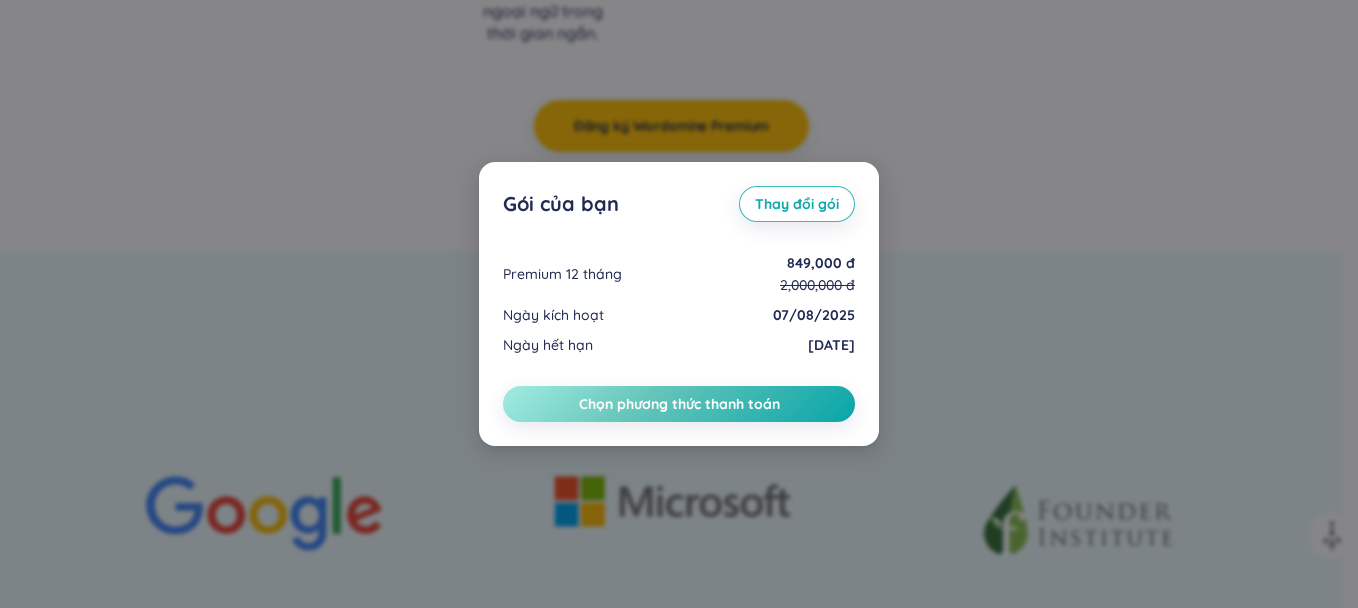 click on "Gói của bạn Thay đổi gói Premium   12 tháng 849,000   đ 2,000,000 đ Ngày kích hoạt 07/08/2025 Ngày hết hạn 07/08/2026 Chọn phương thức thanh toán" at bounding box center [679, 304] 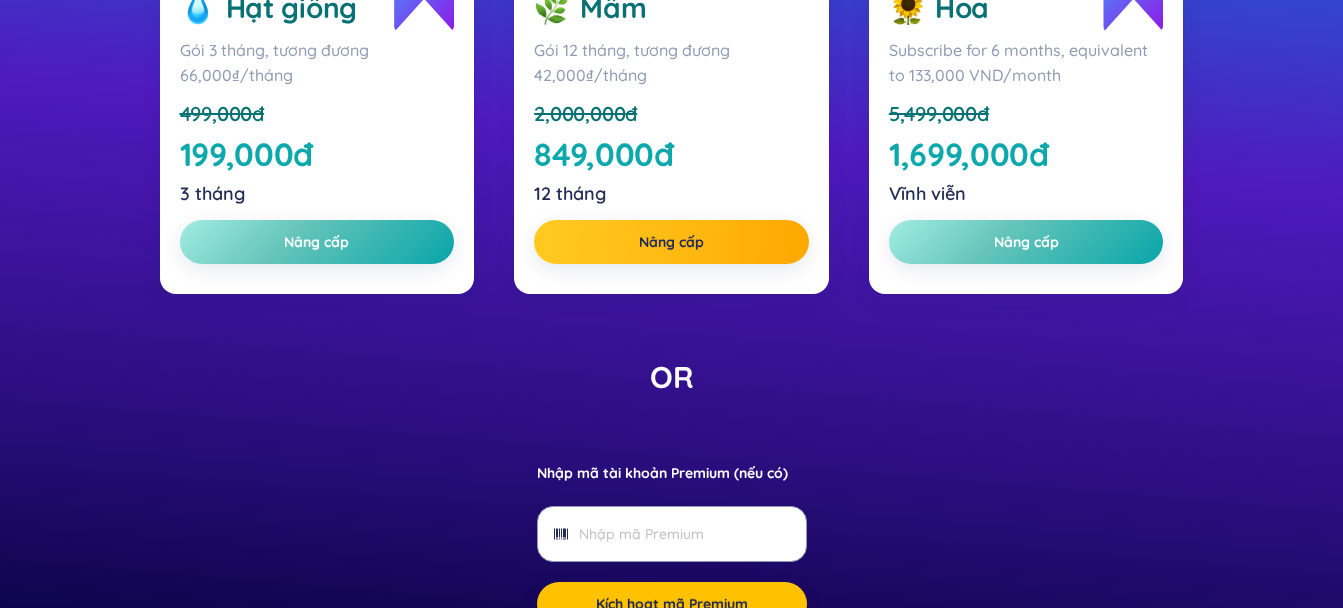 scroll, scrollTop: 354, scrollLeft: 0, axis: vertical 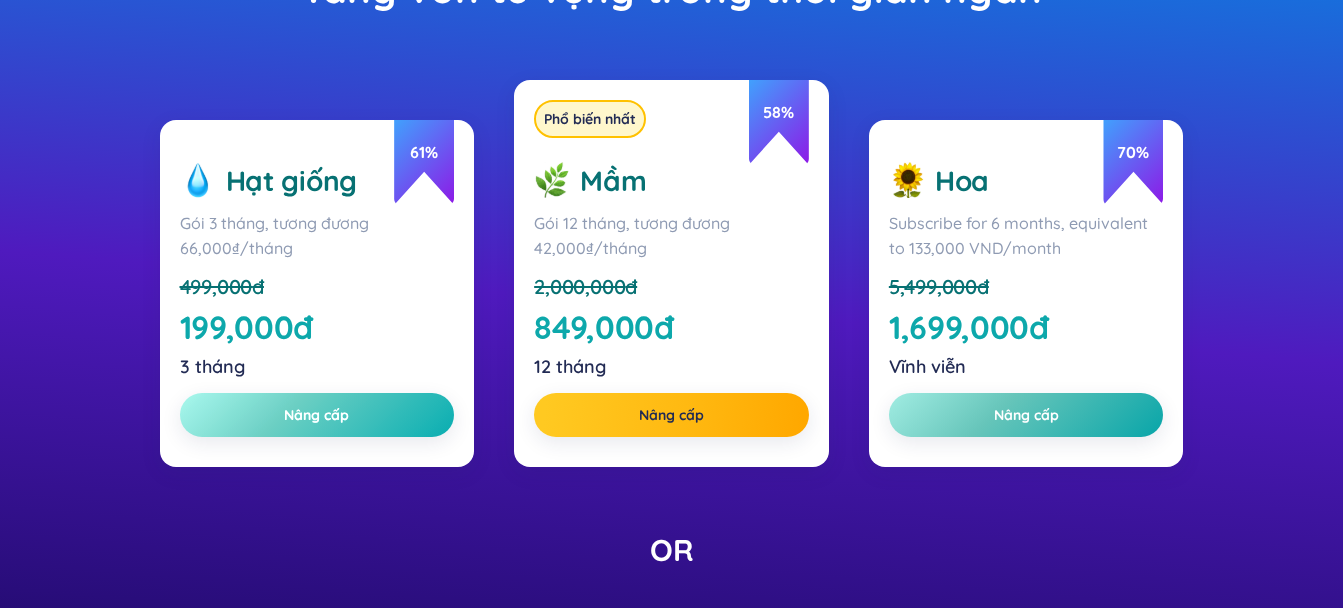 click on "Nâng cấp" at bounding box center (316, 415) 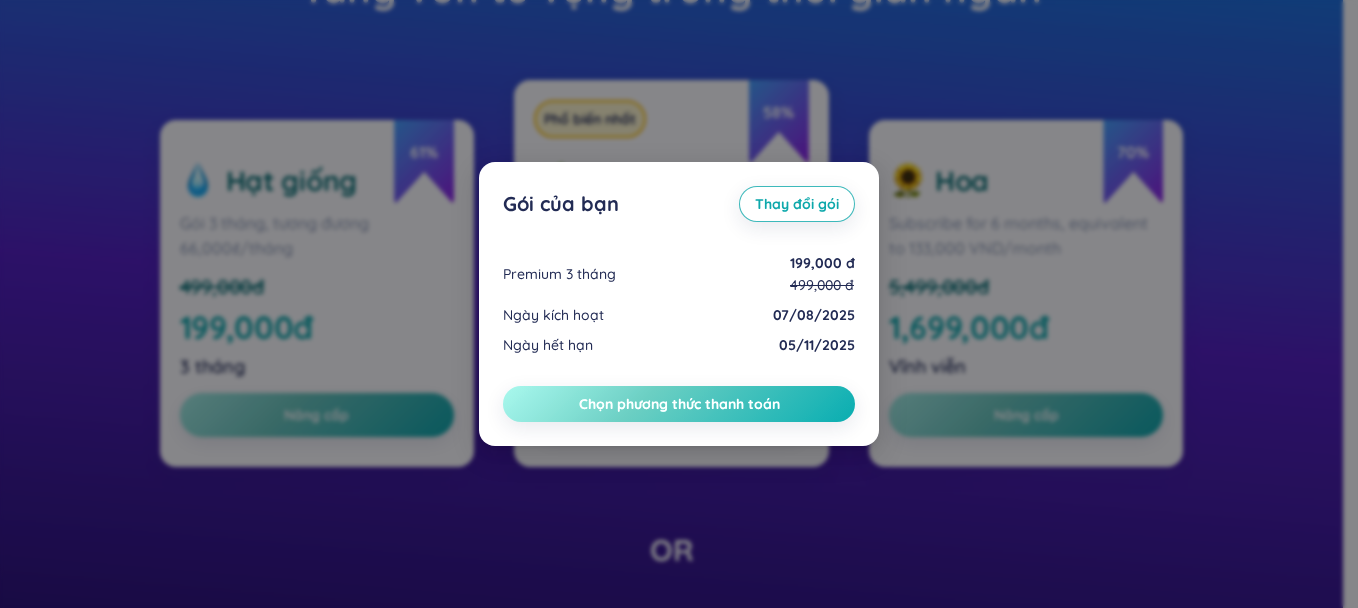 click on "Chọn phương thức thanh toán" at bounding box center [679, 404] 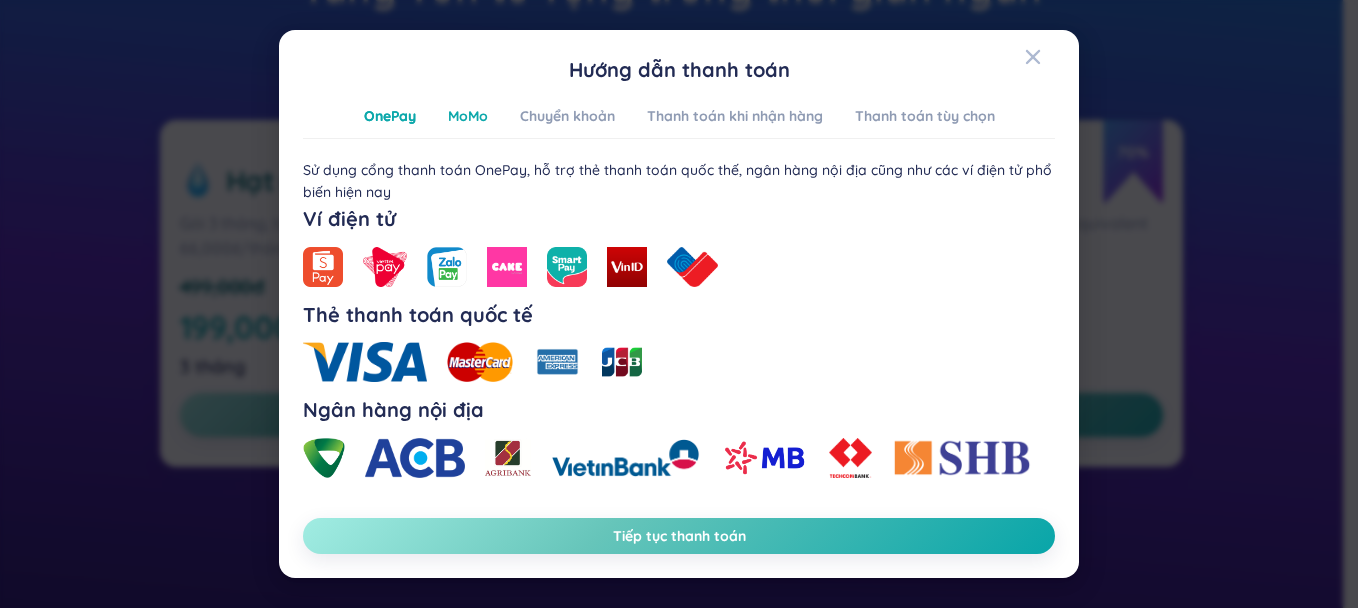 click on "MoMo" at bounding box center (468, 116) 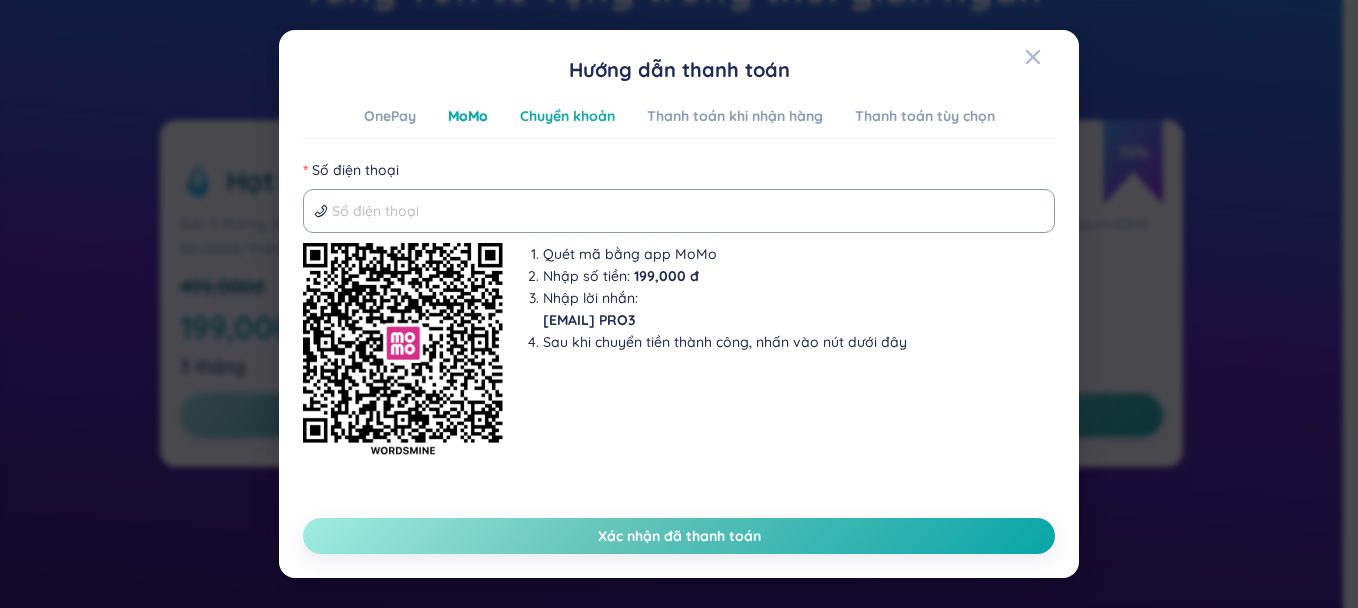 click on "Chuyển khoản" at bounding box center (567, 116) 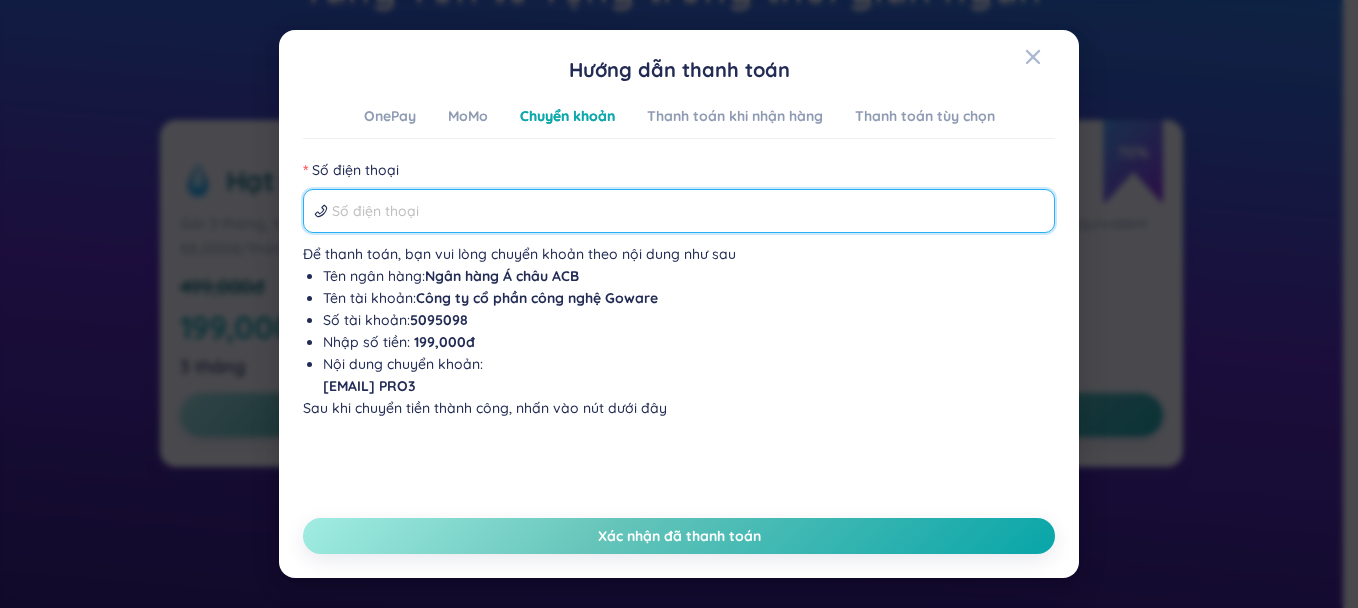 click on "Số điện thoại" at bounding box center (688, 211) 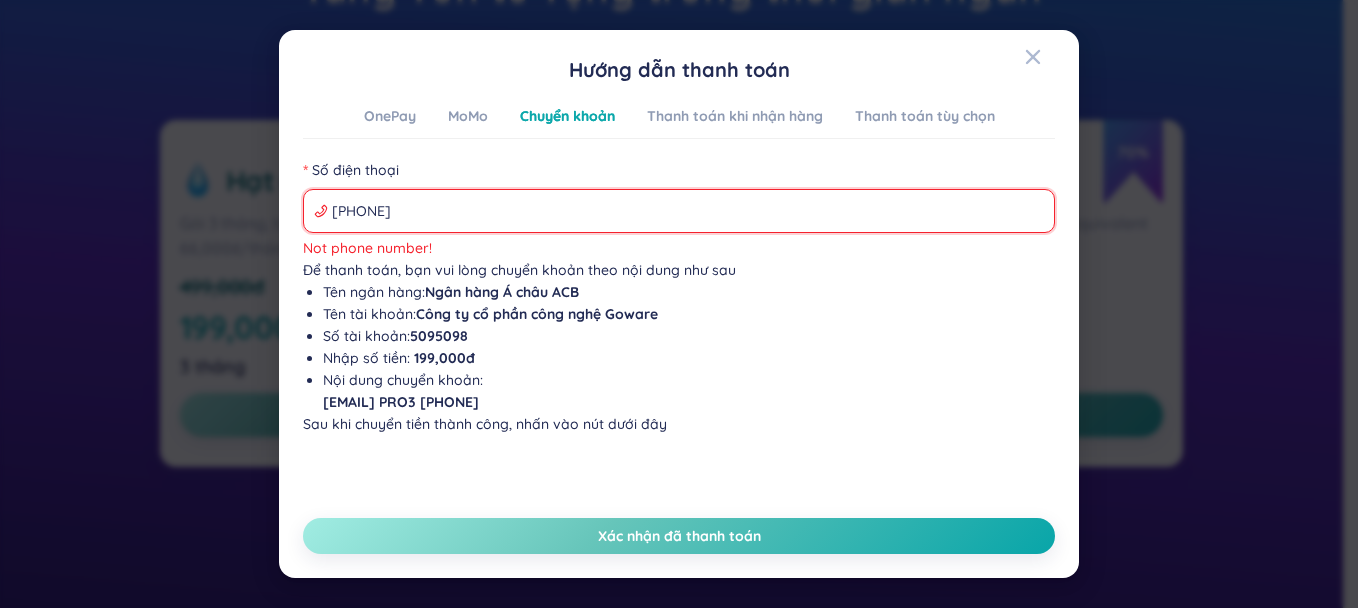 type on "0789829808" 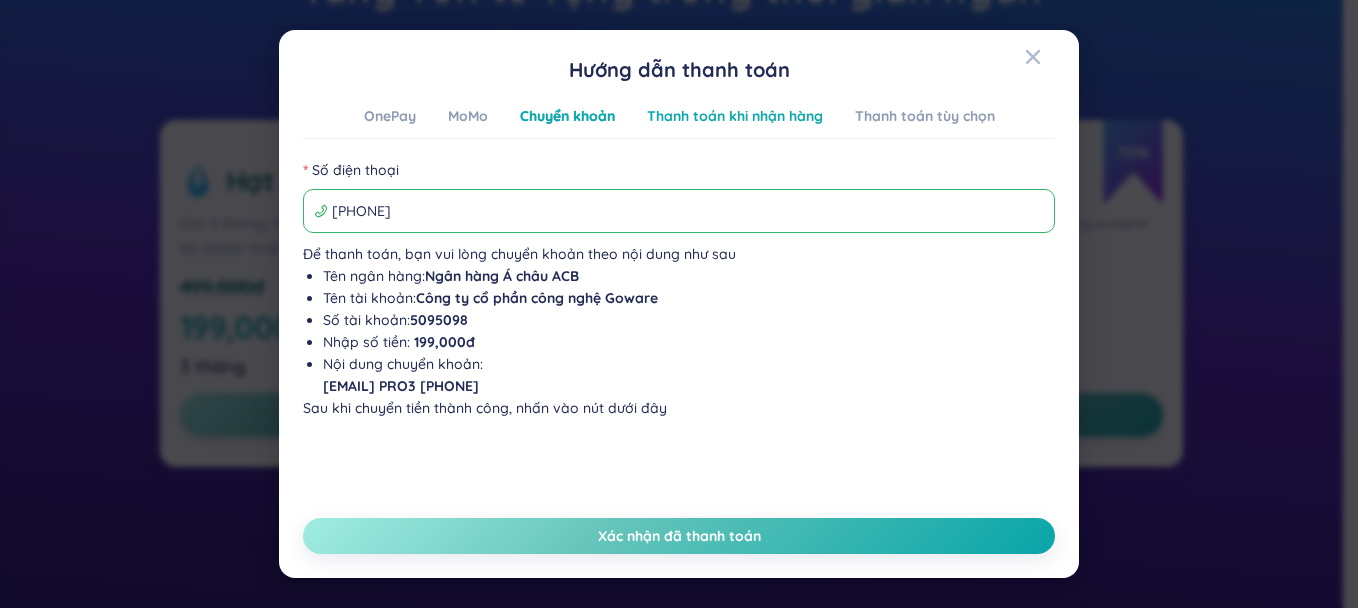 click on "Thanh toán khi nhận hàng" at bounding box center (735, 116) 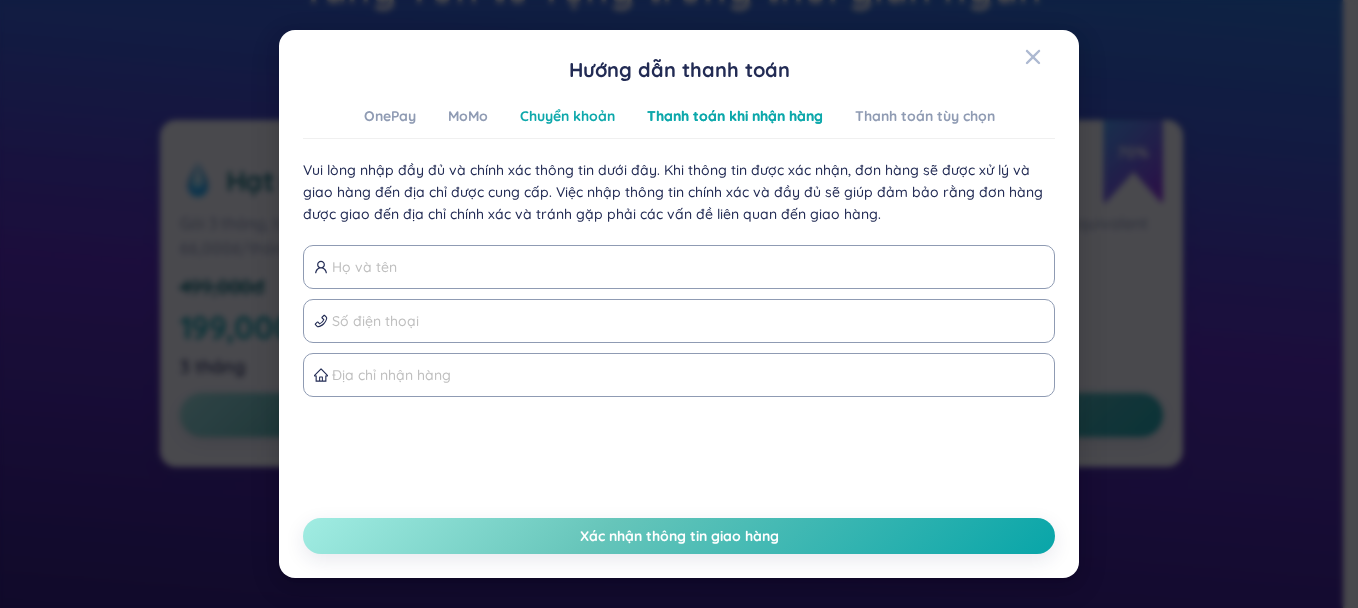click on "Chuyển khoản" at bounding box center (567, 116) 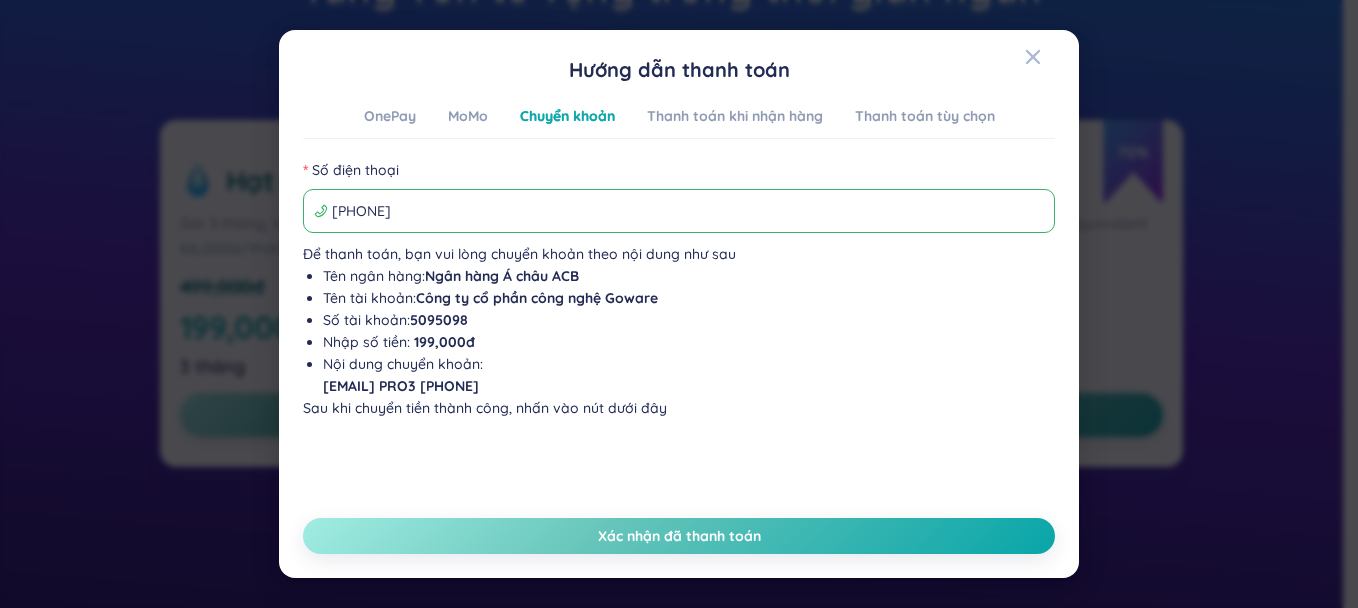 click on "Hướng dẫn thanh toán OnePay MoMo Chuyển khoản Thanh toán khi nhận hàng Thanh toán tùy chọn Sử dụng cổng thanh toán OnePay, hỗ trợ thẻ thanh toán quốc thế, ngân hàng nội địa cũng như các ví điện tử phổ biến hiện nay Ví điện tử Thẻ thanh toán quốc tế Ngân hàng nội địa   Số điện thoại Quét mã bằng app MoMo Nhập số tiền :   199,000   đ Nhập lời nhắn :  ptlthuan@gmail.com   PRO3   Sau khi chuyển tiền thành công, nhấn vào nút dưới đây Số điện thoại 0789829808 Để thanh toán, bạn vui lòng chuyển khoản theo nội dung như sau Tên ngân hàng :  Ngân hàng Á châu ACB Tên tài khoản :  Công ty cổ phần công nghệ Goware Số tài khoản :  5095098 Nhập số tiền :   199,000  đ Nội dung chuyển khoản :  ptlthuan@gmail.com   PRO3   0789829808 Sau khi chuyển tiền thành công, nhấn vào nút dưới đây Xác nhận đã thanh toán" at bounding box center (679, 304) 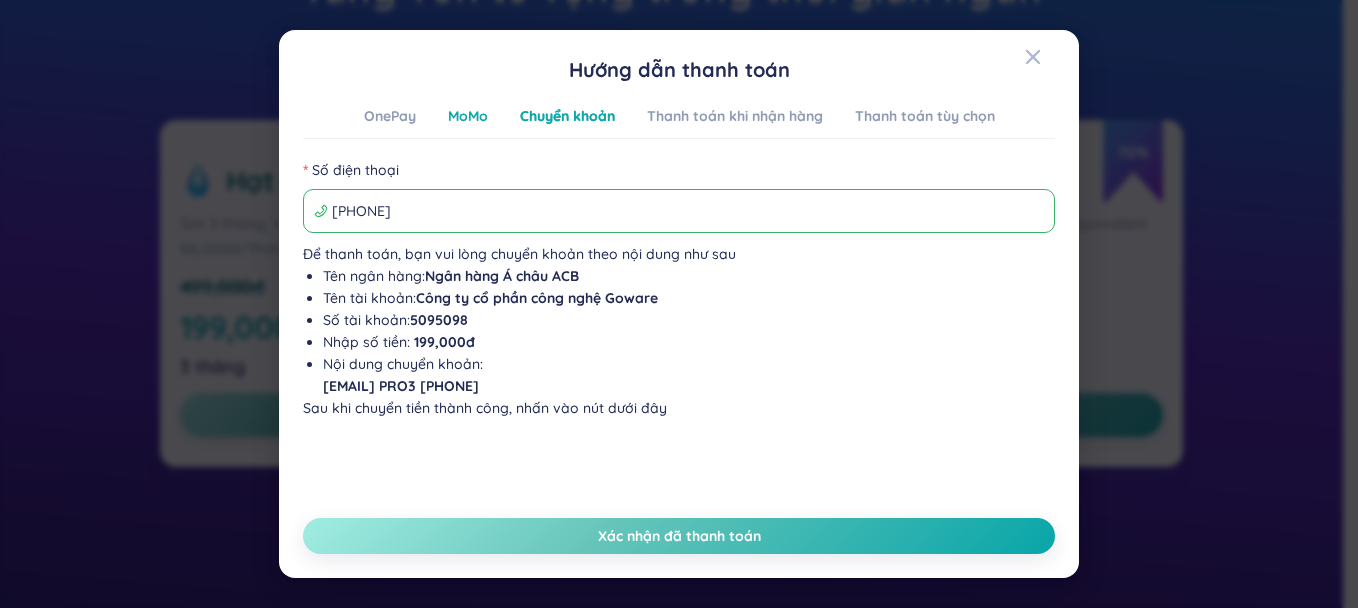 click on "MoMo" at bounding box center [468, 116] 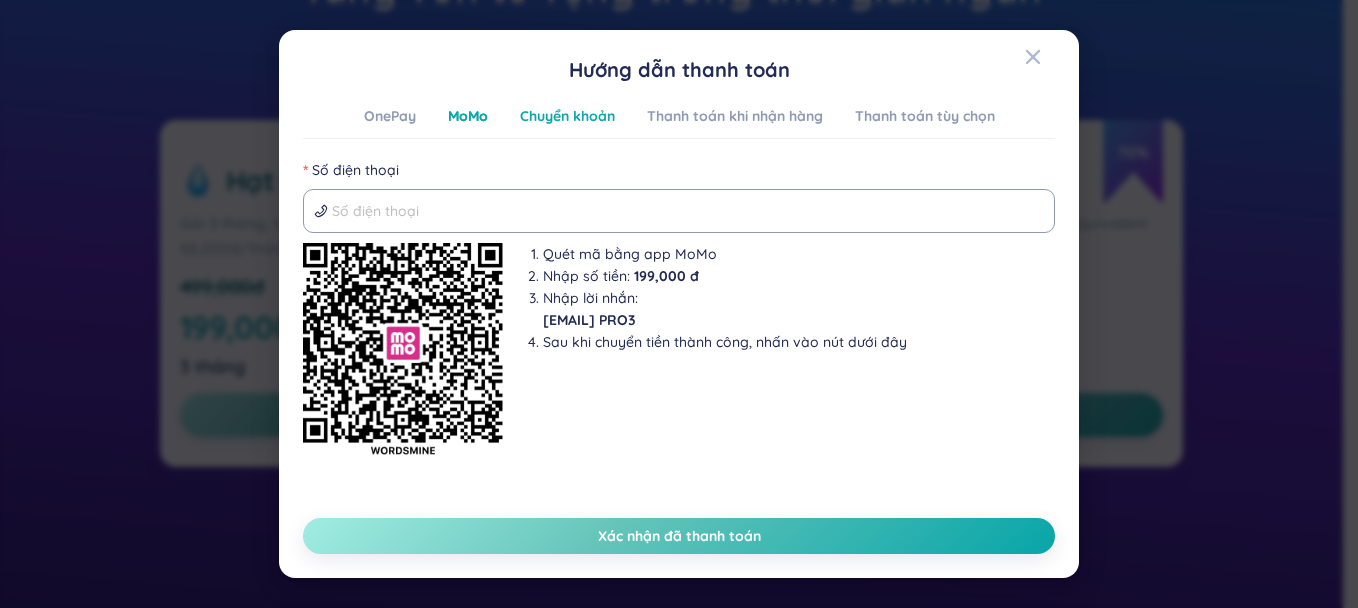 click on "Chuyển khoản" at bounding box center (567, 116) 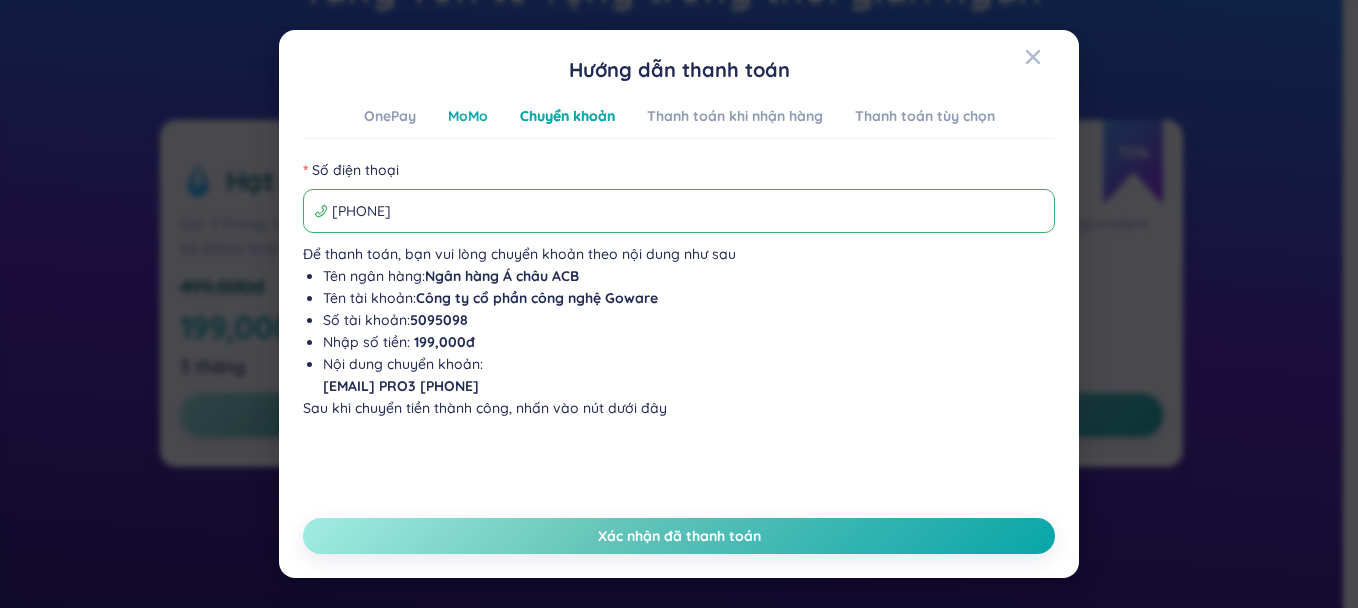click on "MoMo" at bounding box center (468, 116) 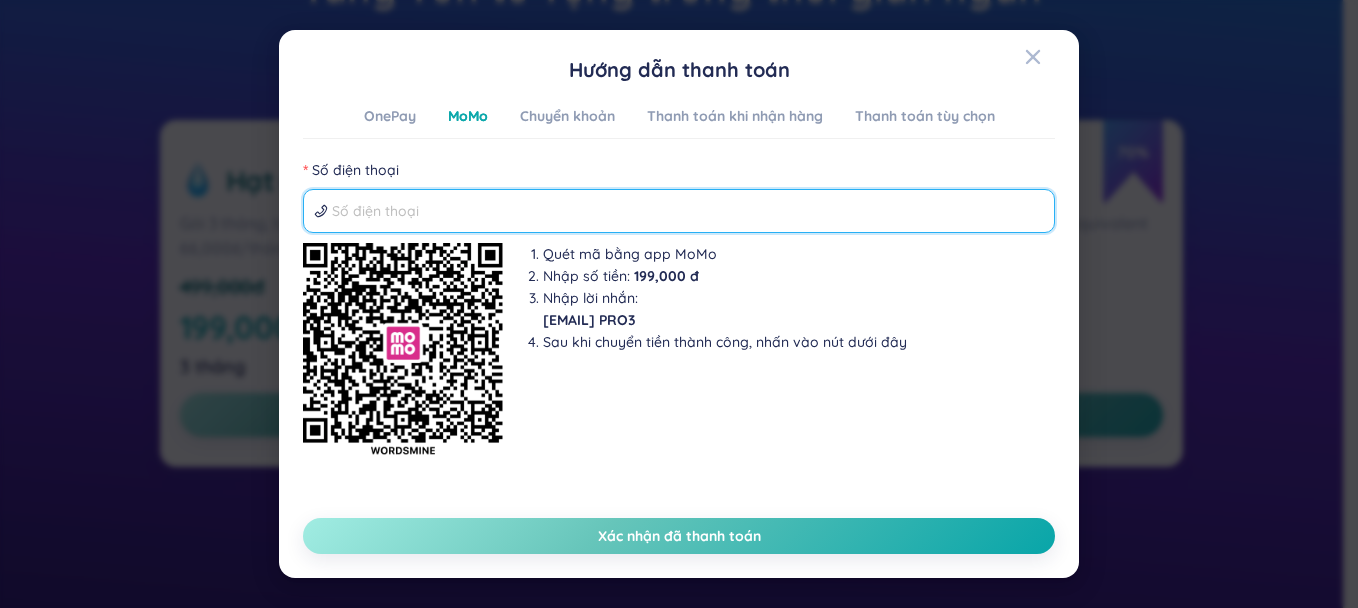click on "Số điện thoại" at bounding box center (688, 211) 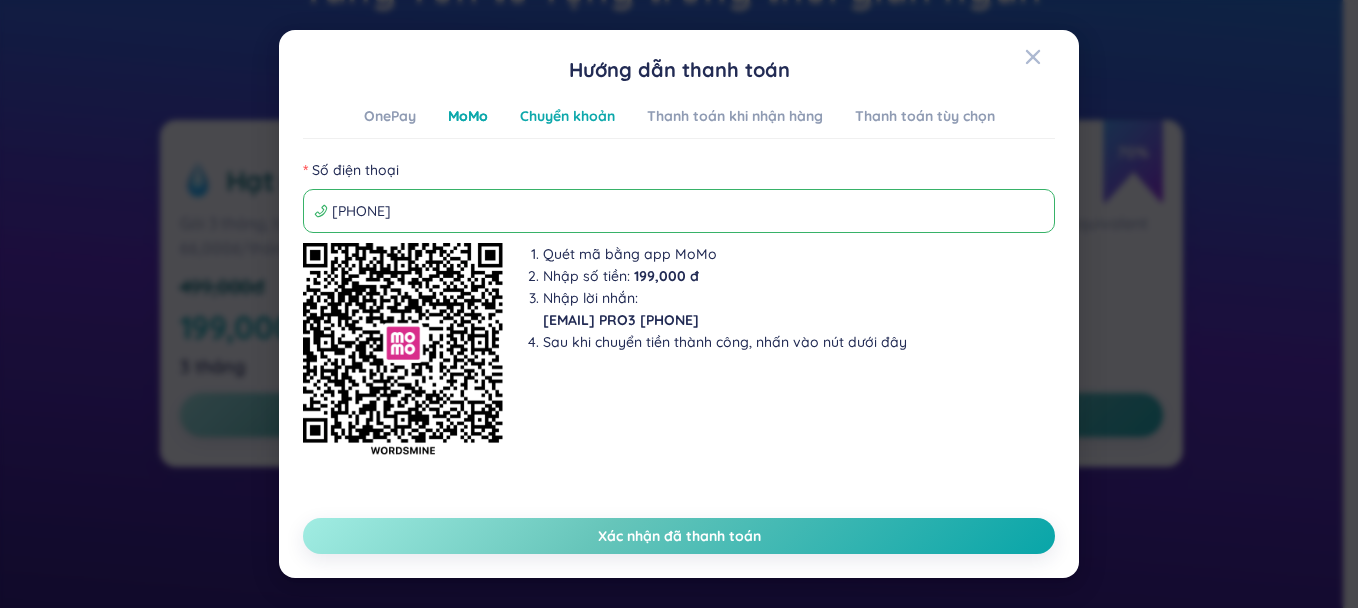 click on "Chuyển khoản" at bounding box center [567, 116] 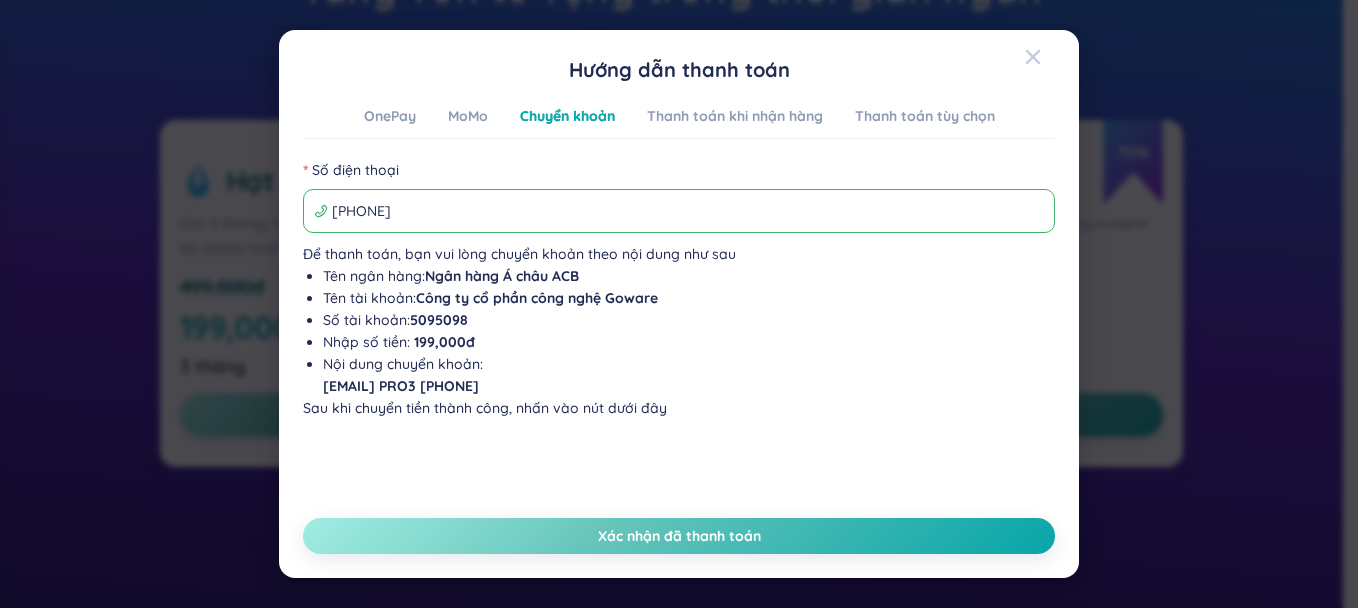 click 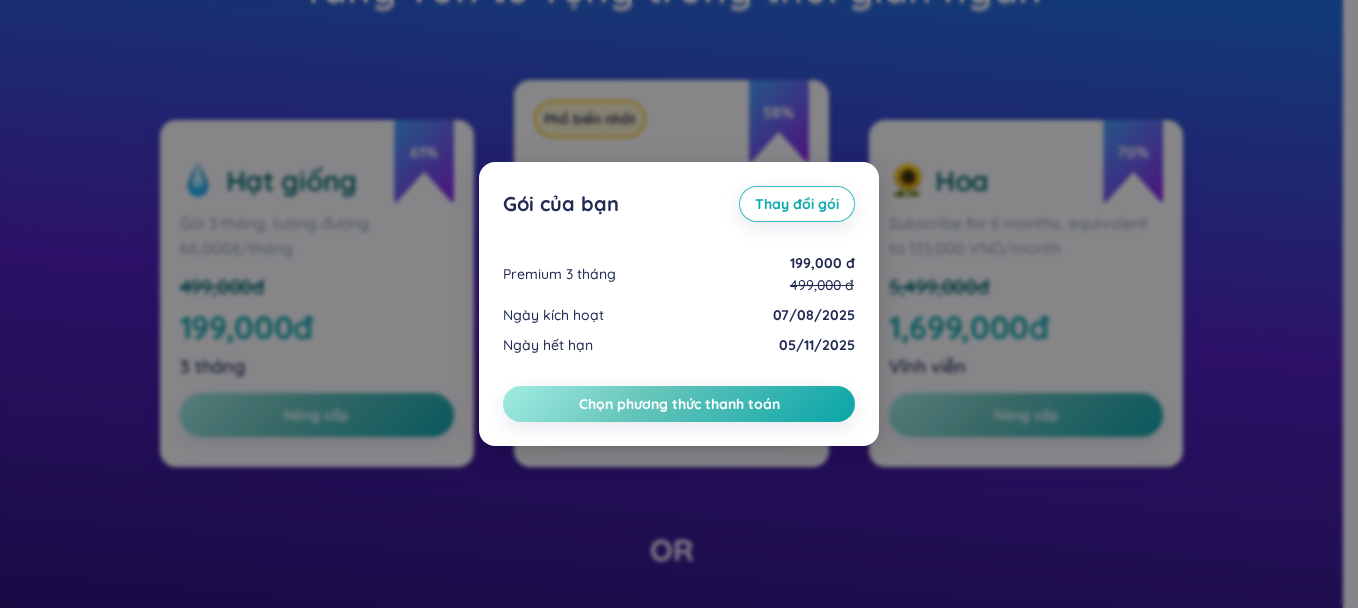 click on "Gói của bạn Thay đổi gói Premium   3 tháng 199,000   đ 499,000 đ Ngày kích hoạt 07/08/2025 Ngày hết hạn 05/11/2025 Chọn phương thức thanh toán" at bounding box center (679, 304) 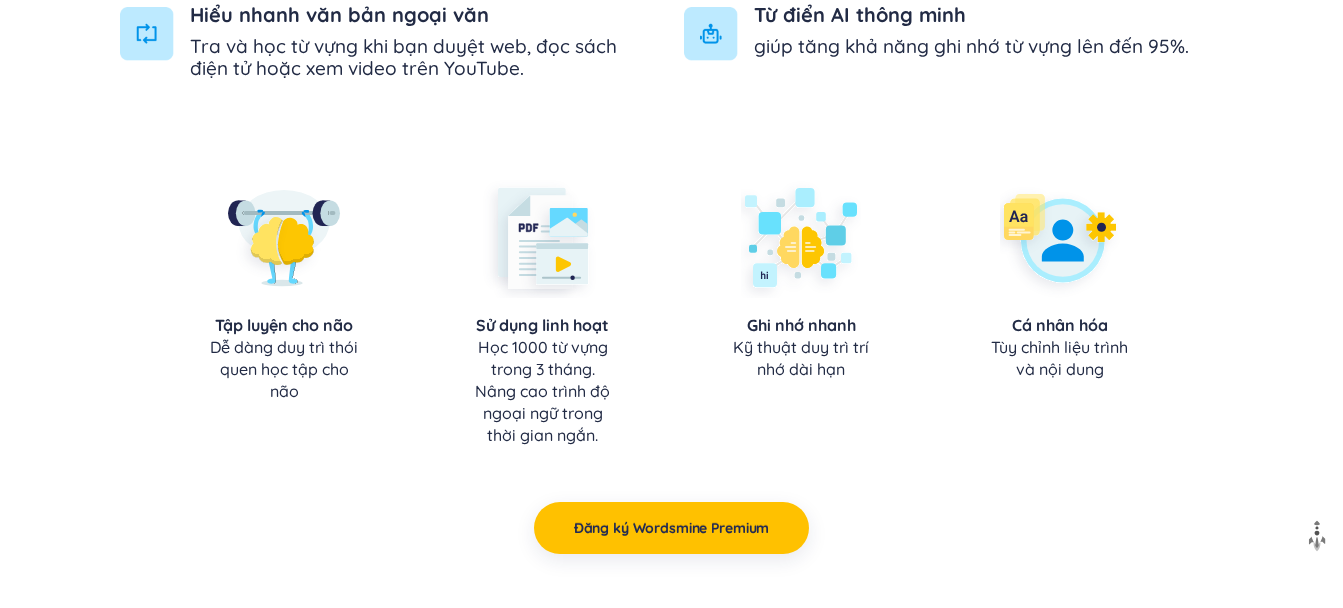 scroll, scrollTop: 1687, scrollLeft: 0, axis: vertical 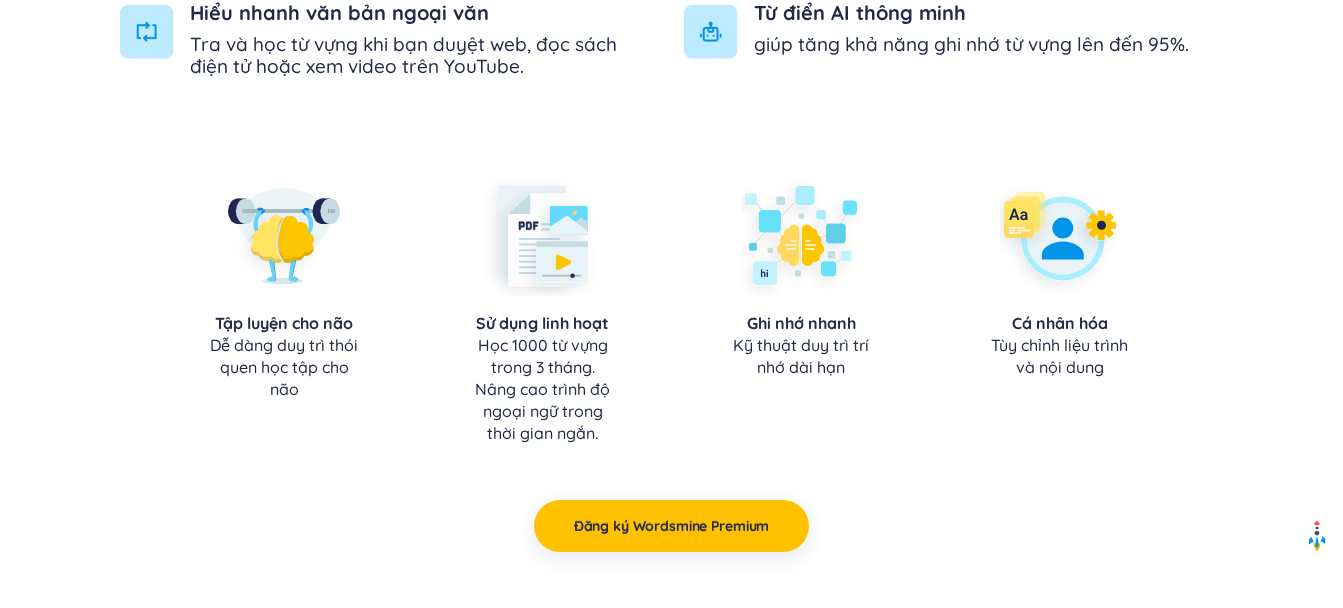 click at bounding box center (1317, 536) 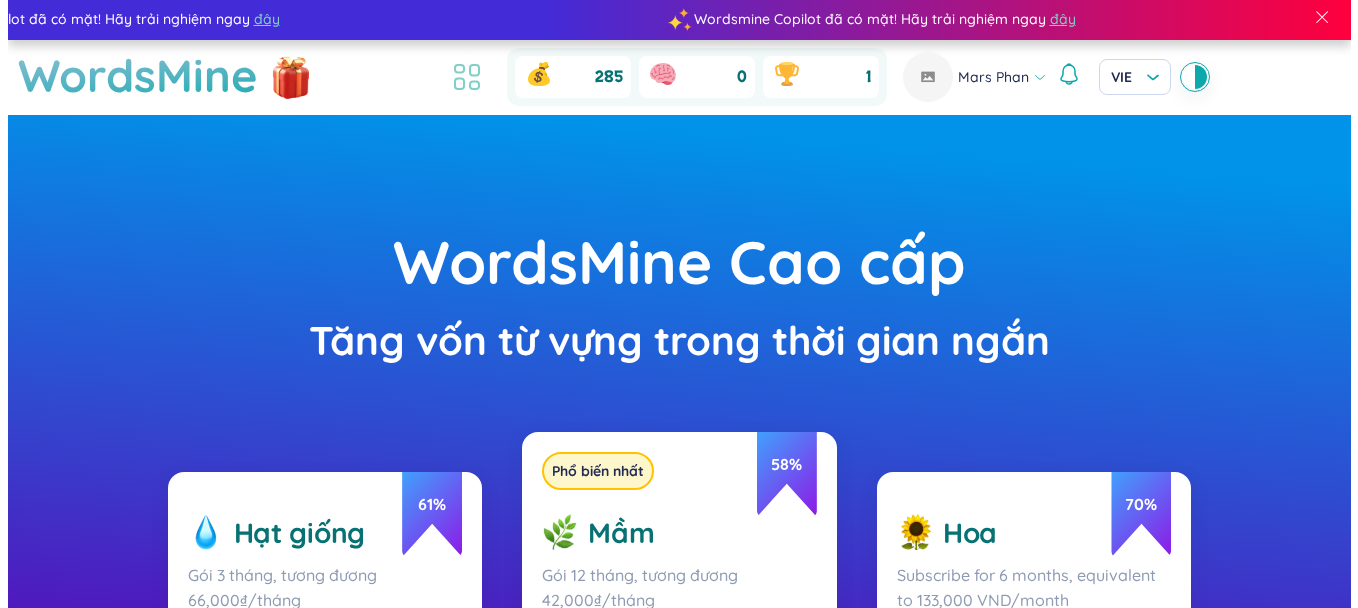scroll, scrollTop: 0, scrollLeft: 0, axis: both 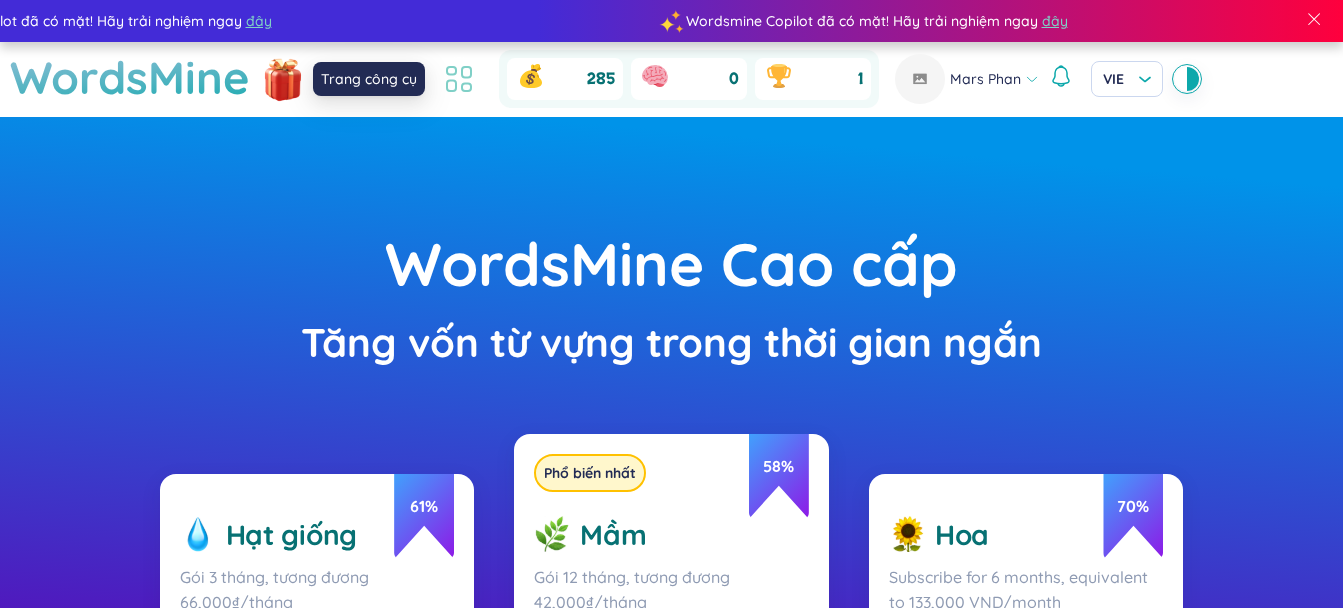 click 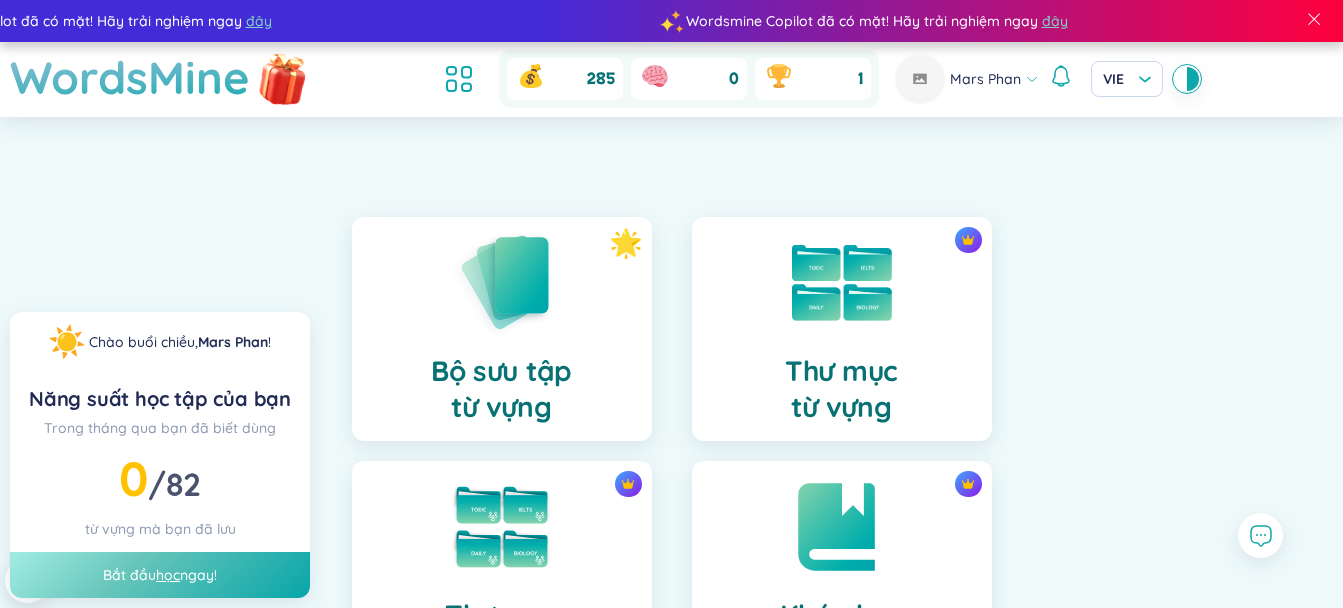click at bounding box center (283, 77) 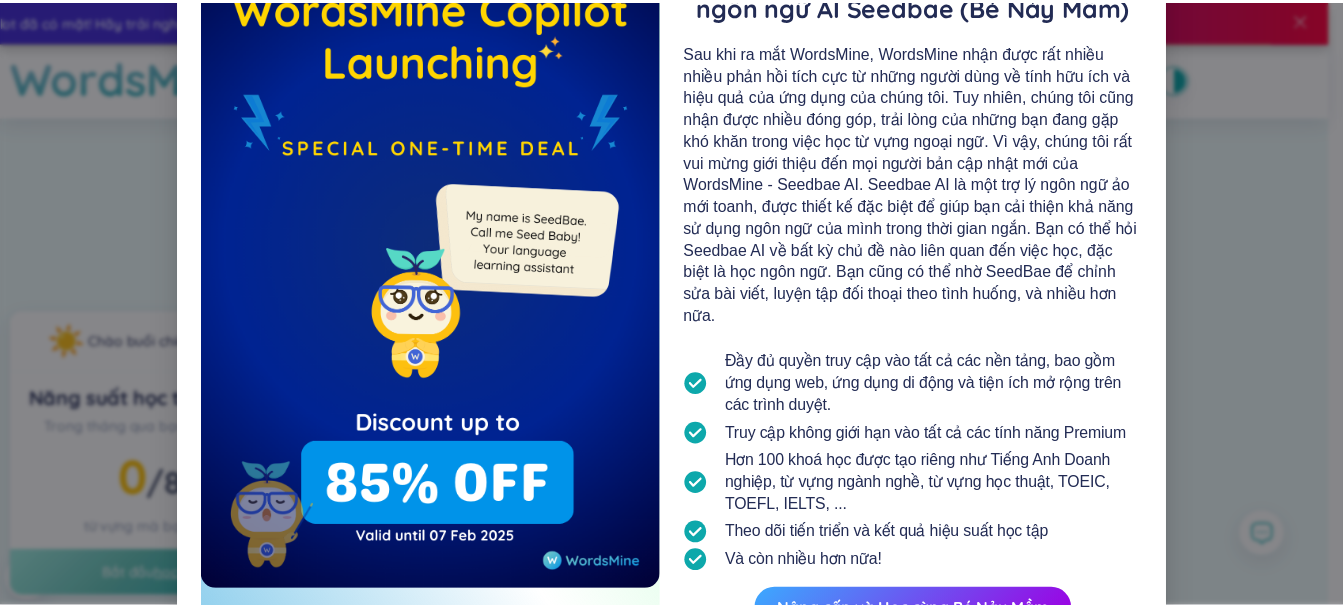 scroll, scrollTop: 253, scrollLeft: 0, axis: vertical 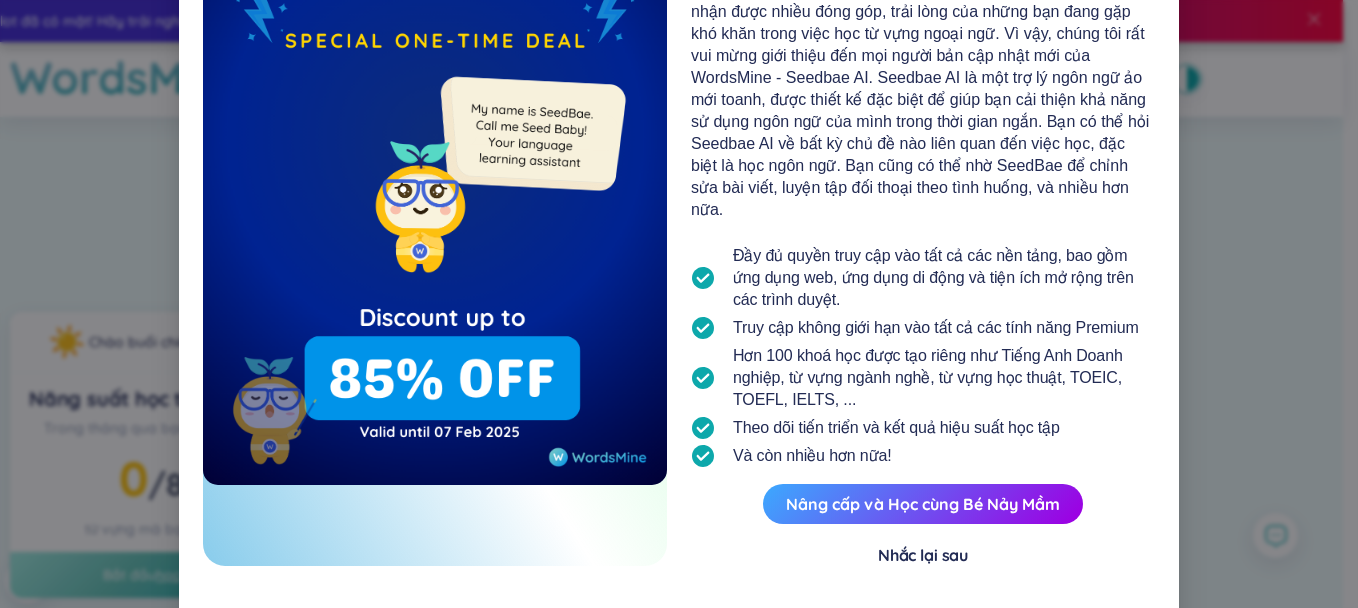 click on "Nhân dịp Tết Nguyên Đán Ra mắt WordsMine Copilot - Trợ lý ngôn ngữ AI Seedbae (Bé Nảy Mầm) Đầy đủ quyền truy cập vào tất cả các nền tảng, bao gồm ứng dụng web, ứng dụng di động và tiện ích mở rộng trên các trình duyệt. Truy cập không giới hạn vào tất cả các tính năng Premium Hơn 100 khoá học được tạo riêng như Tiếng Anh Doanh nghiệp, từ vựng ngành nghề, từ vựng học thuật, TOEIC, TOEFL, IELTS, ... Theo dõi tiến triển và kết quả hiệu suất học tập Và còn nhiều hơn nữa! Nâng cấp và Học cùng Bé Nảy Mầm Nhắc lại sau" at bounding box center (679, 304) 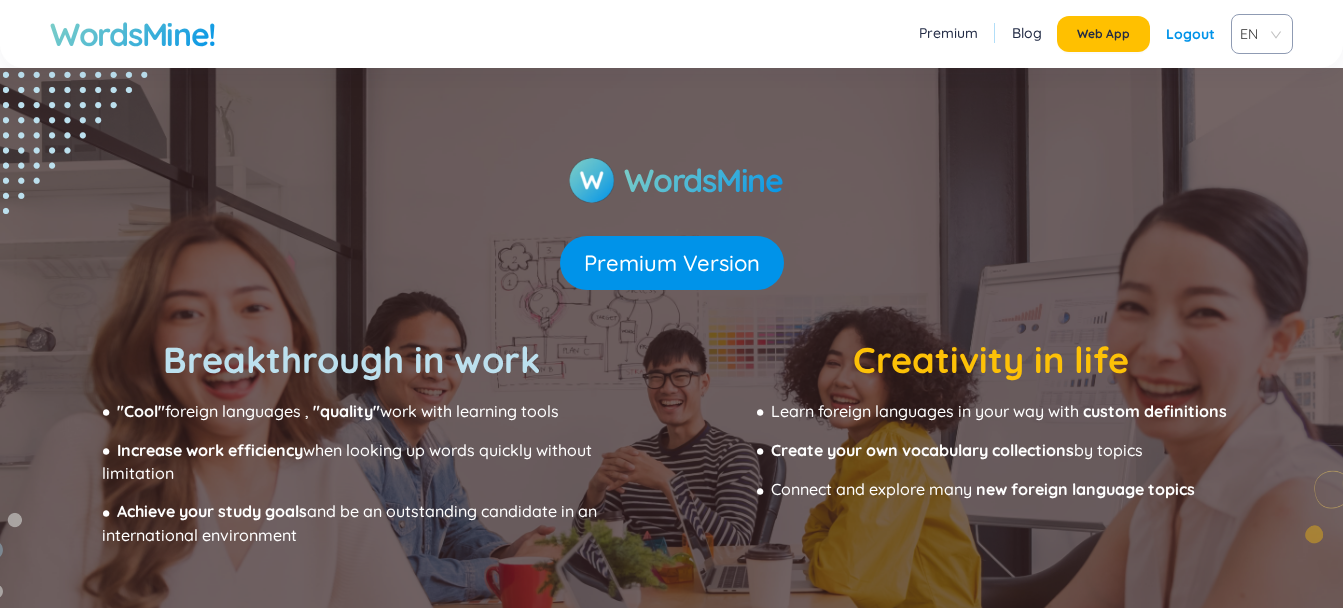 scroll, scrollTop: 0, scrollLeft: 0, axis: both 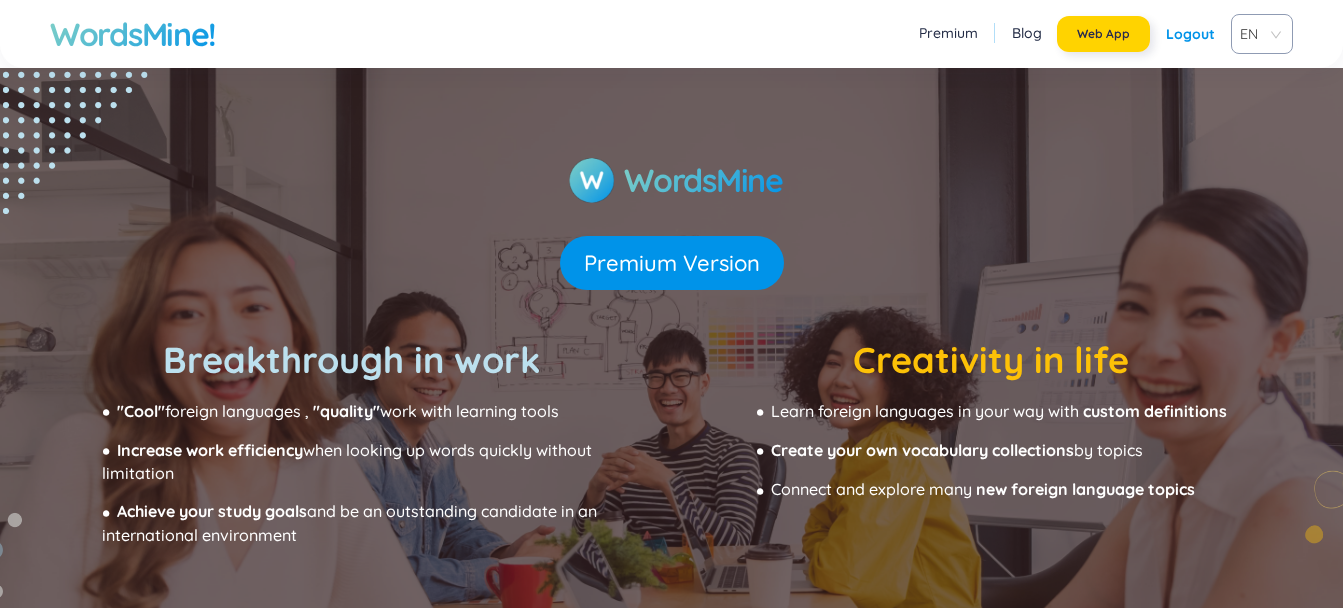click on "Web App" at bounding box center [1103, 34] 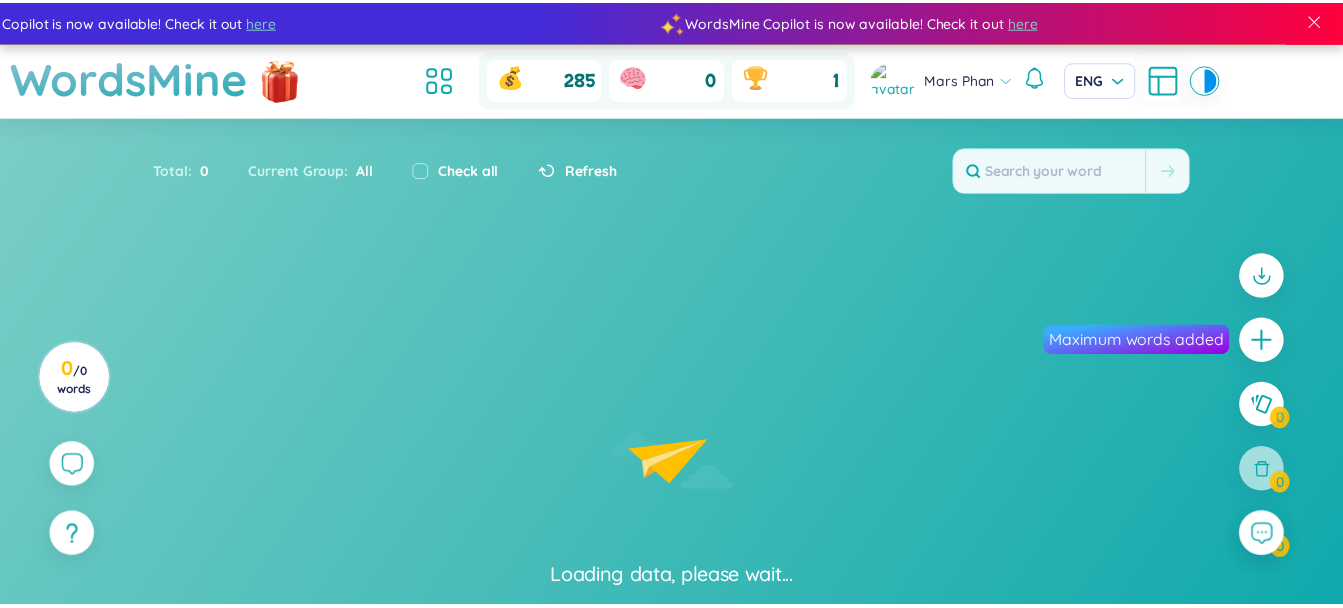 scroll, scrollTop: 0, scrollLeft: 0, axis: both 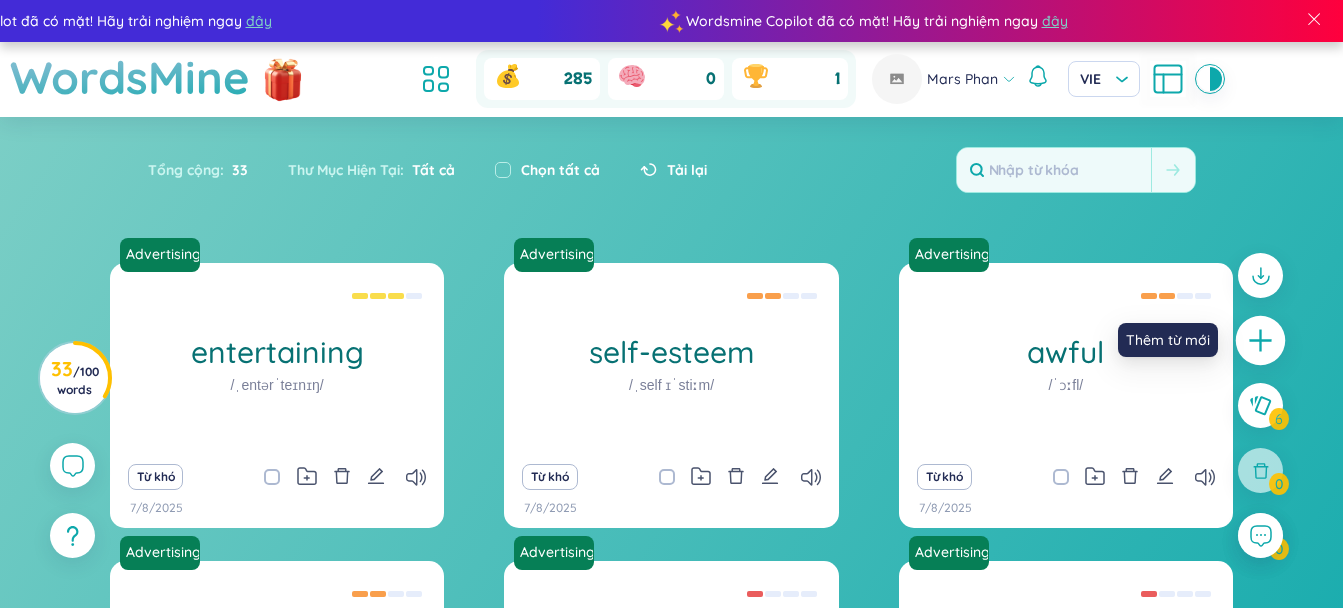 click 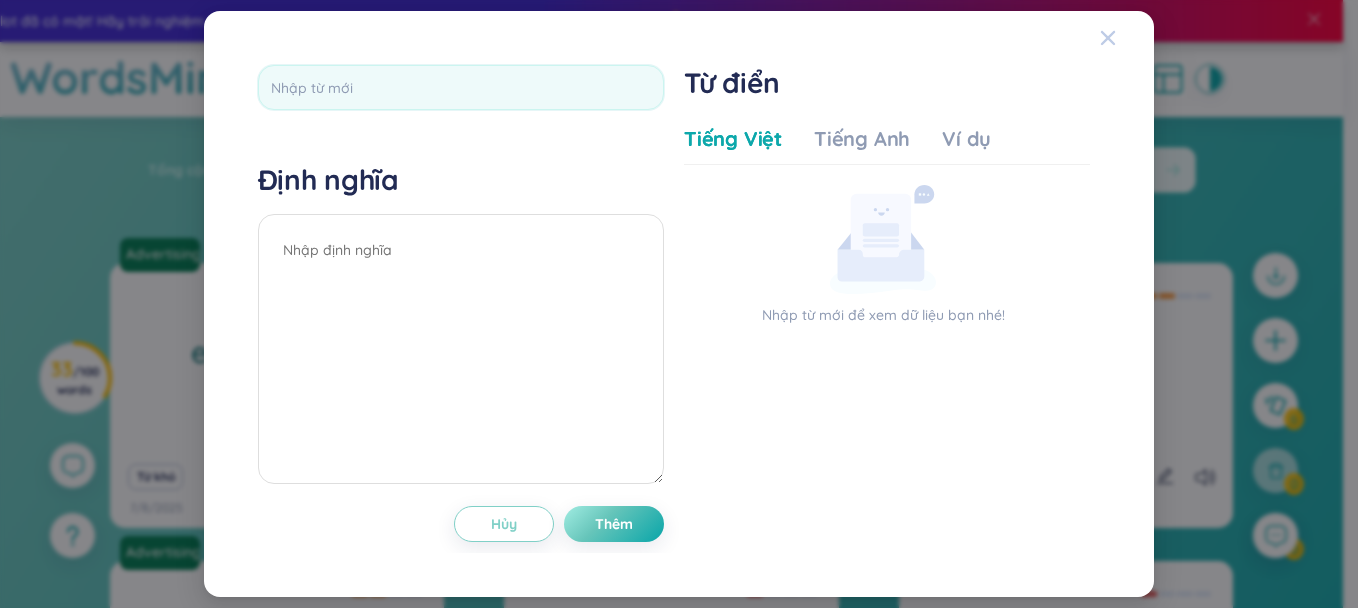 click at bounding box center (1108, 38) 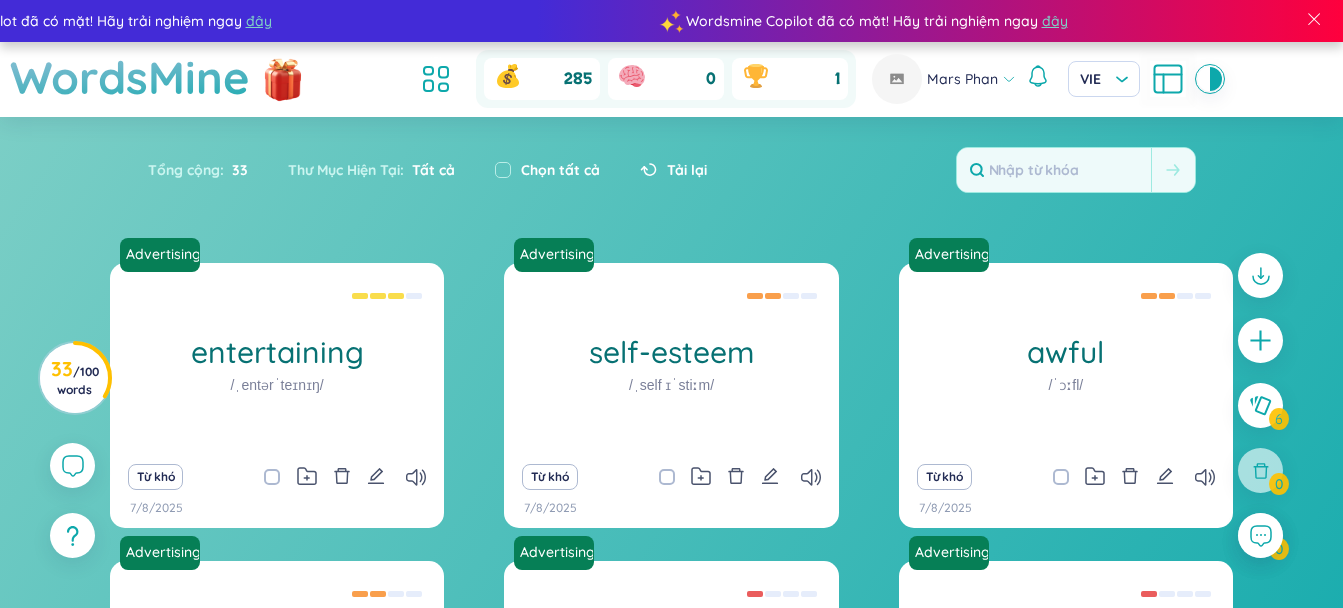 click on "Mars Phan" at bounding box center (962, 79) 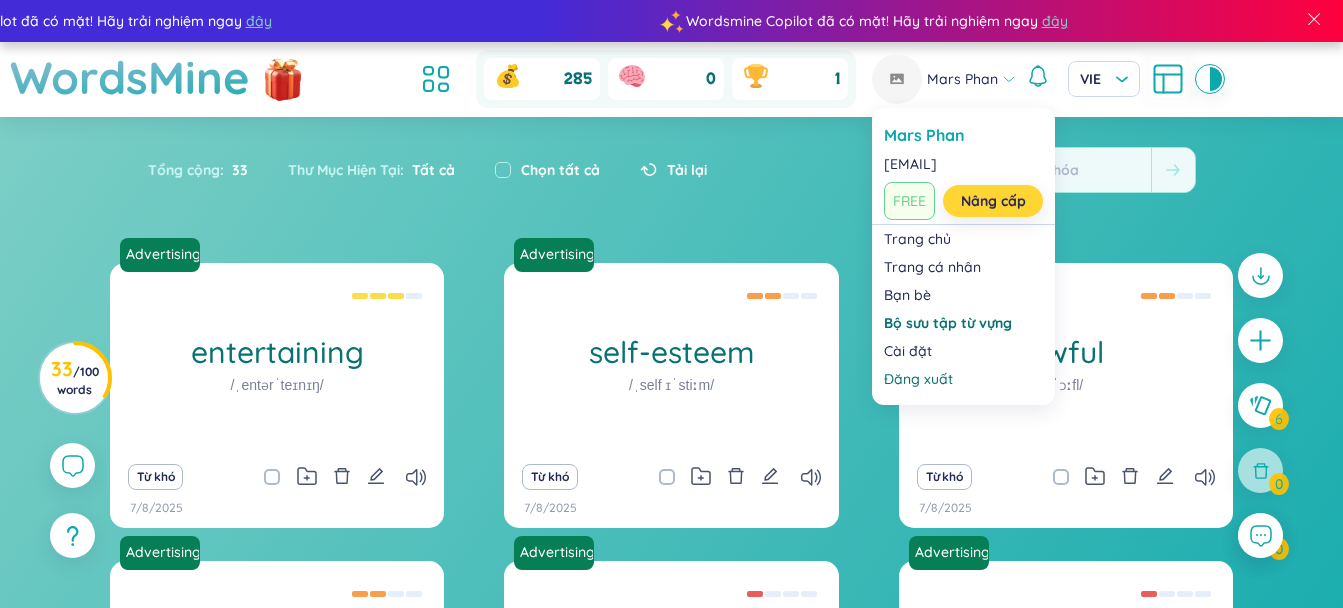 click on "Nâng cấp" at bounding box center [993, 201] 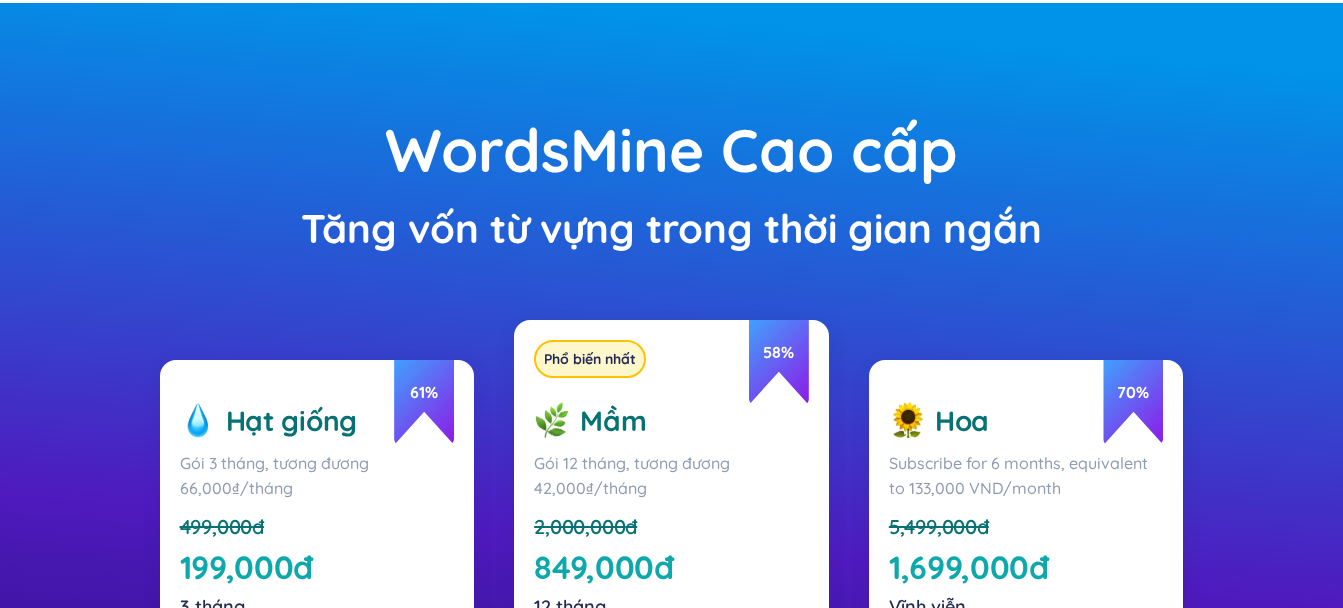 scroll, scrollTop: 533, scrollLeft: 0, axis: vertical 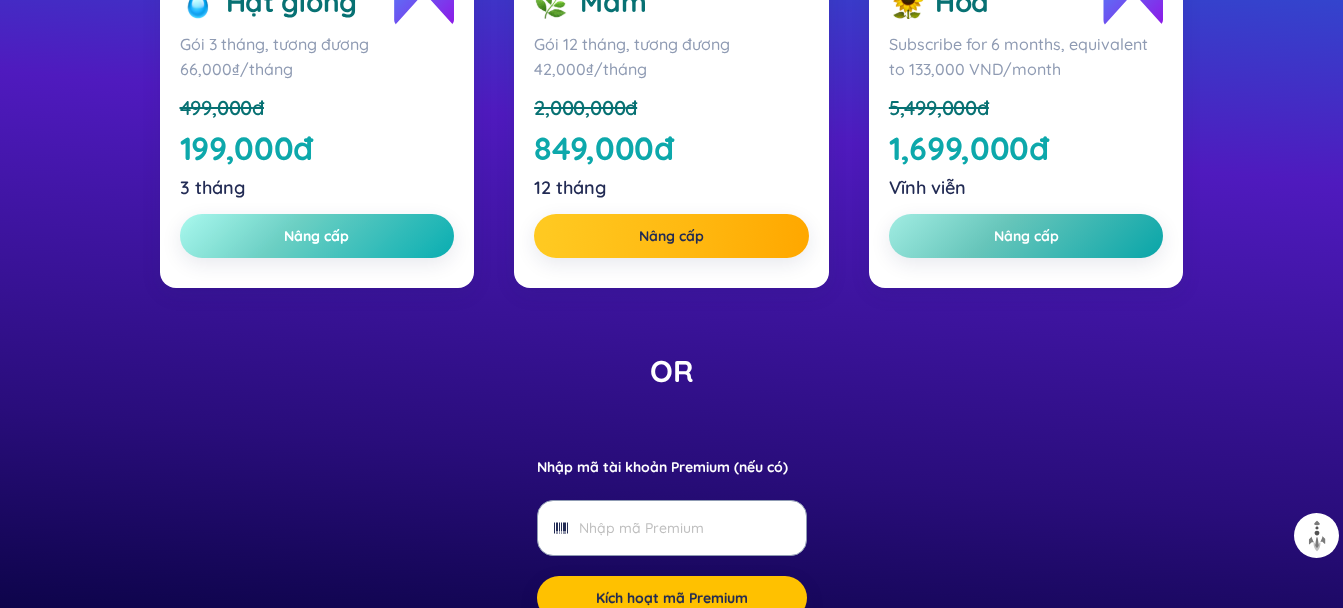 click on "Nâng cấp" at bounding box center (317, 236) 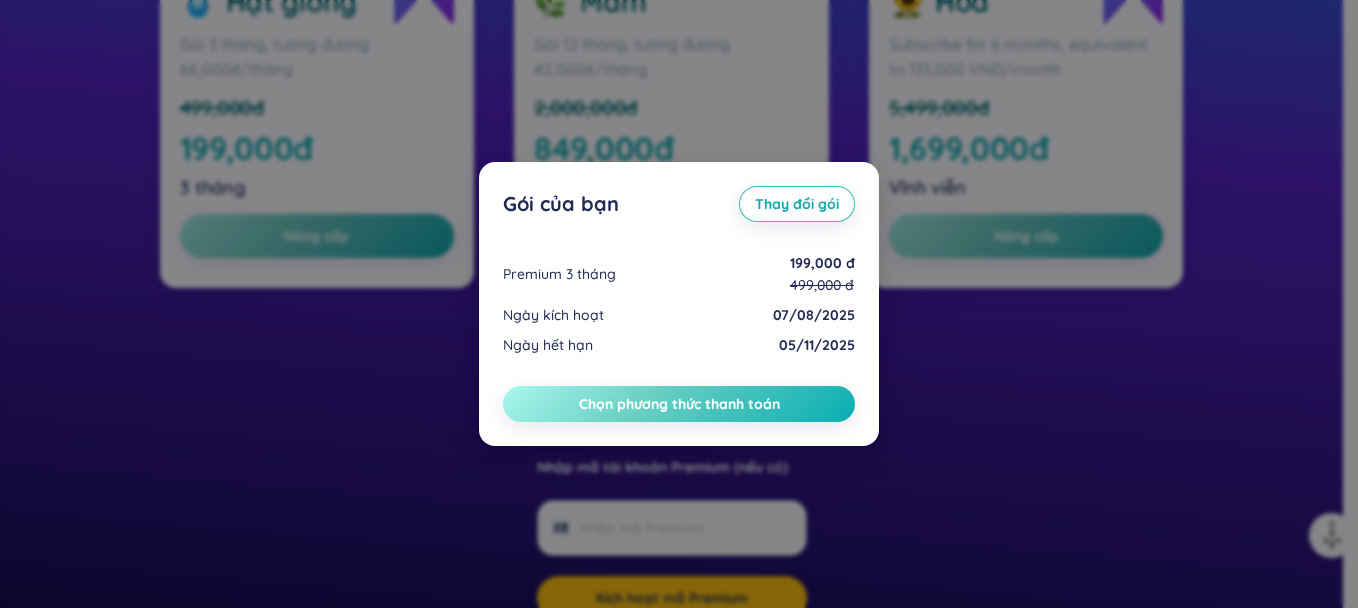 click on "Chọn phương thức thanh toán" at bounding box center [679, 404] 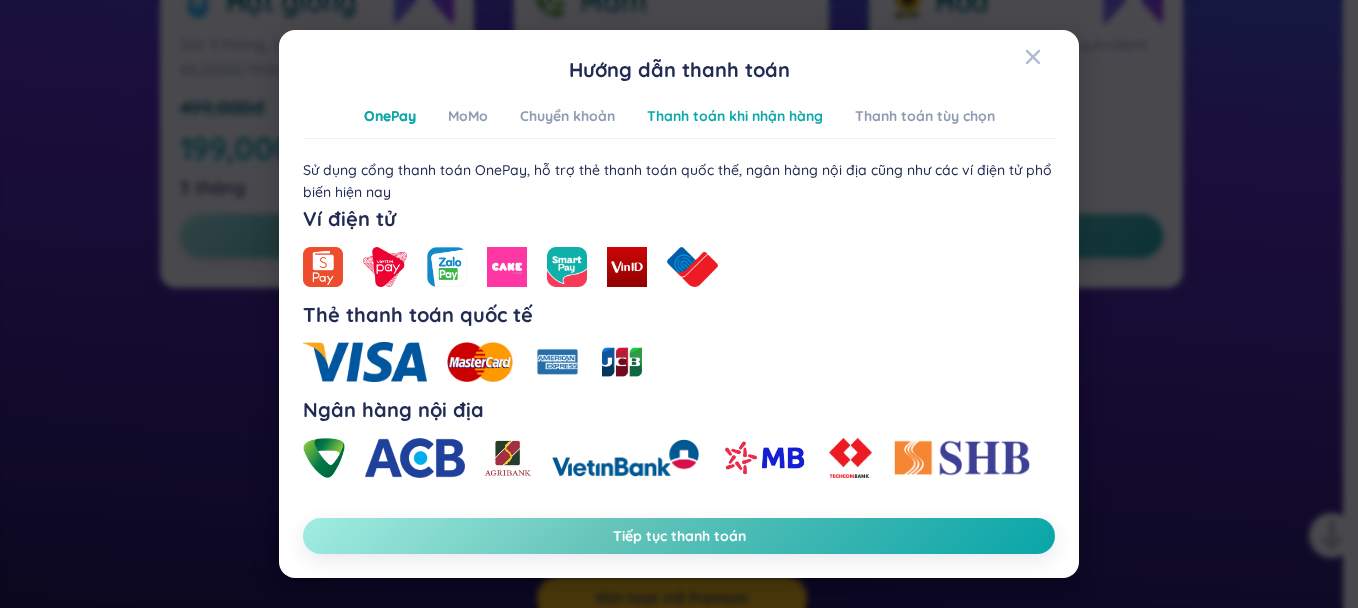 click on "Thanh toán khi nhận hàng" at bounding box center (735, 116) 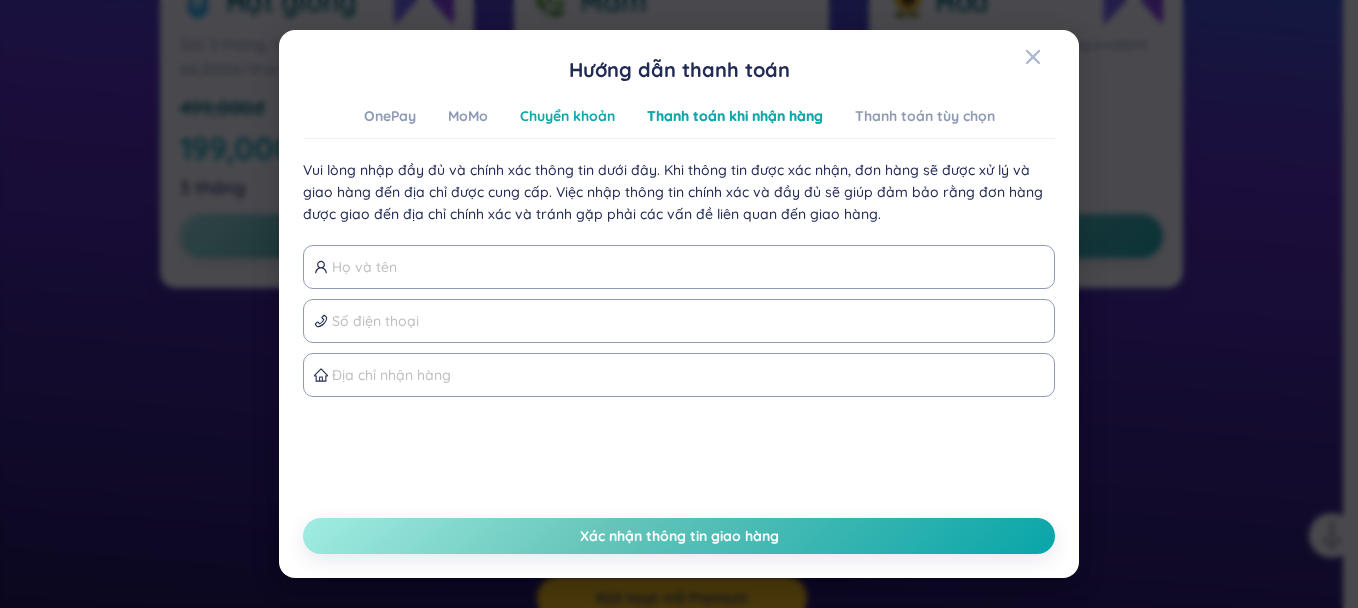 click on "Chuyển khoản" at bounding box center (567, 116) 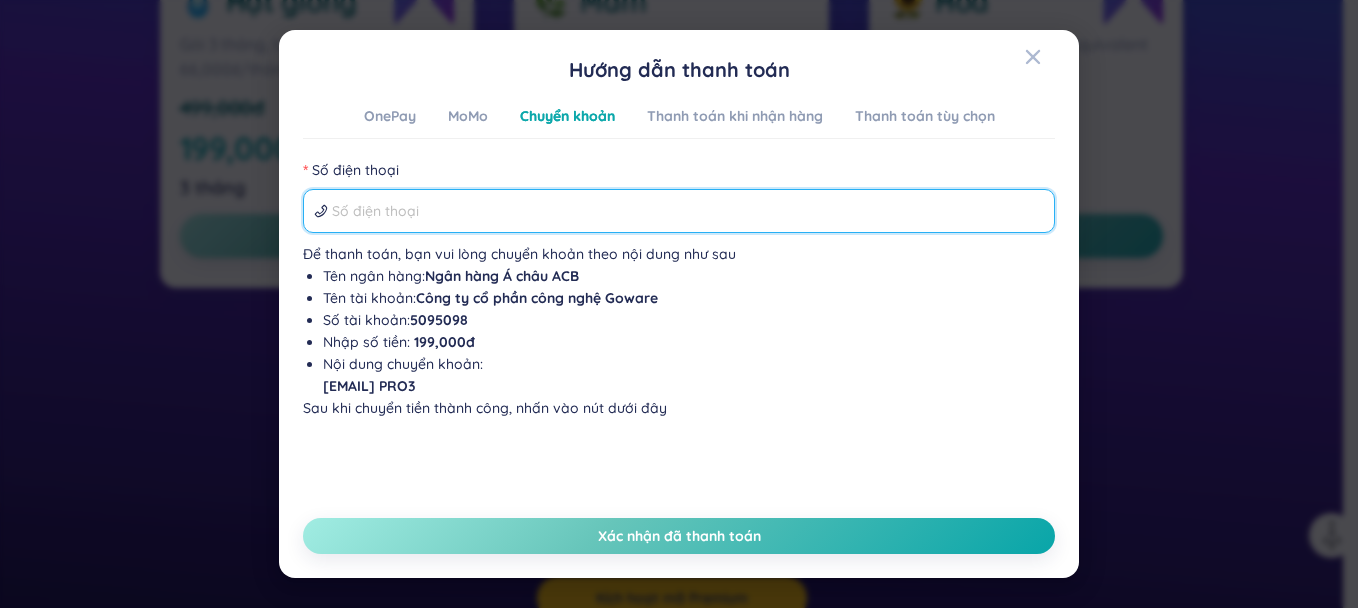 click on "Số điện thoại" at bounding box center [688, 211] 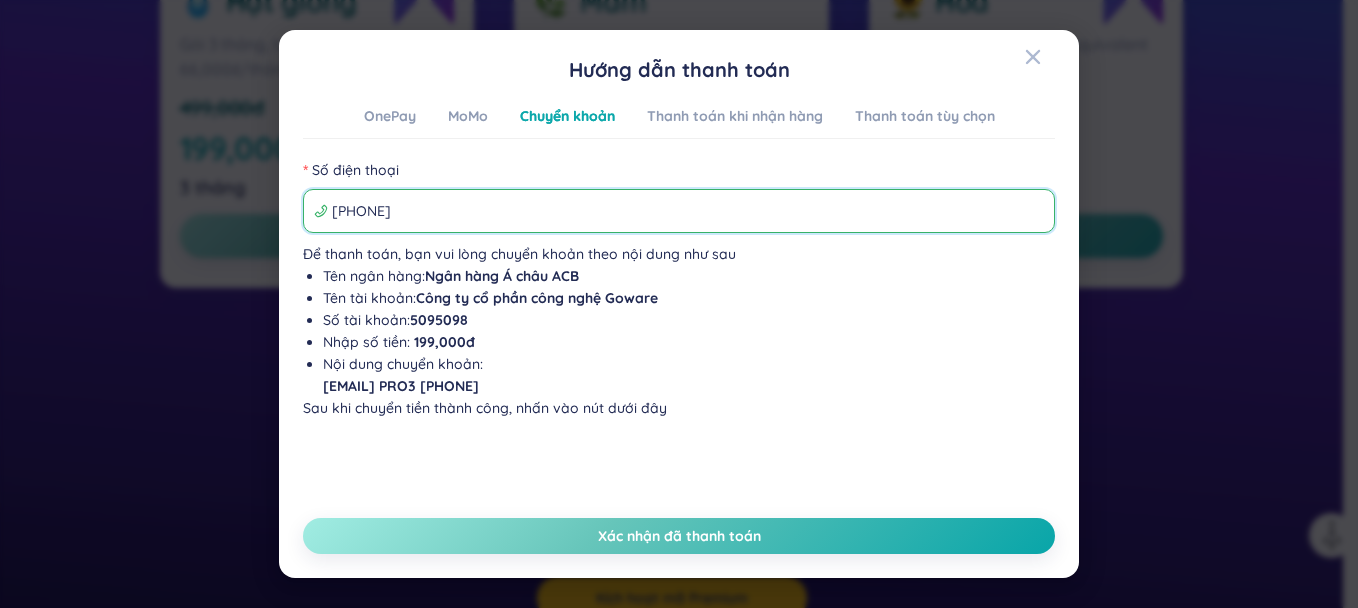 click on "Số điện thoại 0789829808 Để thanh toán, bạn vui lòng chuyển khoản theo nội dung như sau Tên ngân hàng :  Ngân hàng Á châu ACB Tên tài khoản :  Công ty cổ phần công nghệ Goware Số tài khoản :  5095098 Nhập số tiền :   199,000  đ Nội dung chuyển khoản :  ptlthuan@gmail.com   PRO3   0789829808 Sau khi chuyển tiền thành công, nhấn vào nút dưới đây" at bounding box center [679, 289] 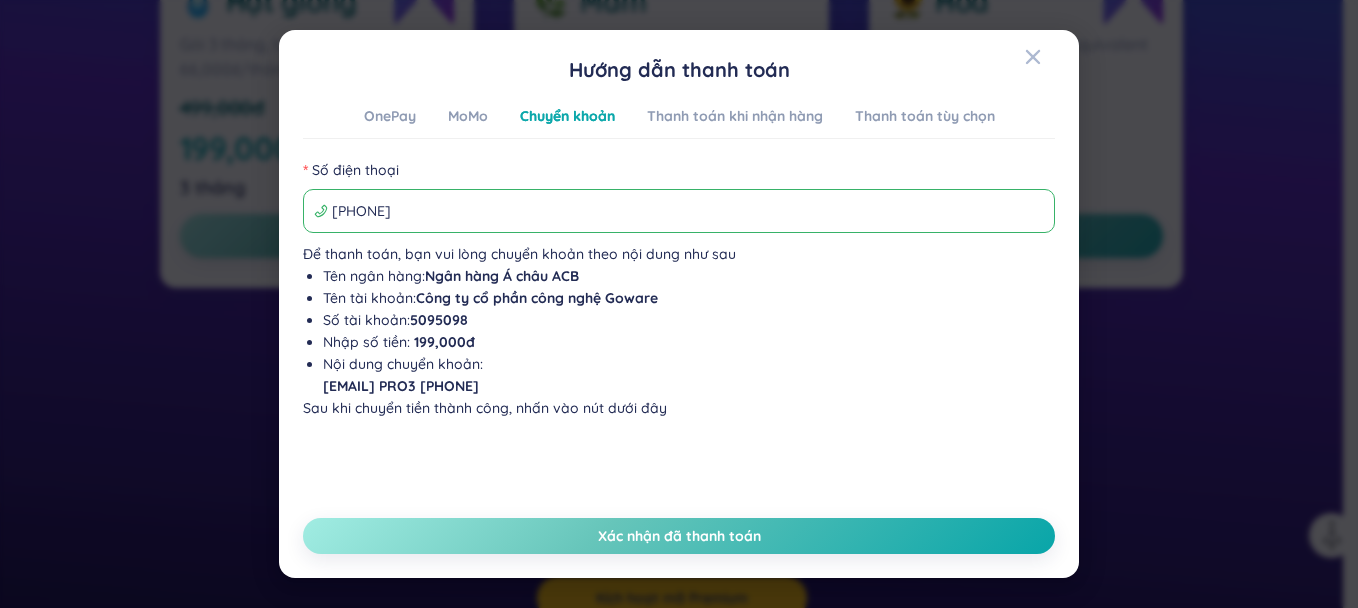 click on "0789829808" at bounding box center (688, 211) 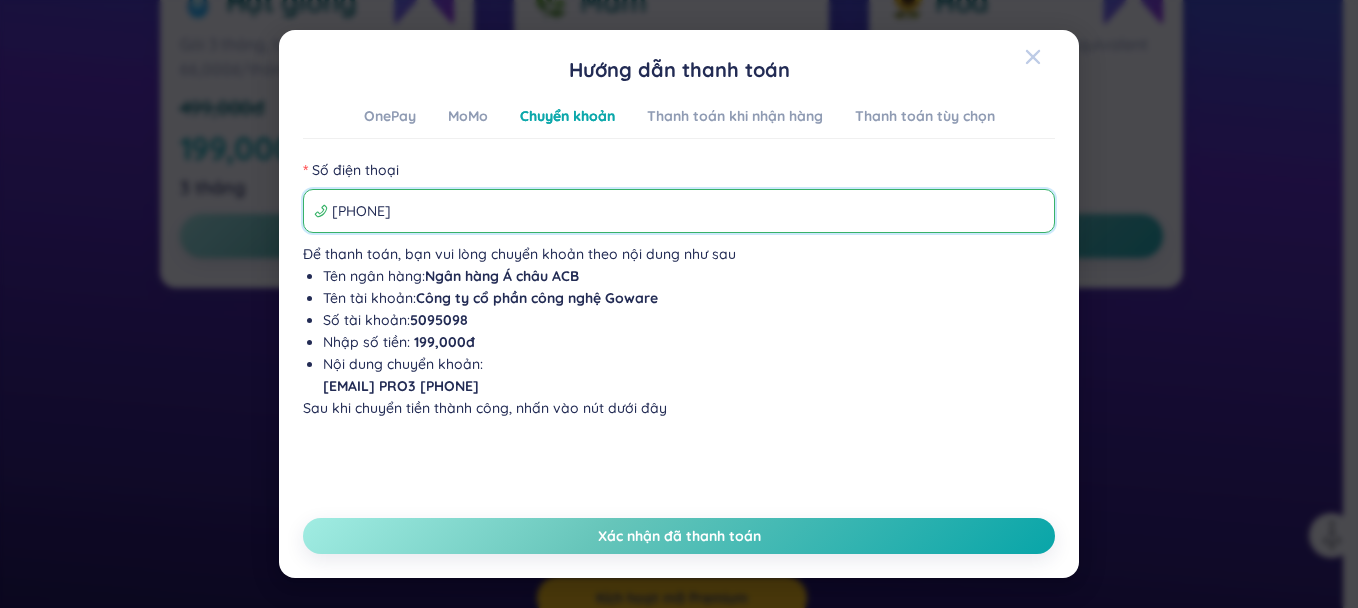 click 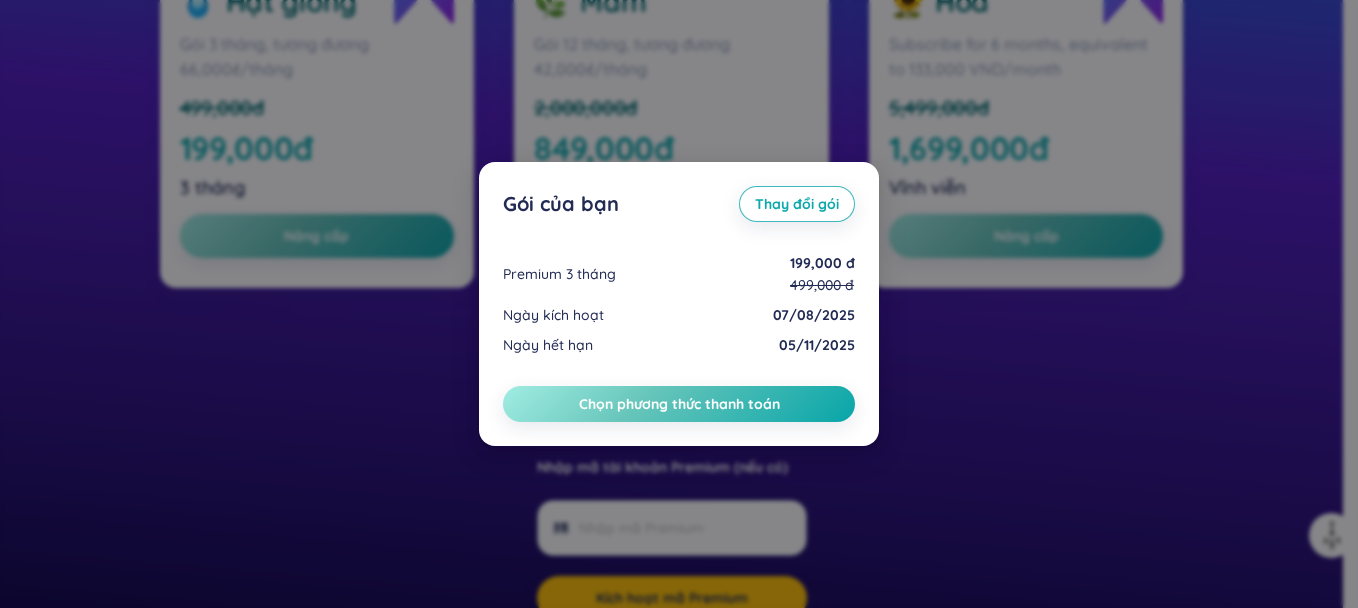 click on "Gói của bạn Thay đổi gói Premium   3 tháng 199,000   đ 499,000 đ Ngày kích hoạt 07/08/2025 Ngày hết hạn 05/11/2025 Chọn phương thức thanh toán" at bounding box center [679, 304] 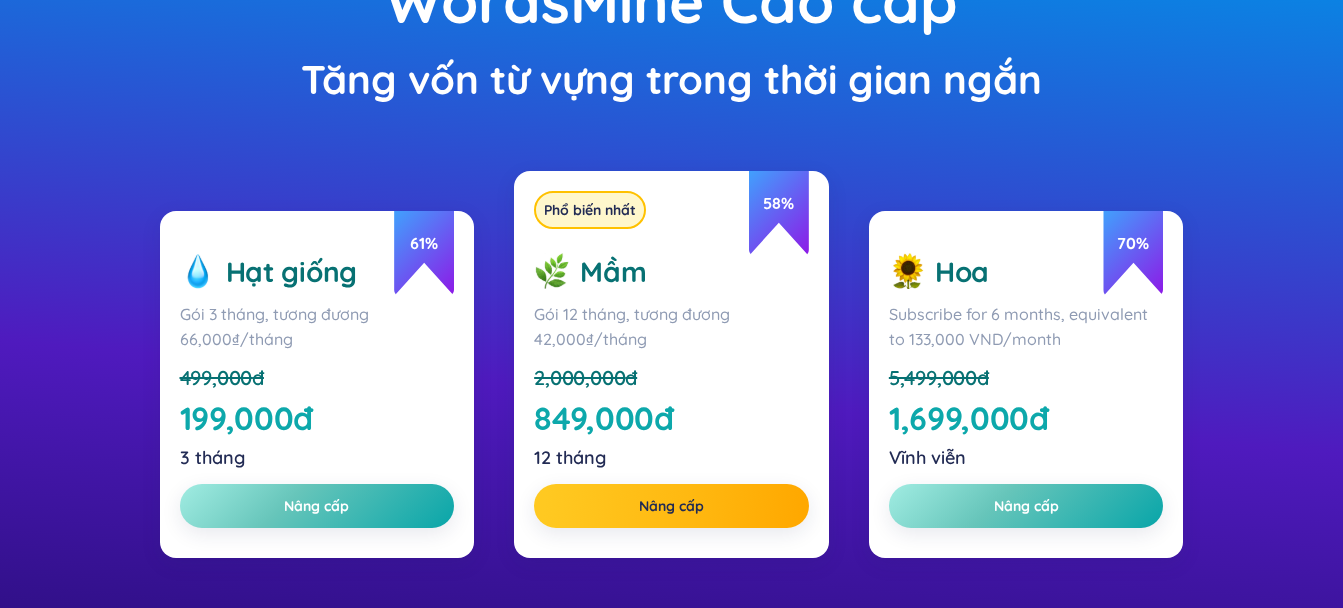scroll, scrollTop: 267, scrollLeft: 0, axis: vertical 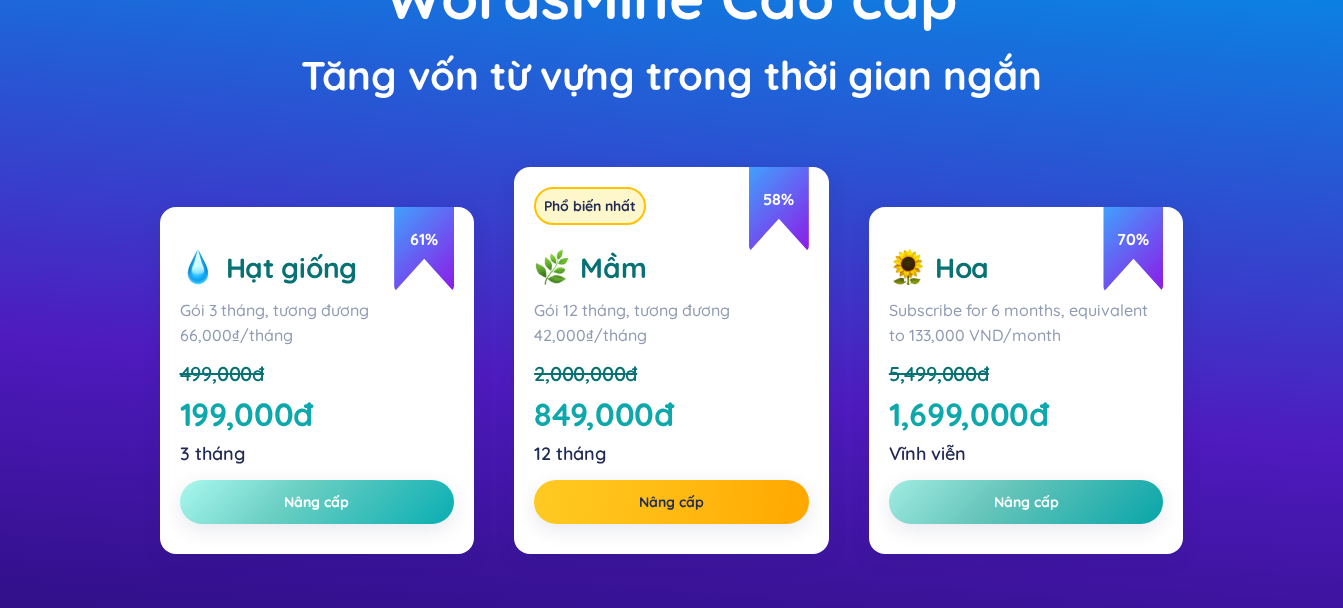 click on "Nâng cấp" at bounding box center (317, 502) 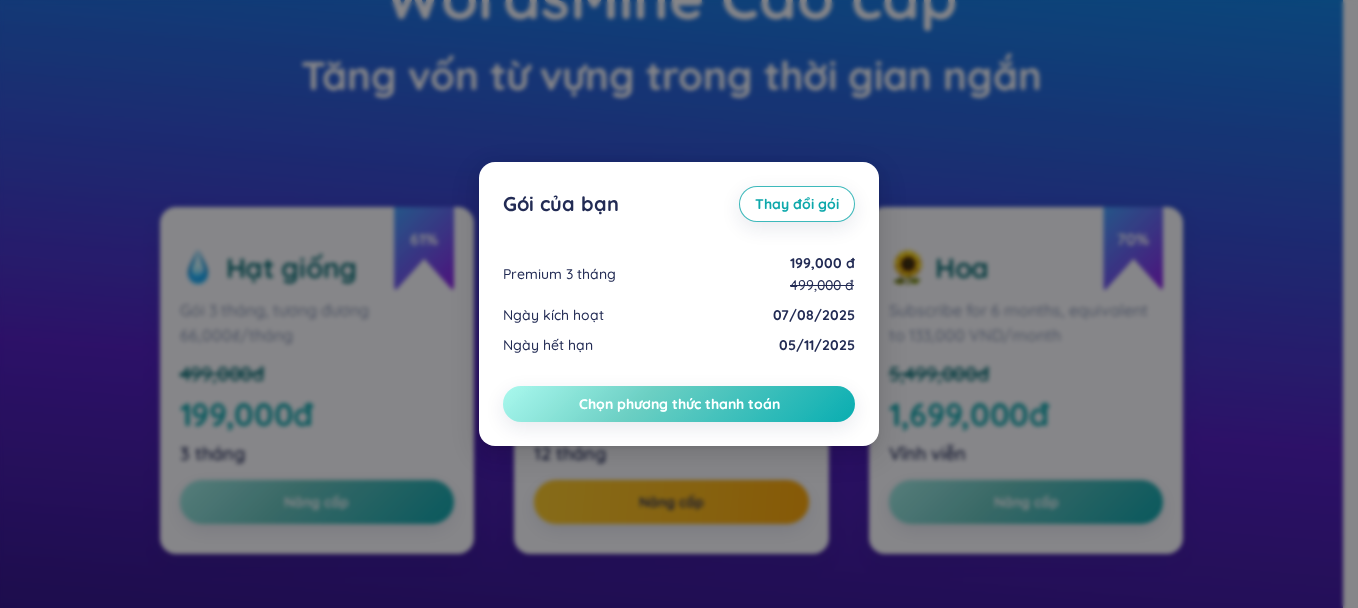 click on "Chọn phương thức thanh toán" at bounding box center [679, 404] 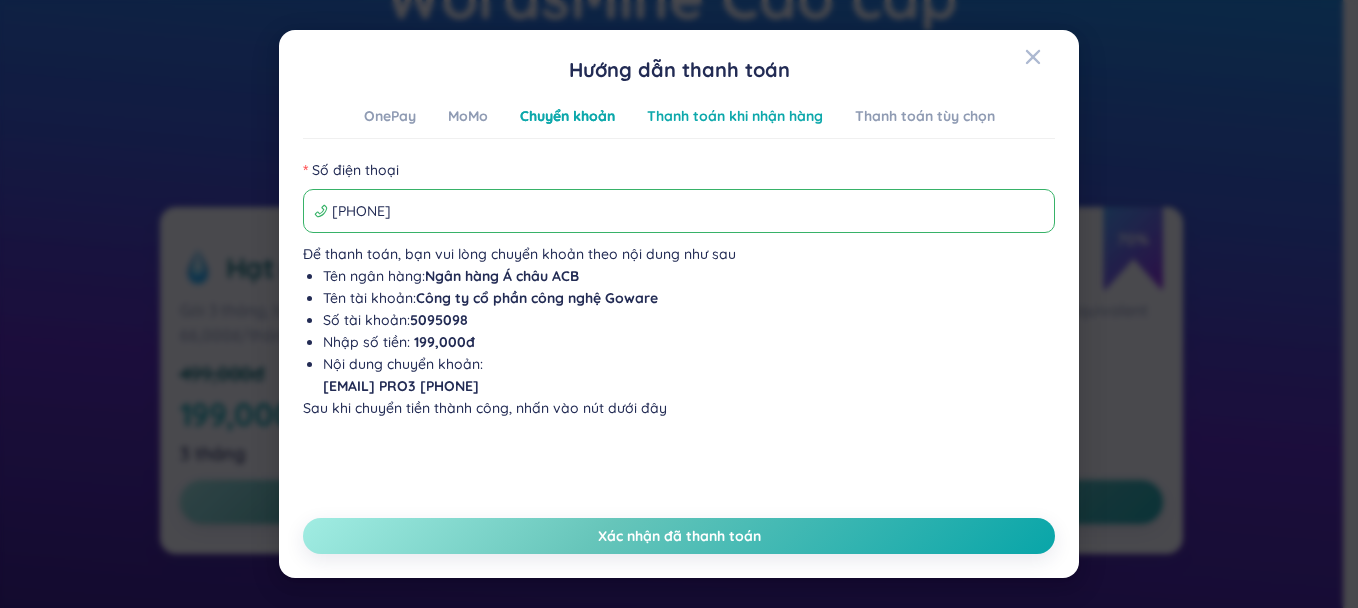 click on "Thanh toán khi nhận hàng" at bounding box center (735, 116) 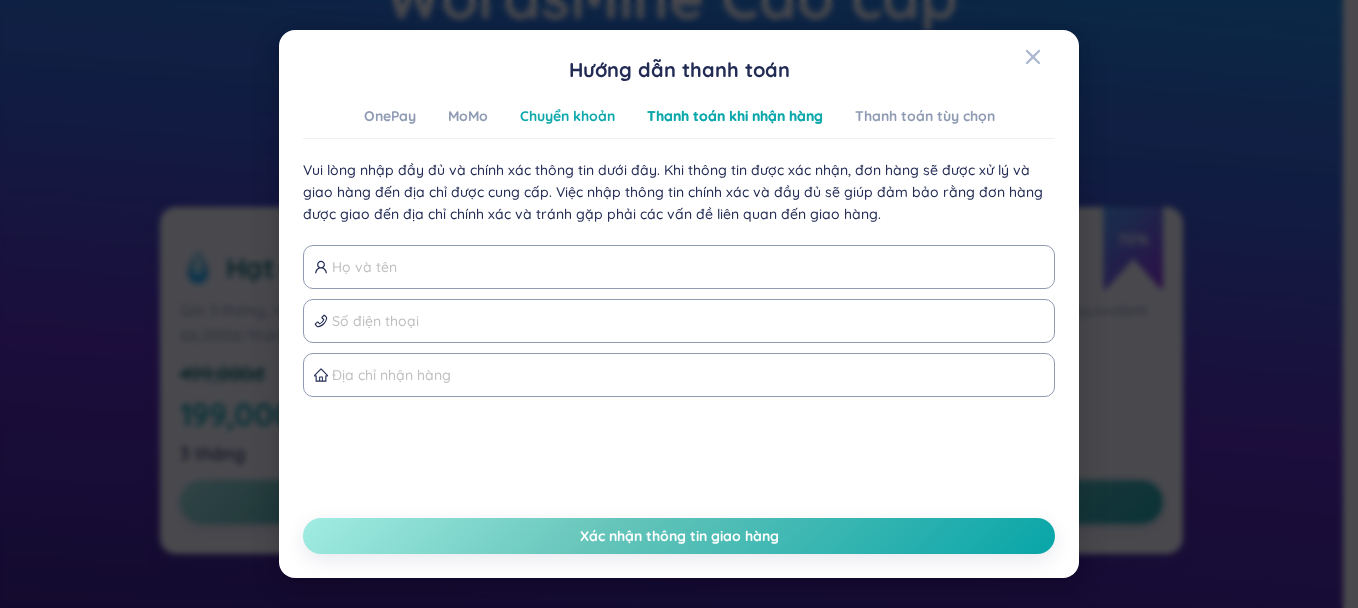 click on "Chuyển khoản" at bounding box center [567, 116] 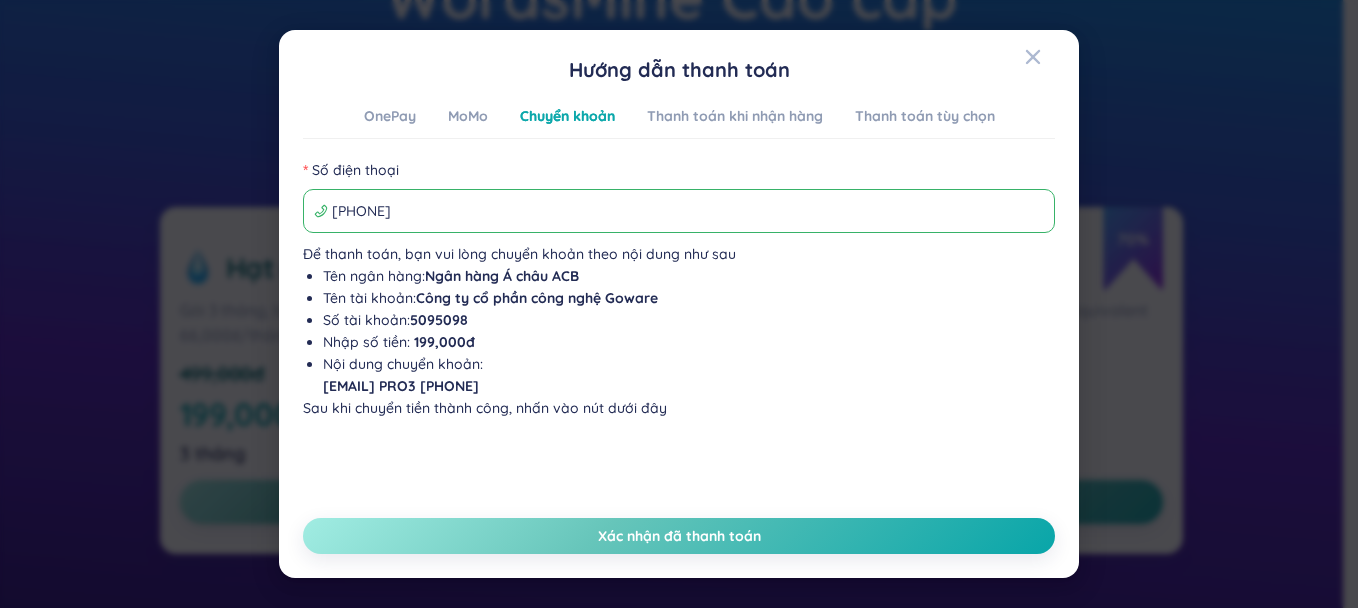 click on "Hướng dẫn thanh toán OnePay MoMo Chuyển khoản Thanh toán khi nhận hàng Thanh toán tùy chọn Sử dụng cổng thanh toán OnePay, hỗ trợ thẻ thanh toán quốc thế, ngân hàng nội địa cũng như các ví điện tử phổ biến hiện nay Ví điện tử Thẻ thanh toán quốc tế Ngân hàng nội địa   Số điện thoại 0789829808 Để thanh toán, bạn vui lòng chuyển khoản theo nội dung như sau Tên ngân hàng :  Ngân hàng Á châu ACB Tên tài khoản :  Công ty cổ phần công nghệ Goware Số tài khoản :  5095098 Nhập số tiền :   199,000  đ Nội dung chuyển khoản :  ptlthuan@gmail.com   PRO3   0789829808 Sau khi chuyển tiền thành công, nhấn vào nút dưới đây Xác nhận đã thanh toán" at bounding box center (679, 304) 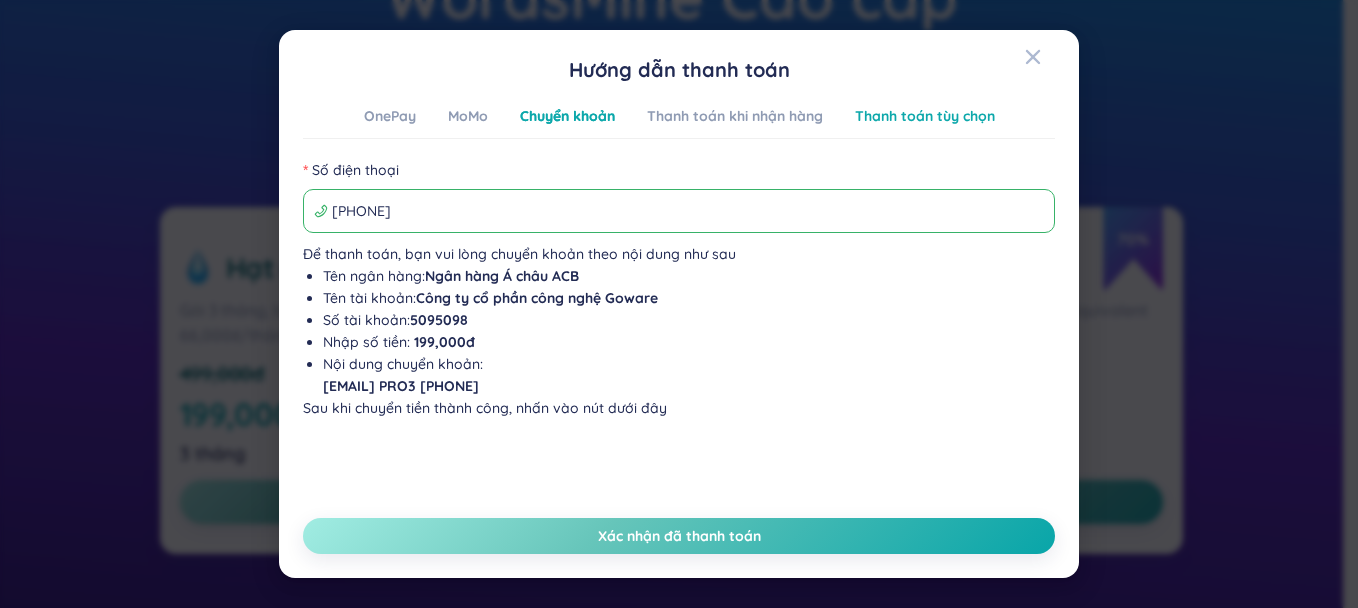 click on "Thanh toán tùy chọn" at bounding box center (925, 116) 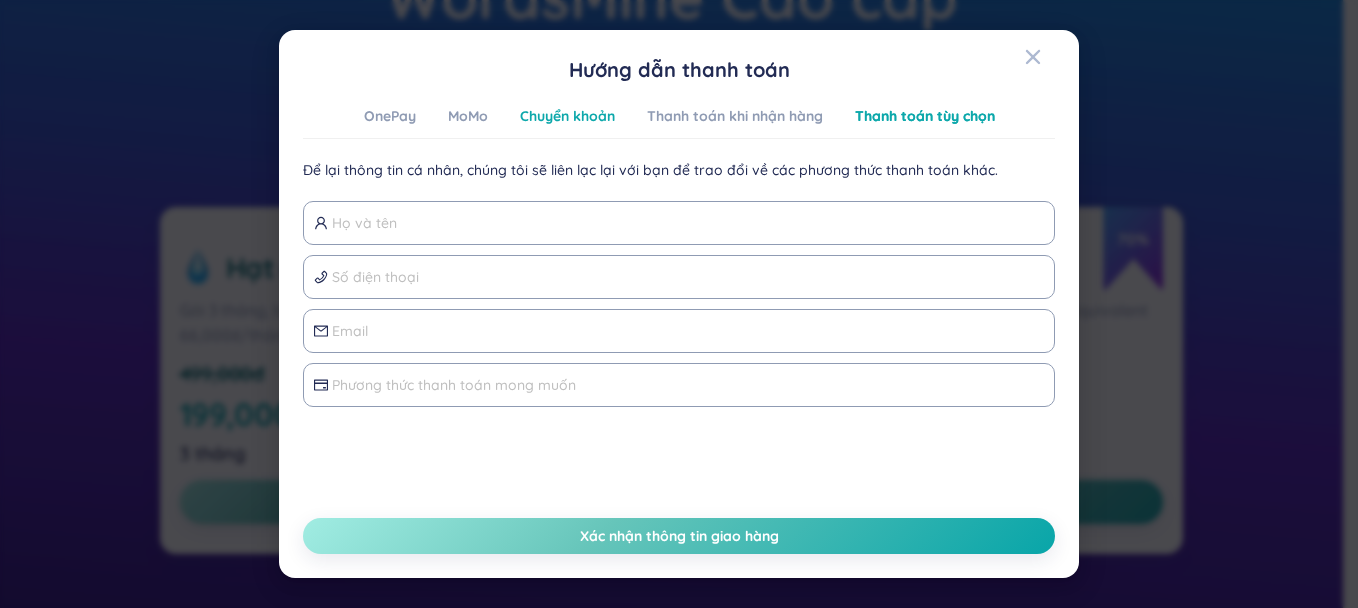 click on "Chuyển khoản" at bounding box center [567, 116] 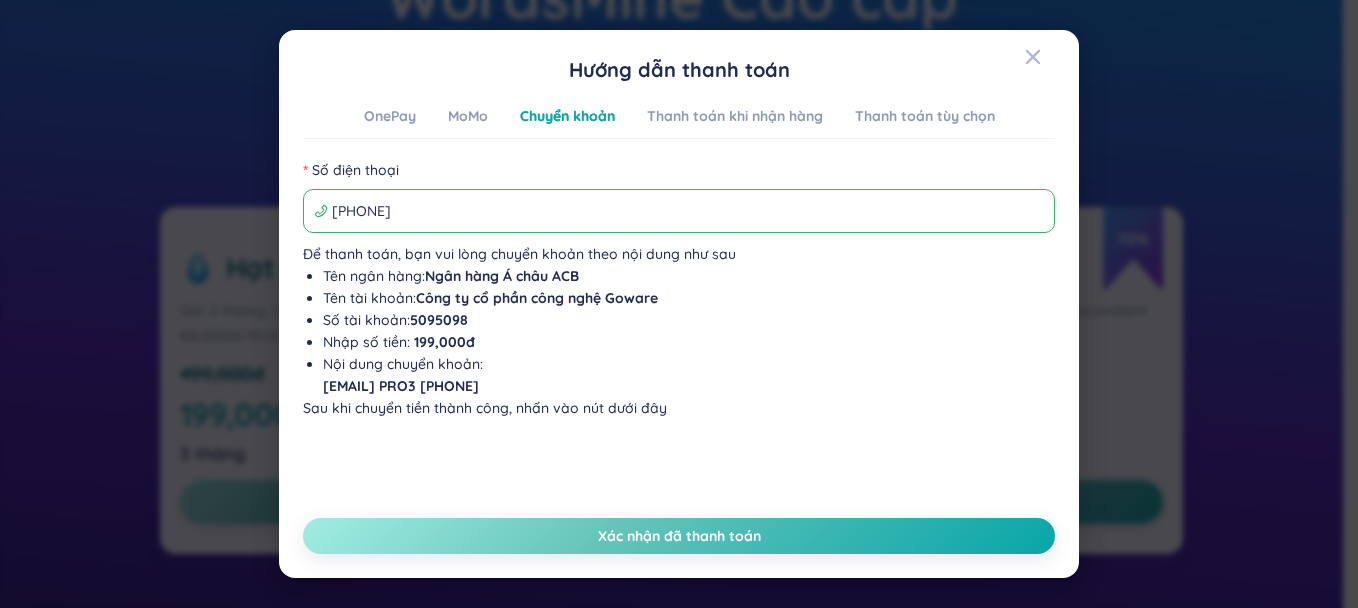 click on "0789829808" at bounding box center [688, 211] 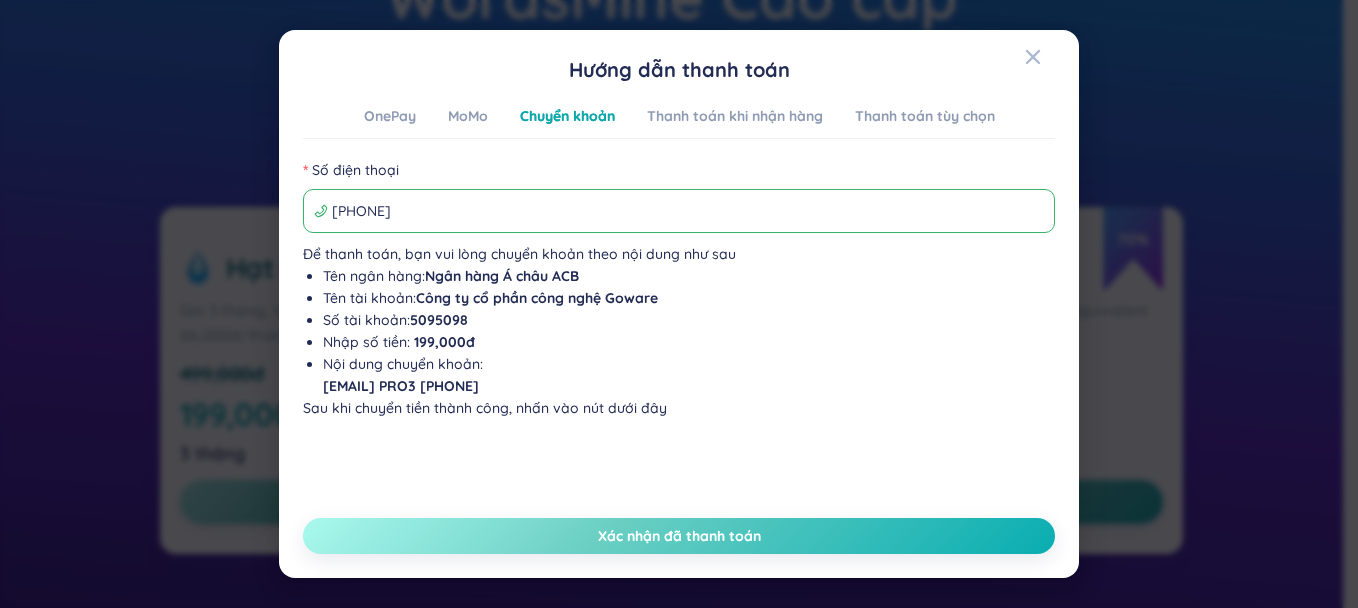 click on "Xác nhận đã thanh toán" at bounding box center (679, 536) 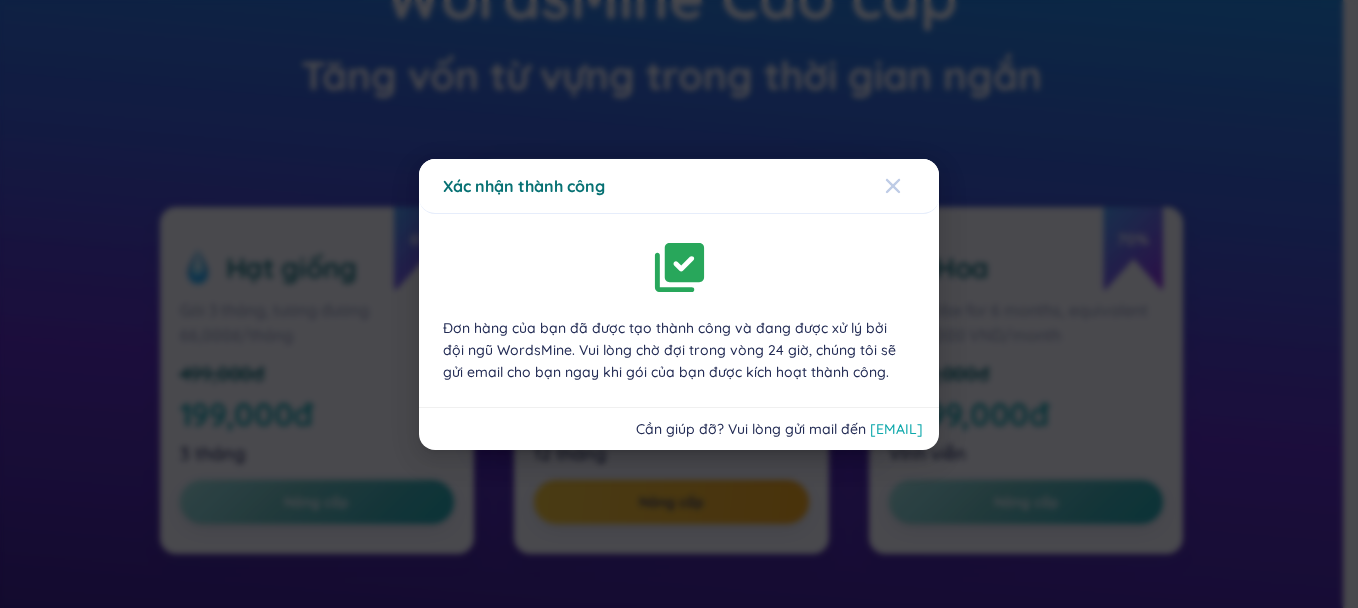 click 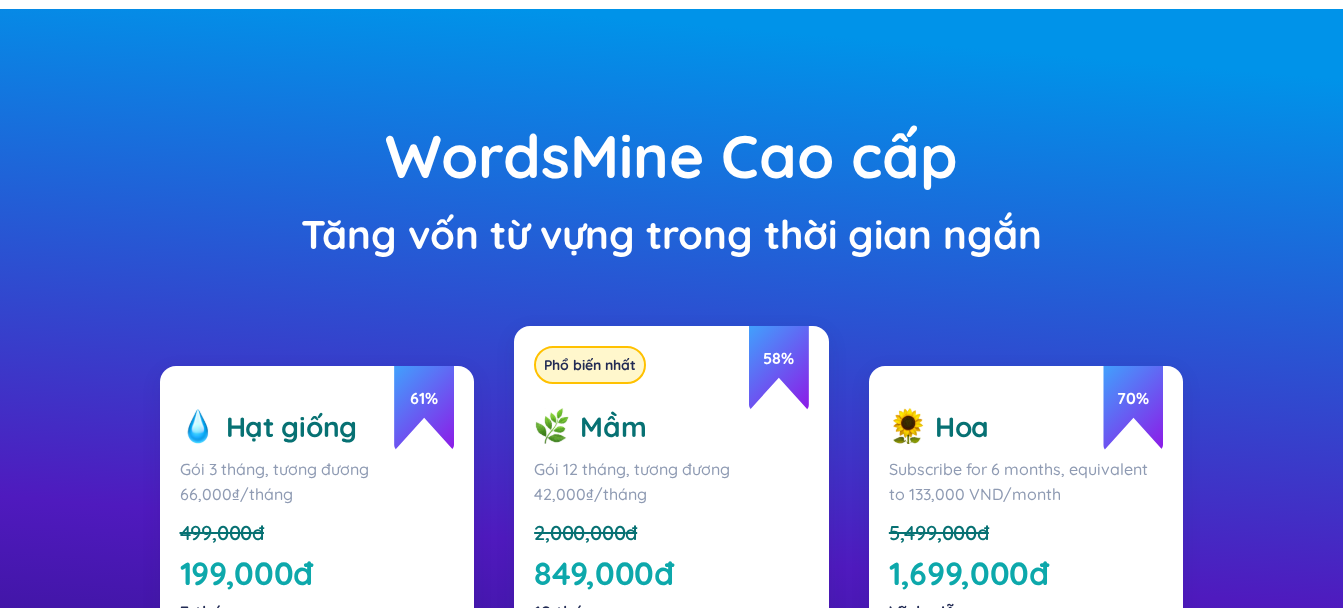 scroll, scrollTop: 0, scrollLeft: 0, axis: both 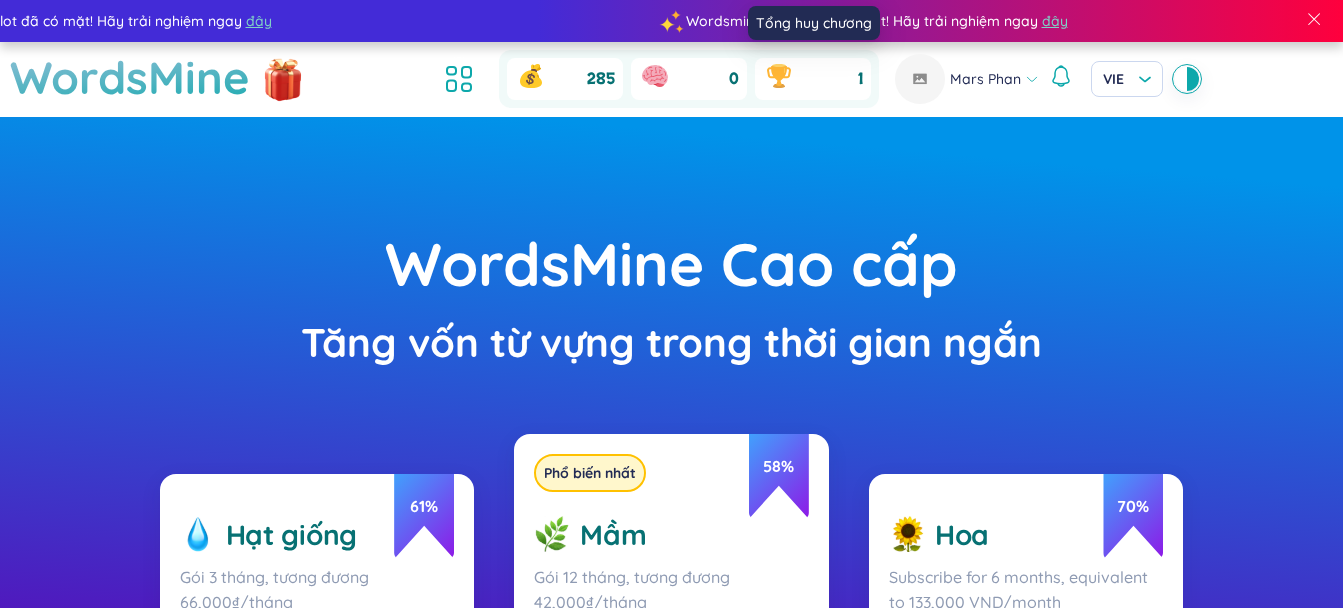click on "1" at bounding box center (813, 79) 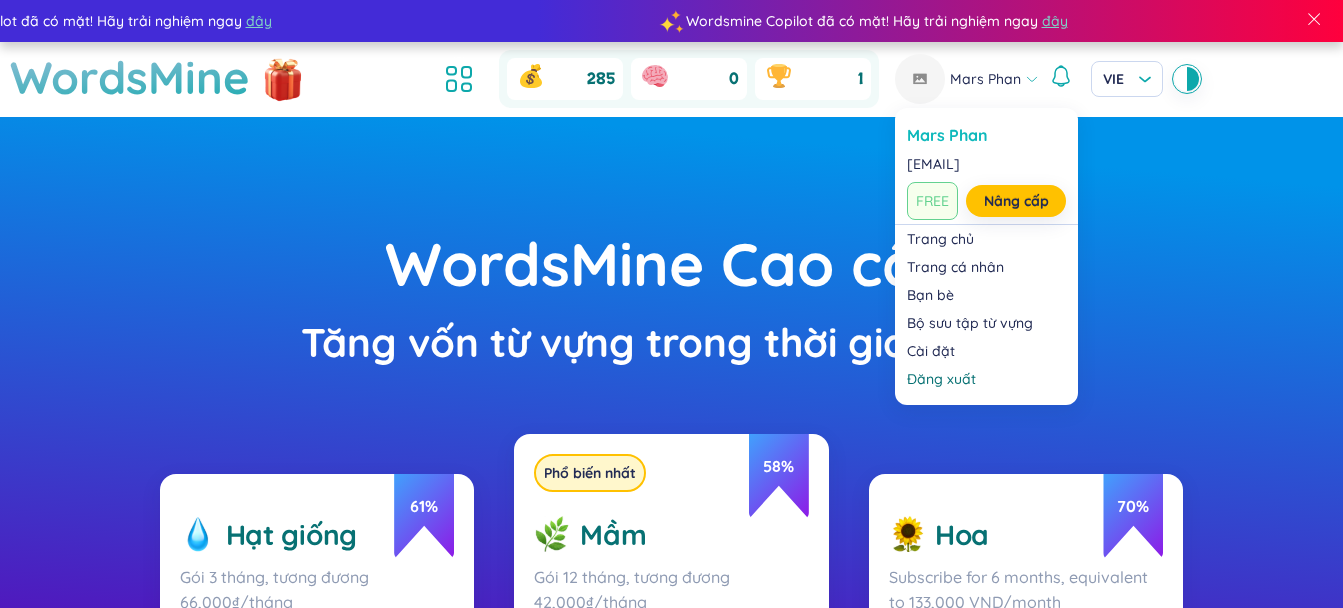 click on "Mars Phan" at bounding box center (986, 135) 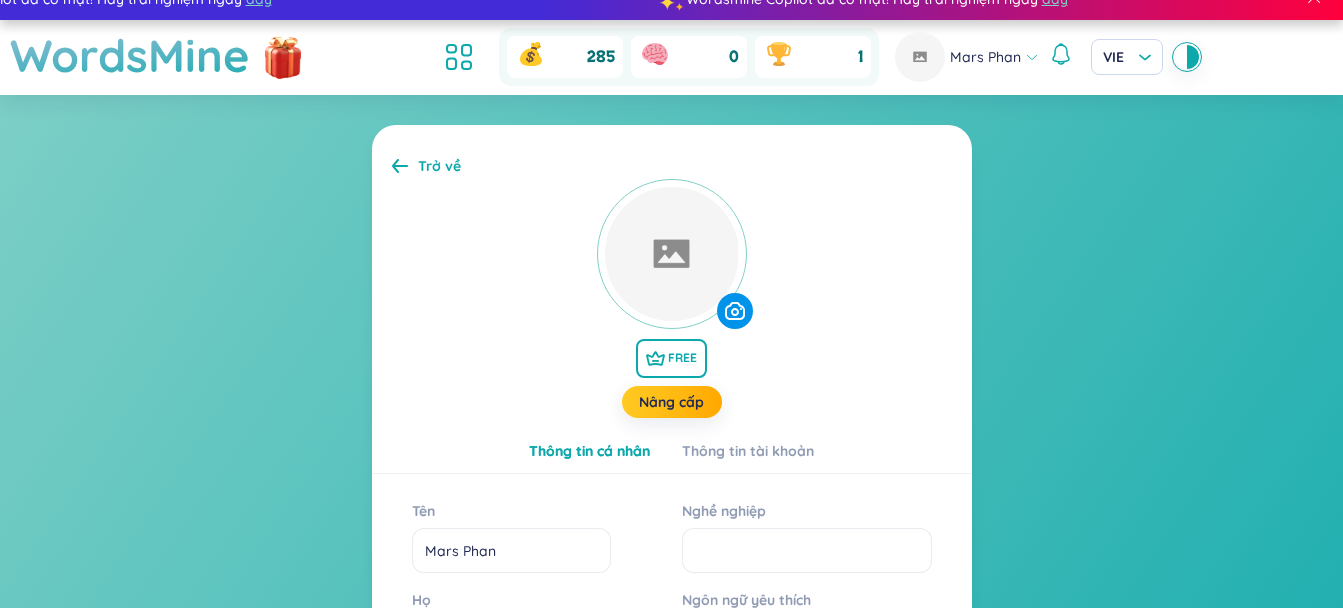 scroll, scrollTop: 0, scrollLeft: 0, axis: both 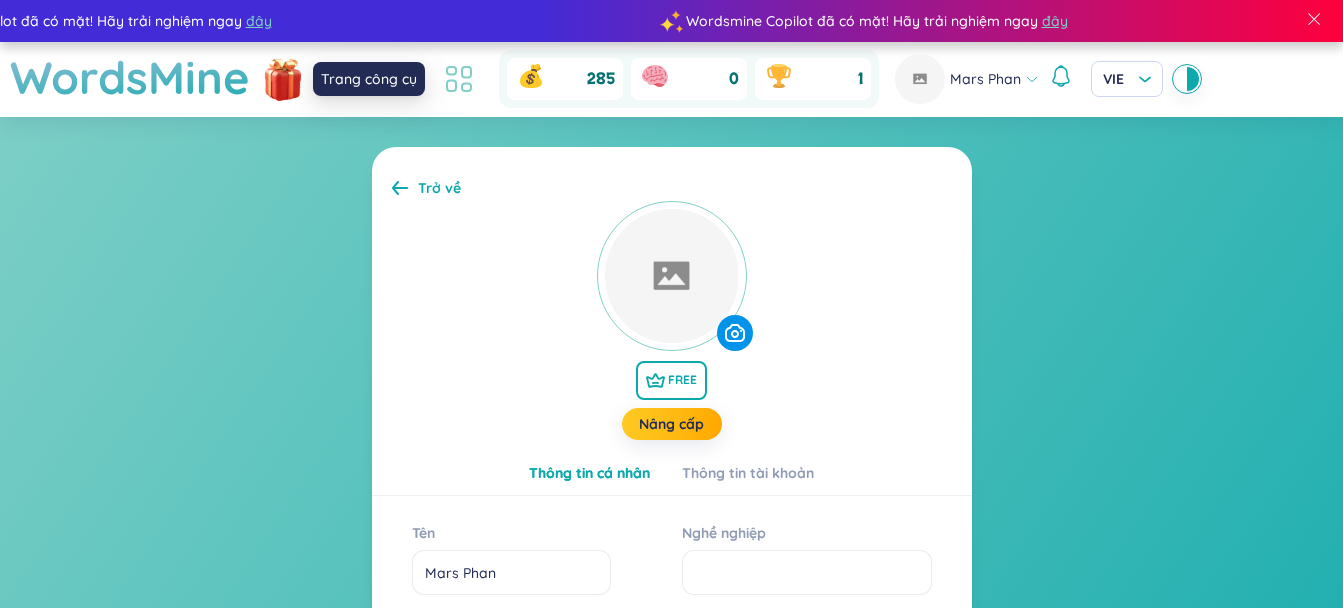 click 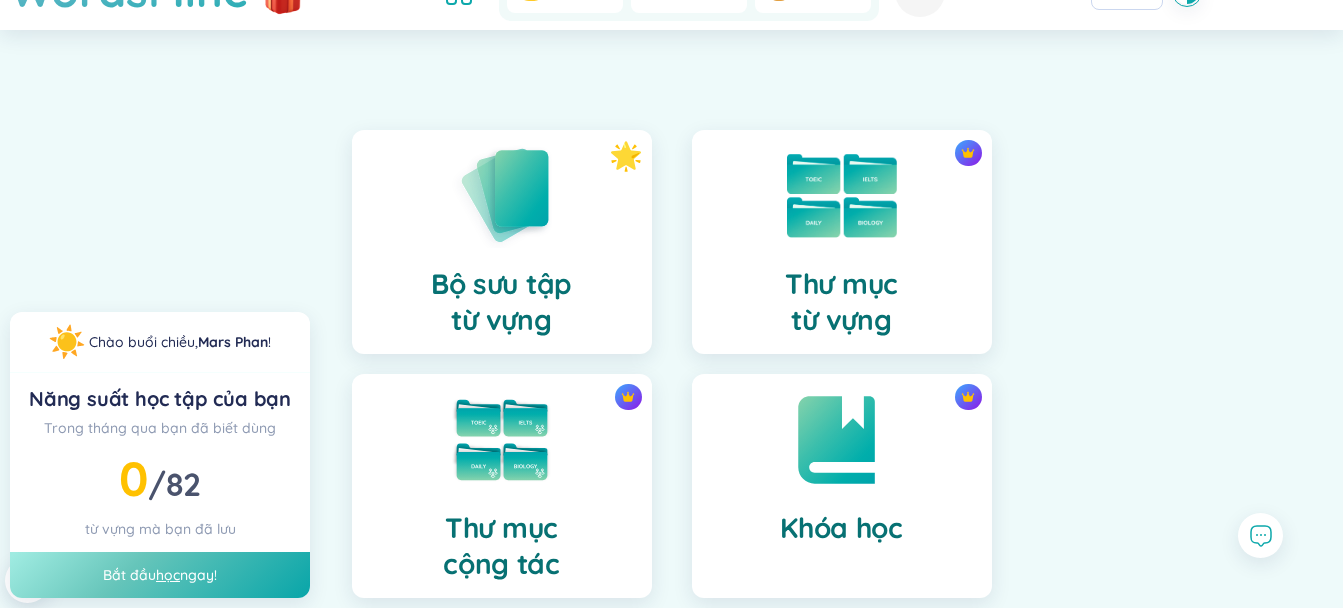 scroll, scrollTop: 0, scrollLeft: 0, axis: both 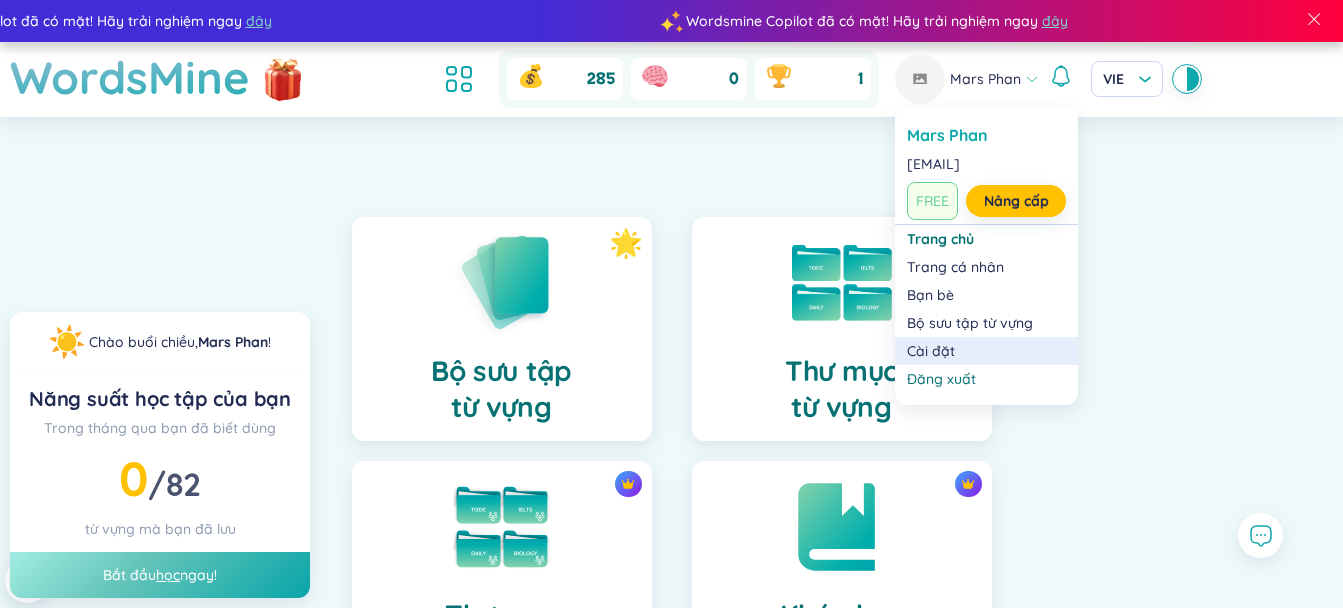 click on "Cài đặt" at bounding box center (986, 351) 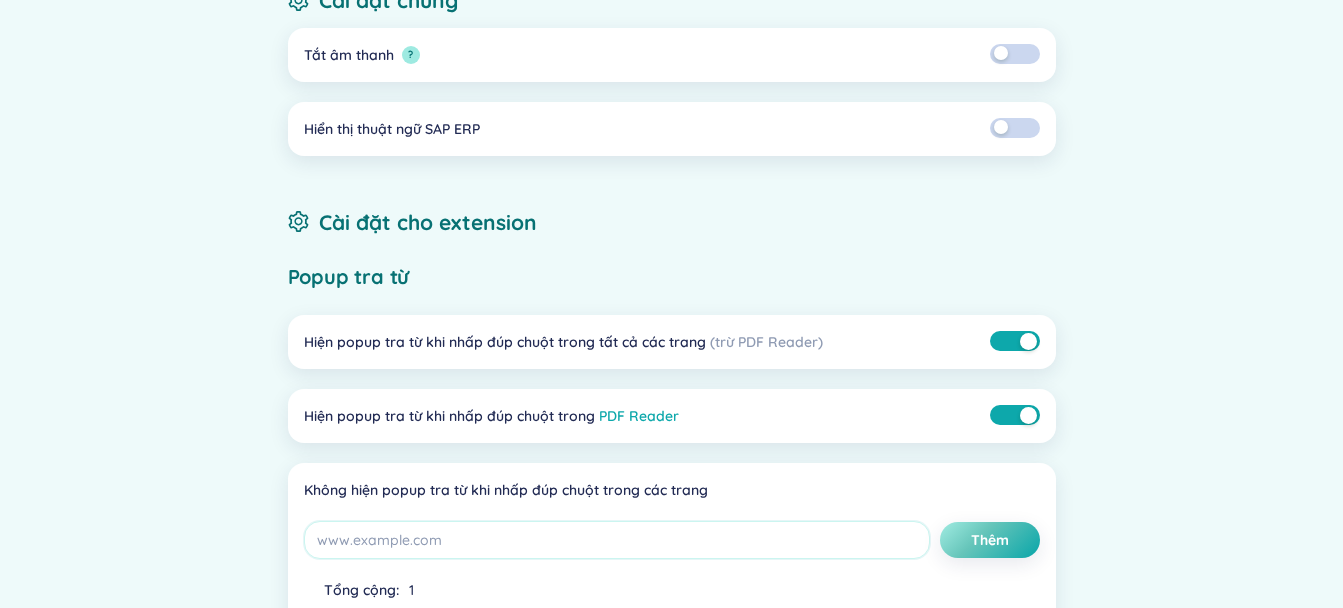 scroll, scrollTop: 267, scrollLeft: 0, axis: vertical 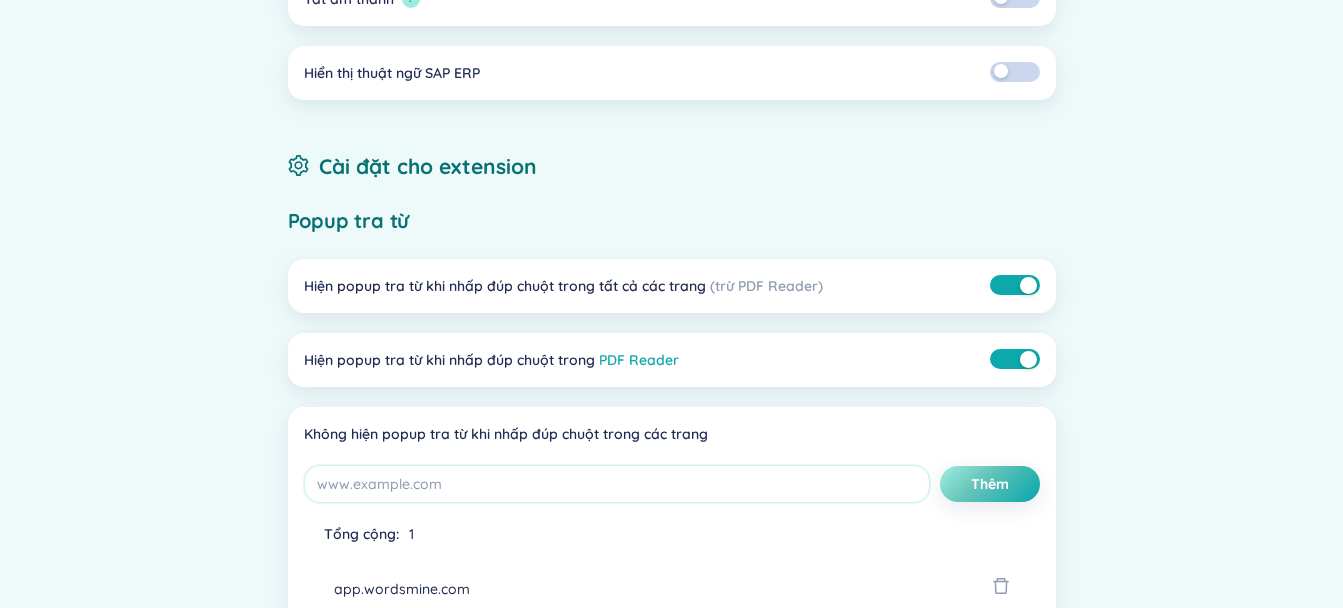 click at bounding box center [1015, 72] 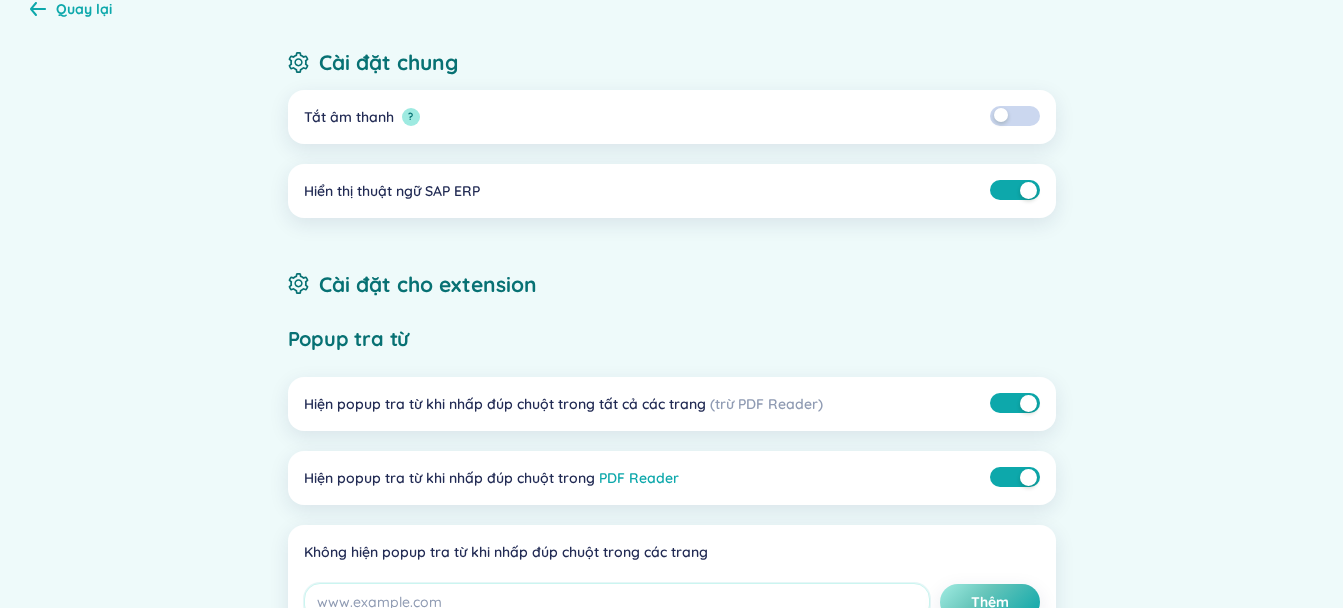 scroll, scrollTop: 0, scrollLeft: 0, axis: both 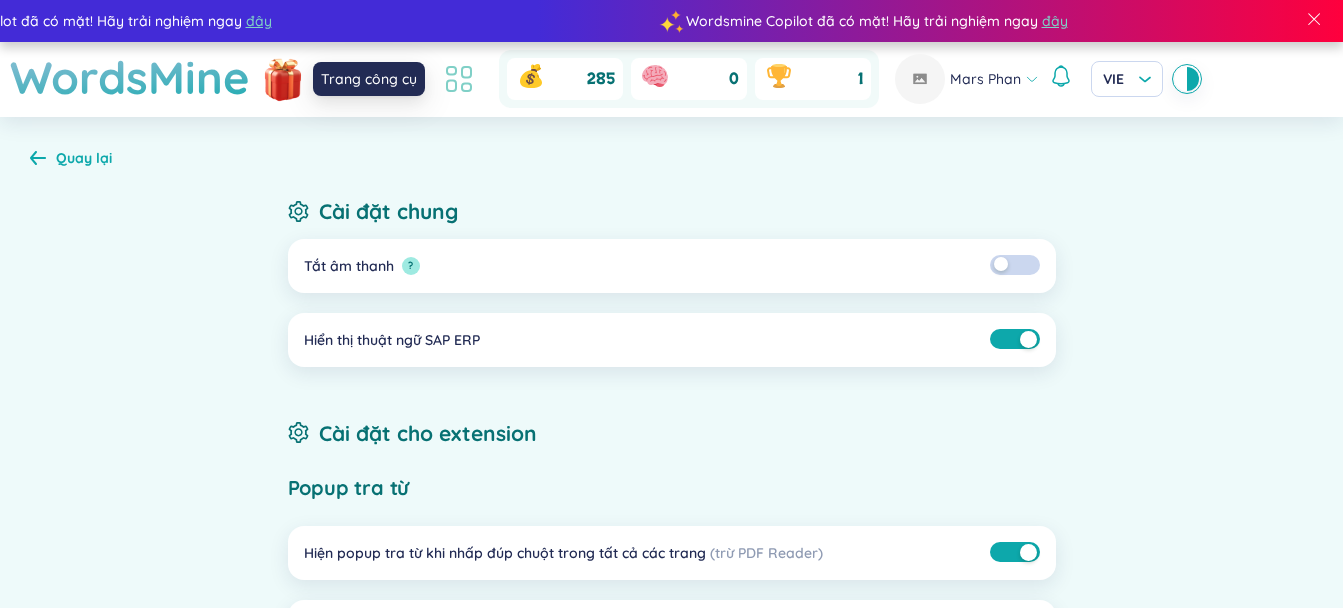 click 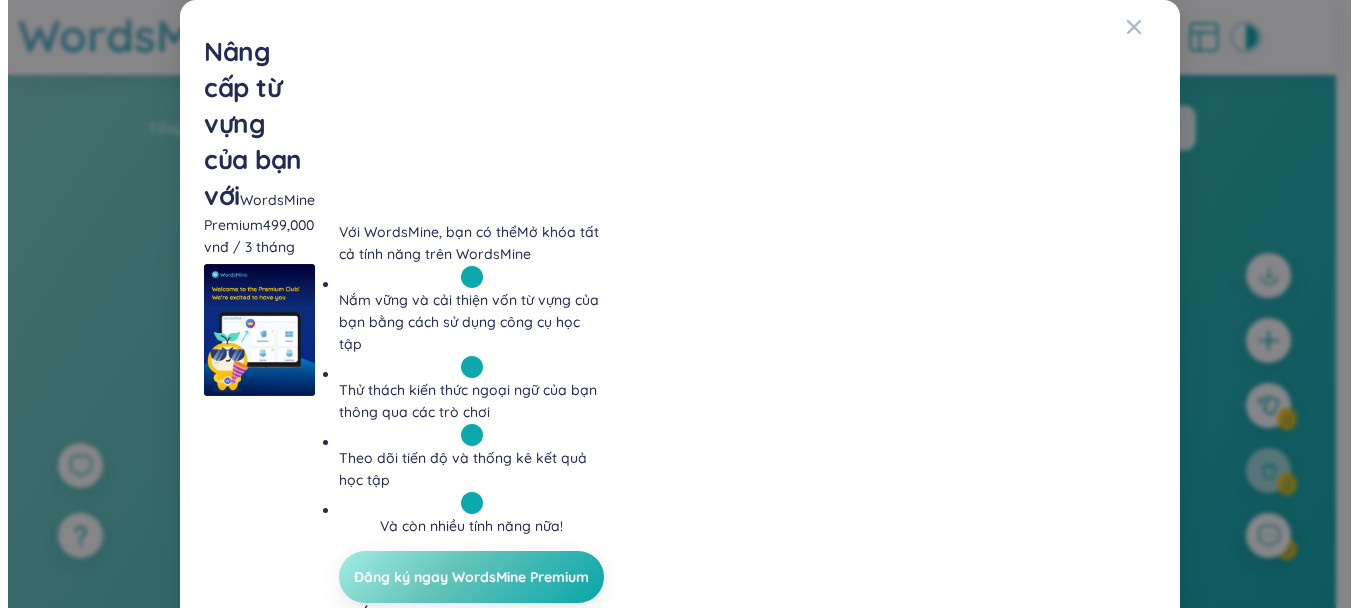scroll, scrollTop: 0, scrollLeft: 0, axis: both 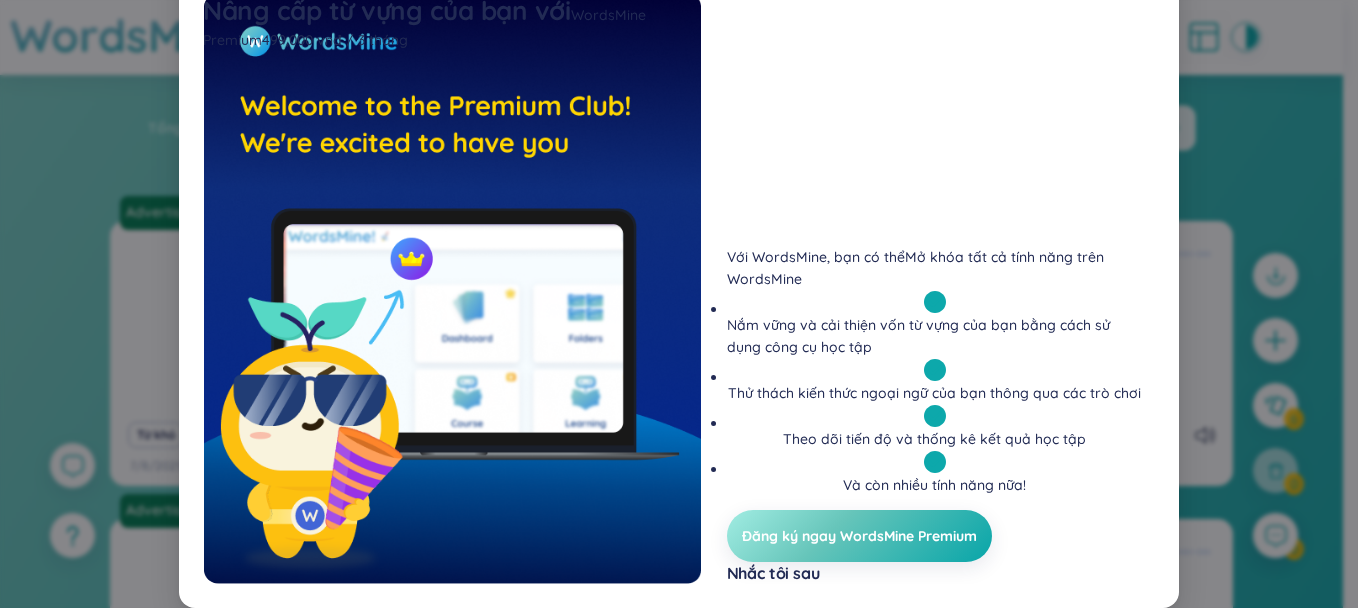 click on "Nâng cấp từ vựng của bạn với WordsMine Premium 499,000 vnđ / 3 tháng Với WordsMine, bạn có thể Mở khóa tất cả tính năng trên WordsMine Nắm vững và cải thiện vốn từ vựng của bạn bằng cách sử dụng công cụ học tập Thử thách kiến ​​thức ngoại ngữ của bạn thông qua các trò chơi Theo dõi tiến độ và thống kê kết quả học tập Và còn nhiều tính năng nữa! Đăng ký ngay WordsMine Premium Nhắc tôi sau" at bounding box center [679, 304] 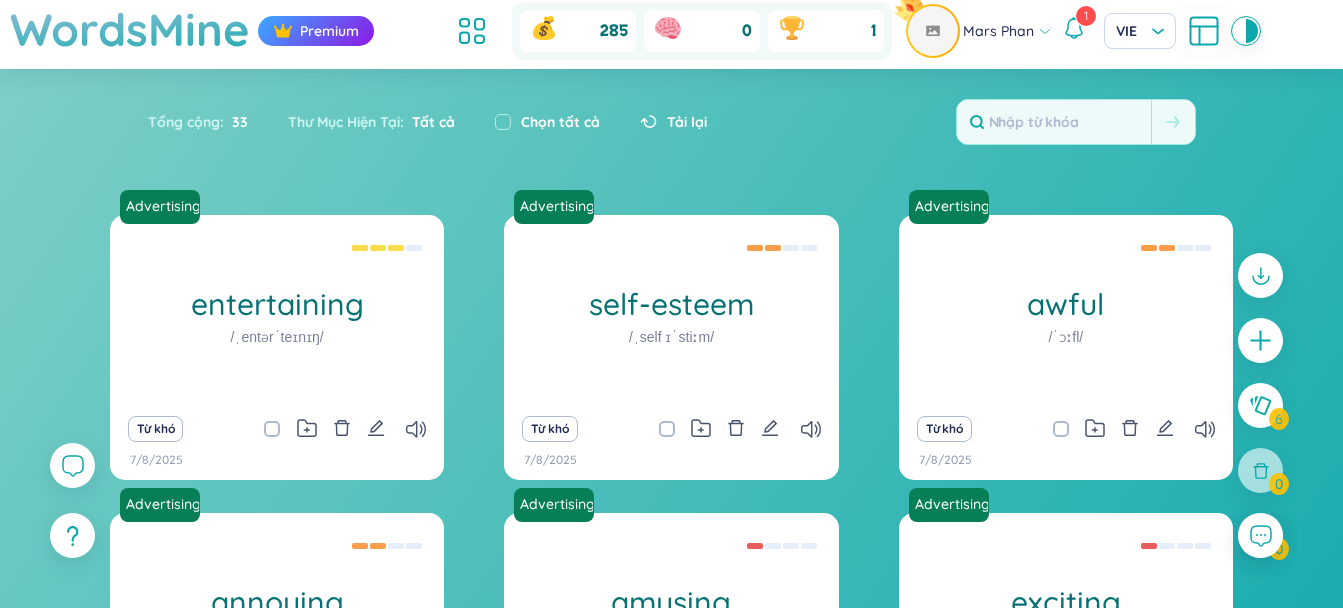 scroll, scrollTop: 0, scrollLeft: 0, axis: both 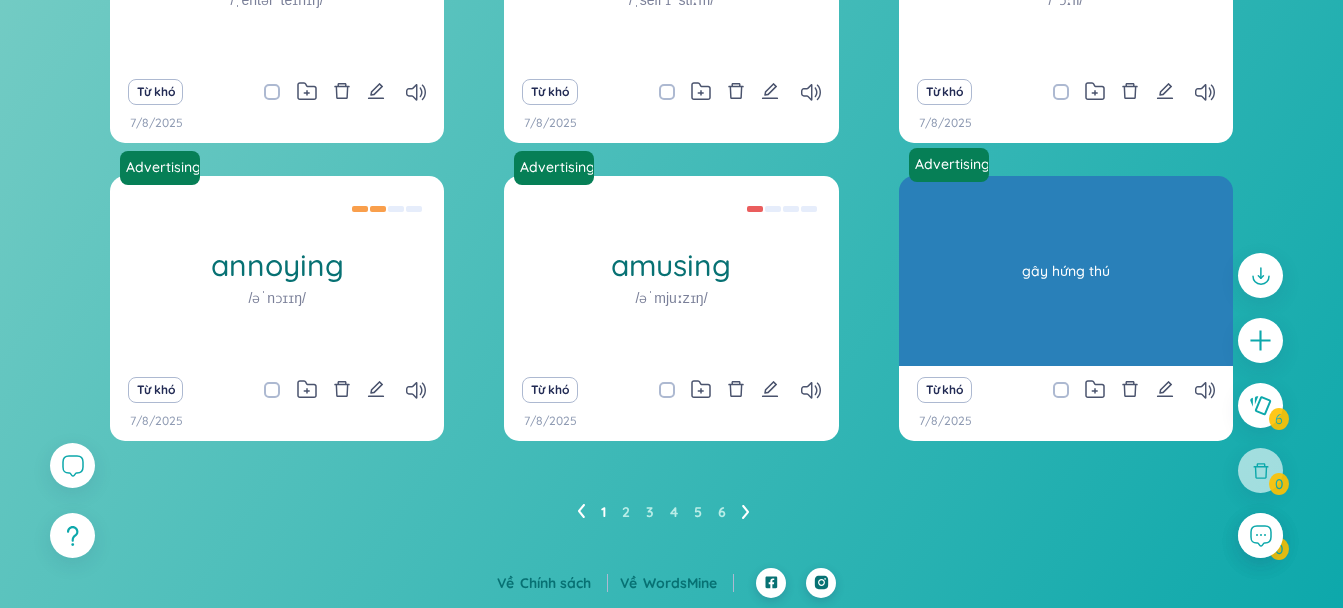 click on "gây hứng thú" at bounding box center [1066, 271] 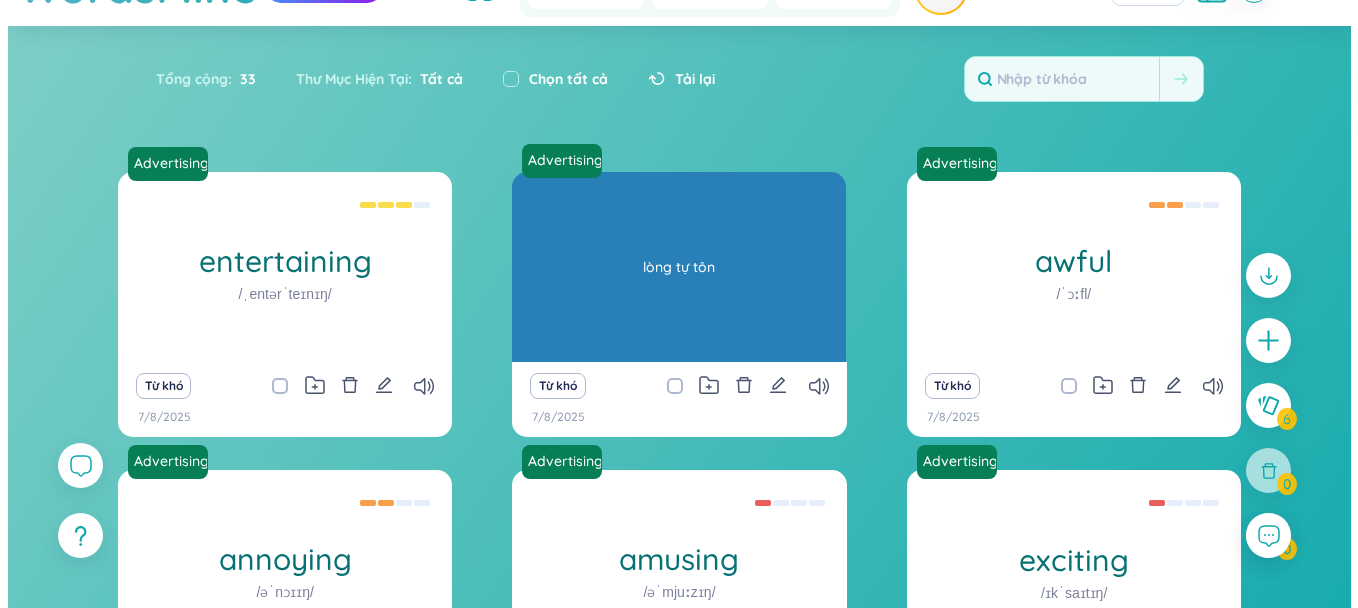 scroll, scrollTop: 0, scrollLeft: 0, axis: both 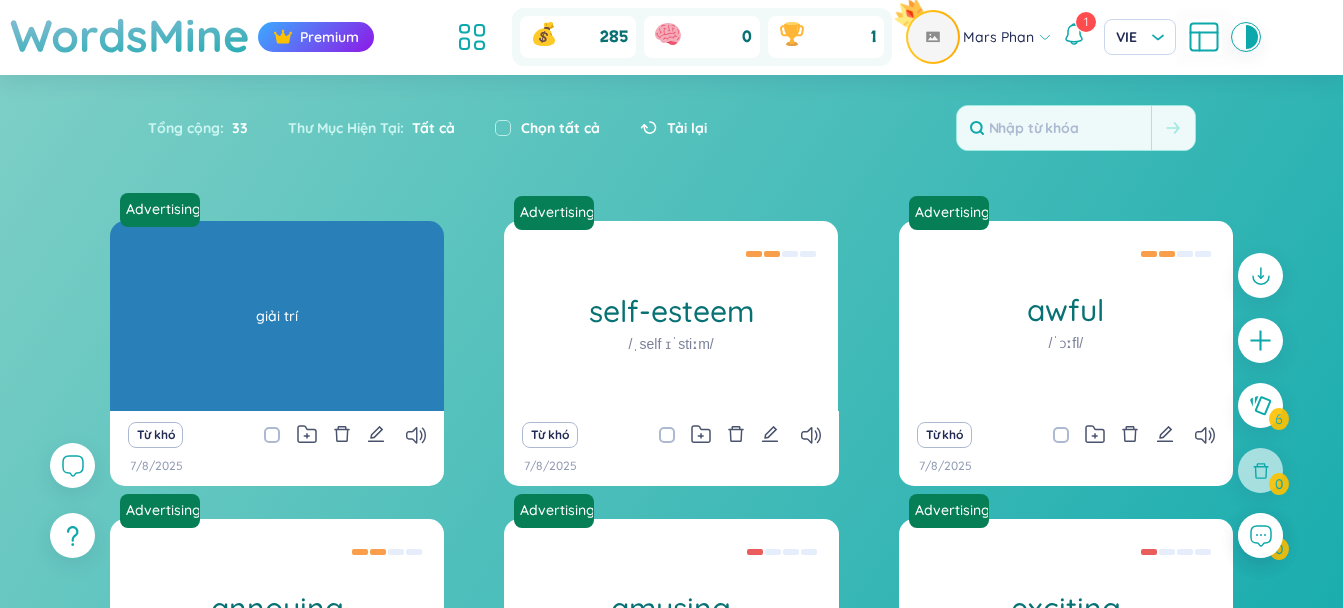 click on "entertaining" at bounding box center [277, 310] 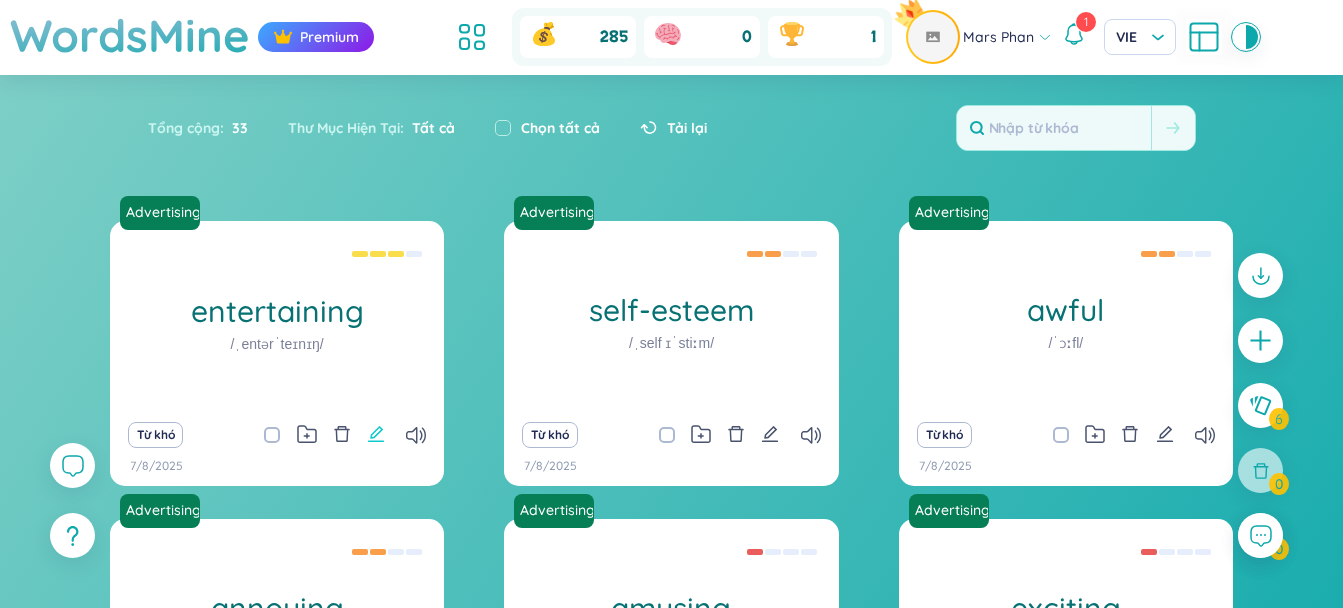 click 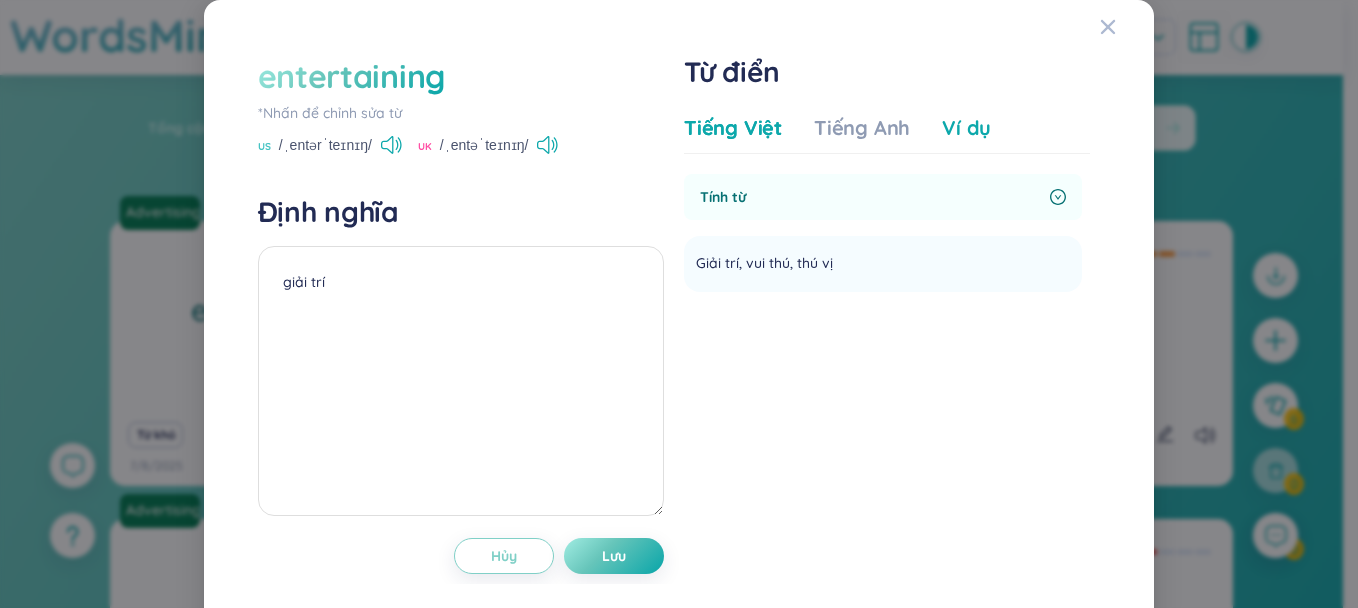 click on "Ví dụ" at bounding box center (966, 128) 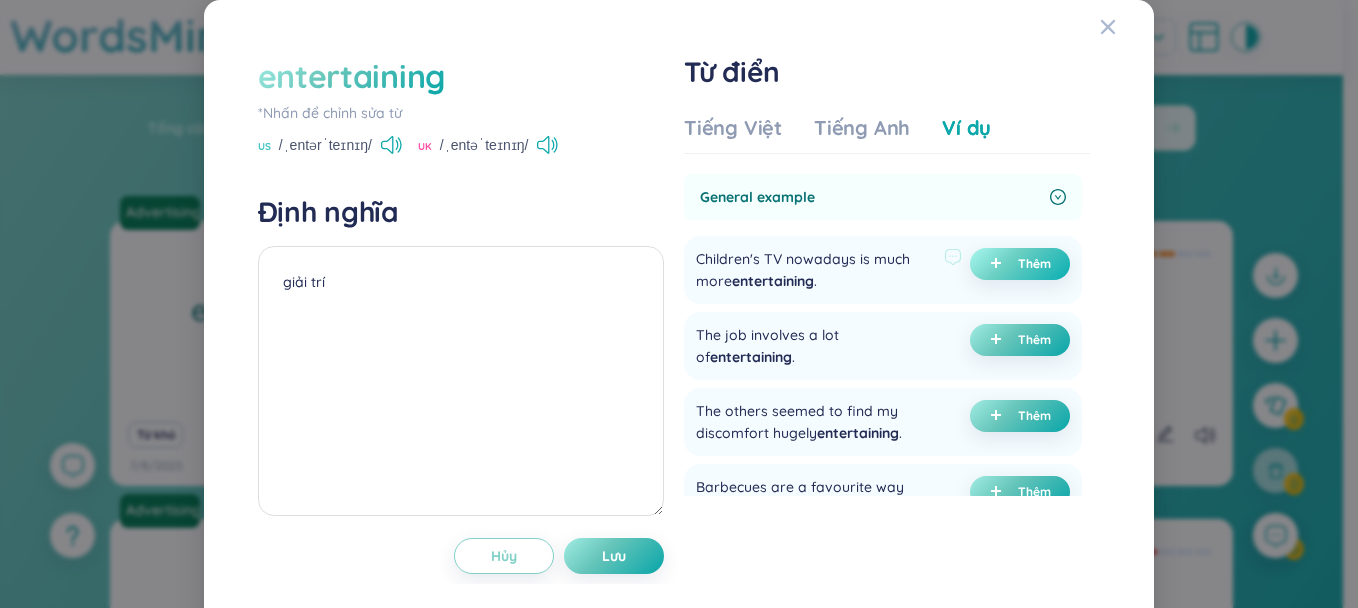 click on "Thêm" at bounding box center (1034, 264) 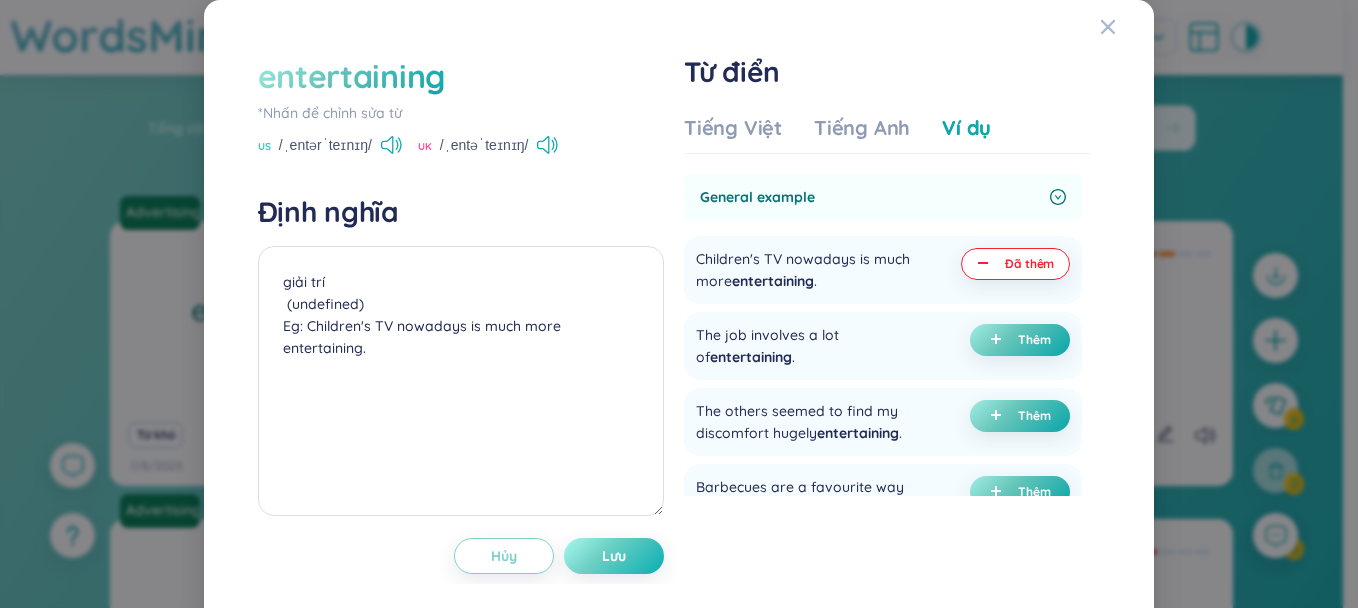 click on "Lưu" at bounding box center [614, 556] 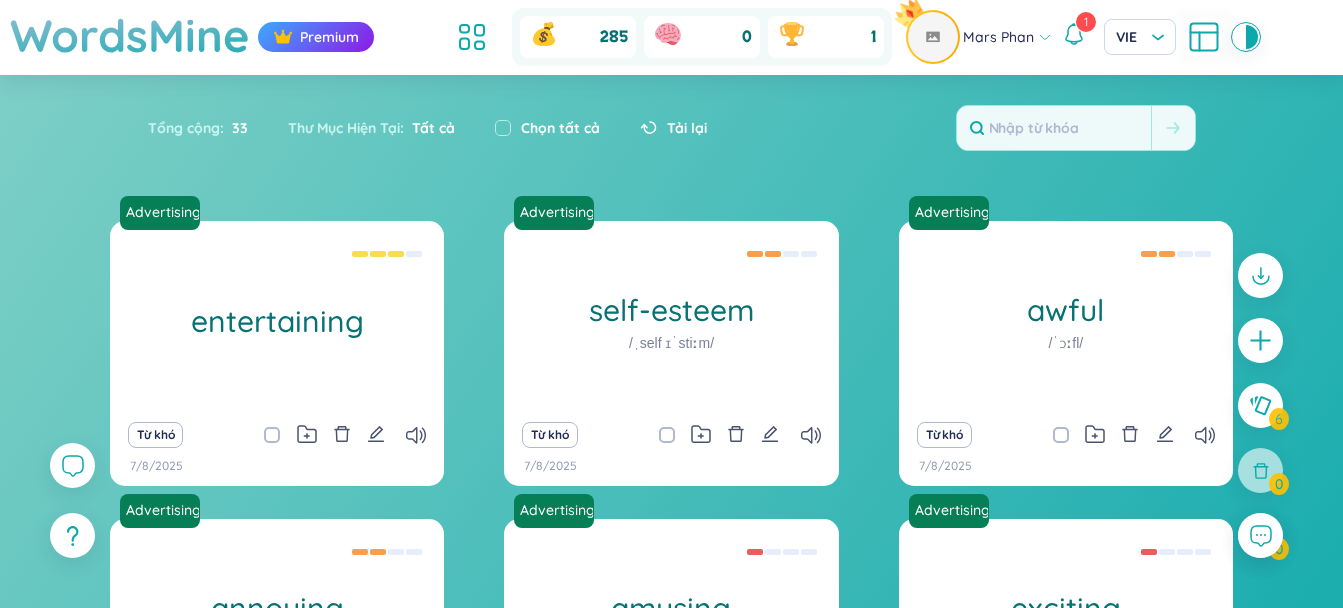 click 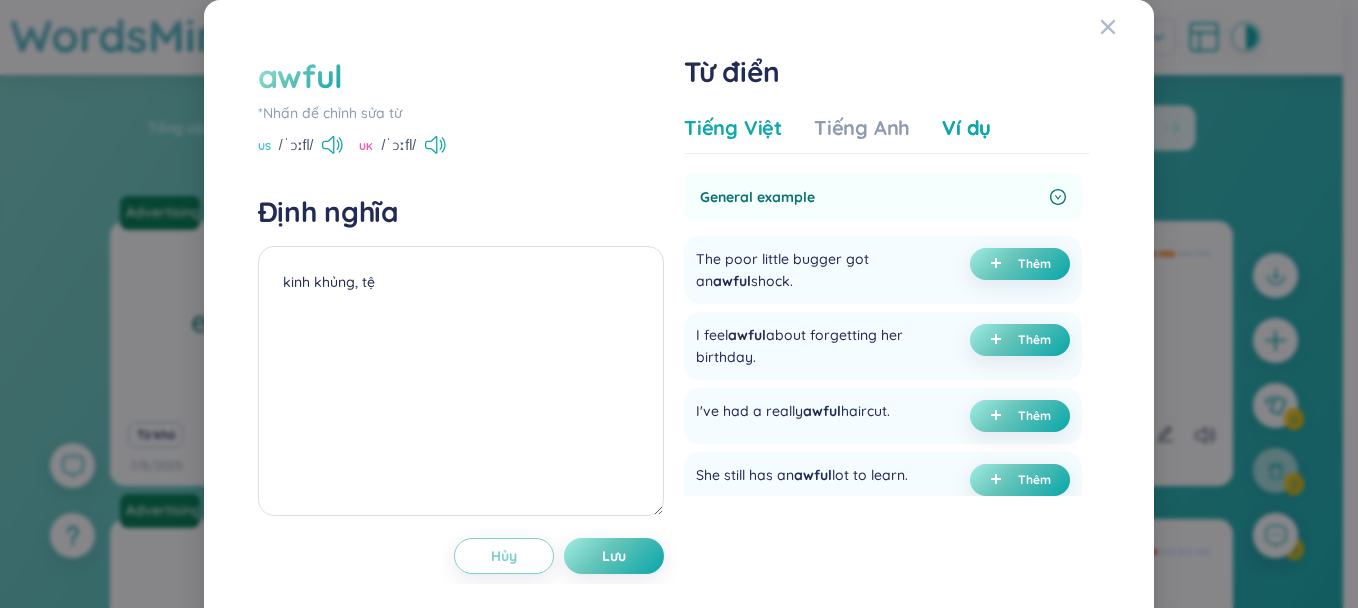 drag, startPoint x: 787, startPoint y: 129, endPoint x: 731, endPoint y: 138, distance: 56.718605 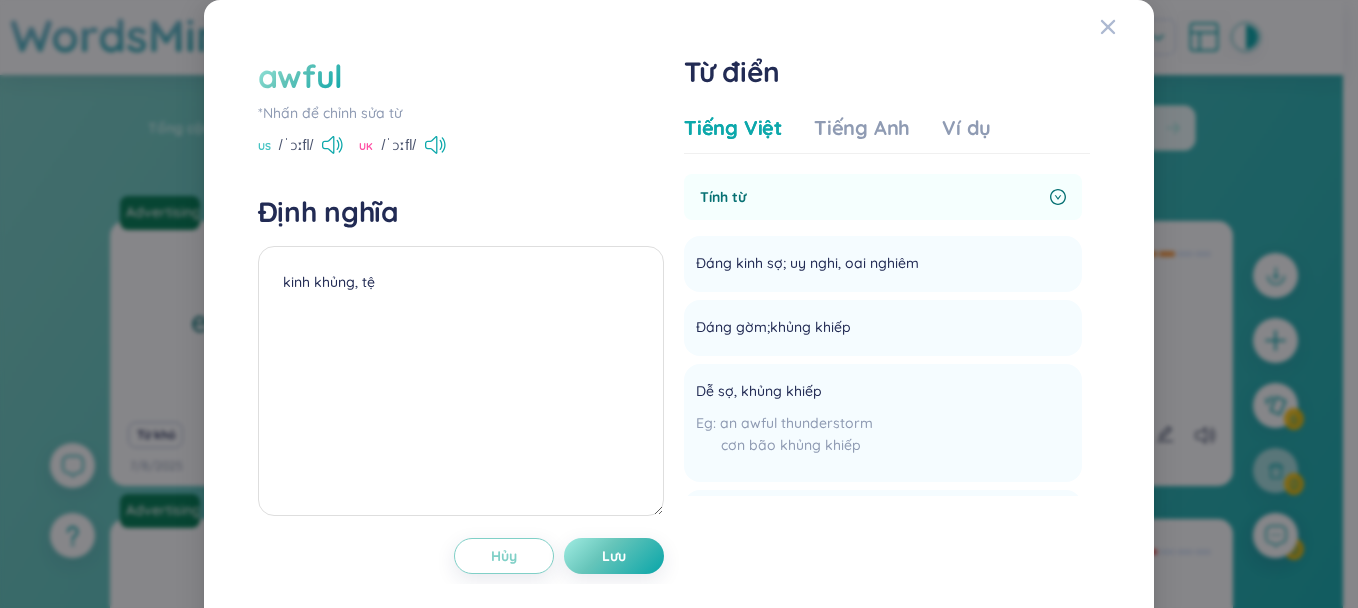 click on "Tiếng Việt Tiếng Anh Ví dụ" at bounding box center [837, 134] 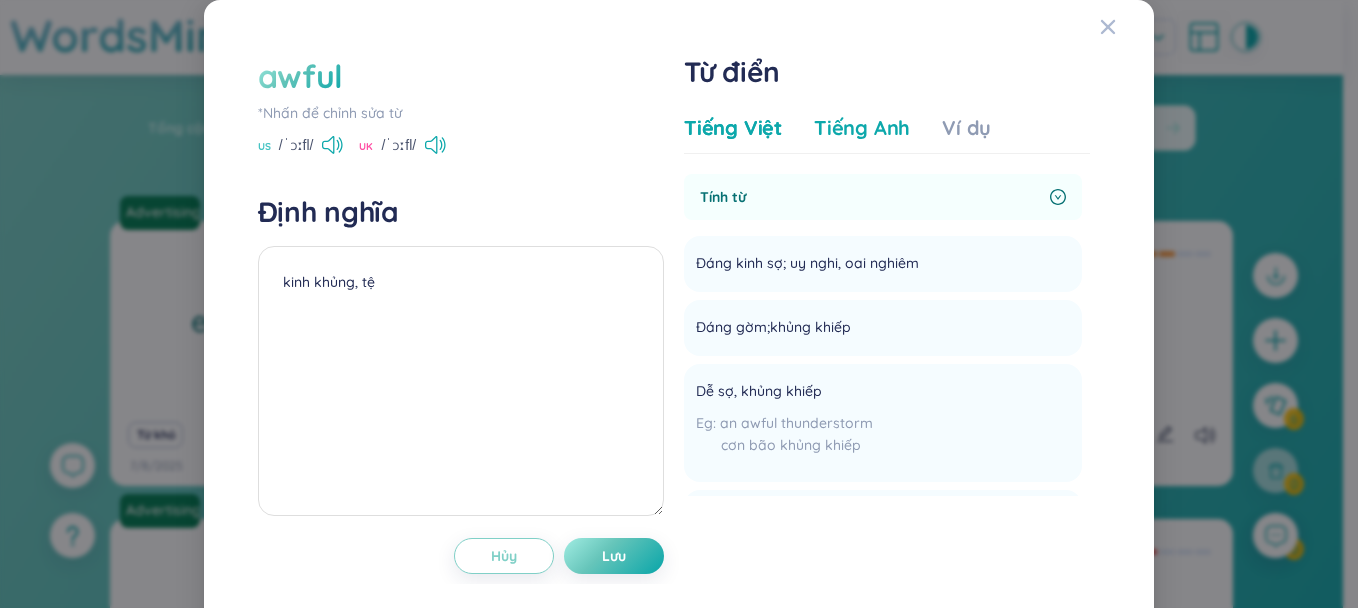 click on "Tiếng Anh" at bounding box center [862, 128] 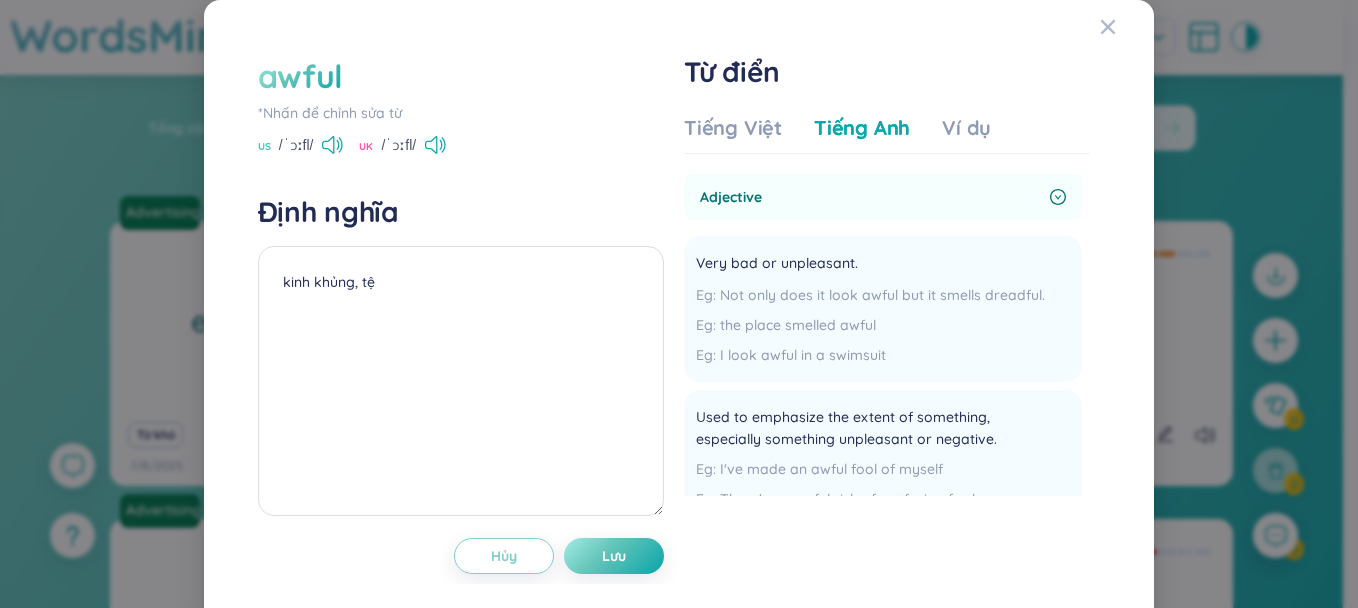 click on "awful *Nhấn để chỉnh sửa từ US /ˈɔːfl/ UK /ˈɔːfl/ Định nghĩa kinh khủng, tệ Hủy Lưu Từ điển Tiếng Việt Tiếng Anh Ví dụ Tính từ Đáng kinh sợ; uy nghi, oai nghiêm Thêm Đáng gờm;khủng khiếp Thêm Dễ sợ, khủng khiếp an awful thunderstorm cơn bão khủng khiếp Thêm (từ lóng) lạ lùng, phi thường; hết sức, vô cùng; thật là an awful nuisance một chuyện thật là khó chịu; một thằng cha khó chịu vô cùng an awful surprise một sự ngạc nhiên hết sức Thêm (từ cổ,nghĩa cổ) đáng tôn kính Thêm Không có dữ liệu adjective Very bad or unpleasant. Not only does it look awful but it smells dreadful. the place smelled awful I look awful in a swimsuit Thêm Used to emphasize the extent of something, especially something unpleasant or negative. I've made an awful fool of myself There's an awful risk of confusion for buyers. It's still an awful burden. Thêm Inspiring reverential wonder or fear. .'" at bounding box center (679, 304) 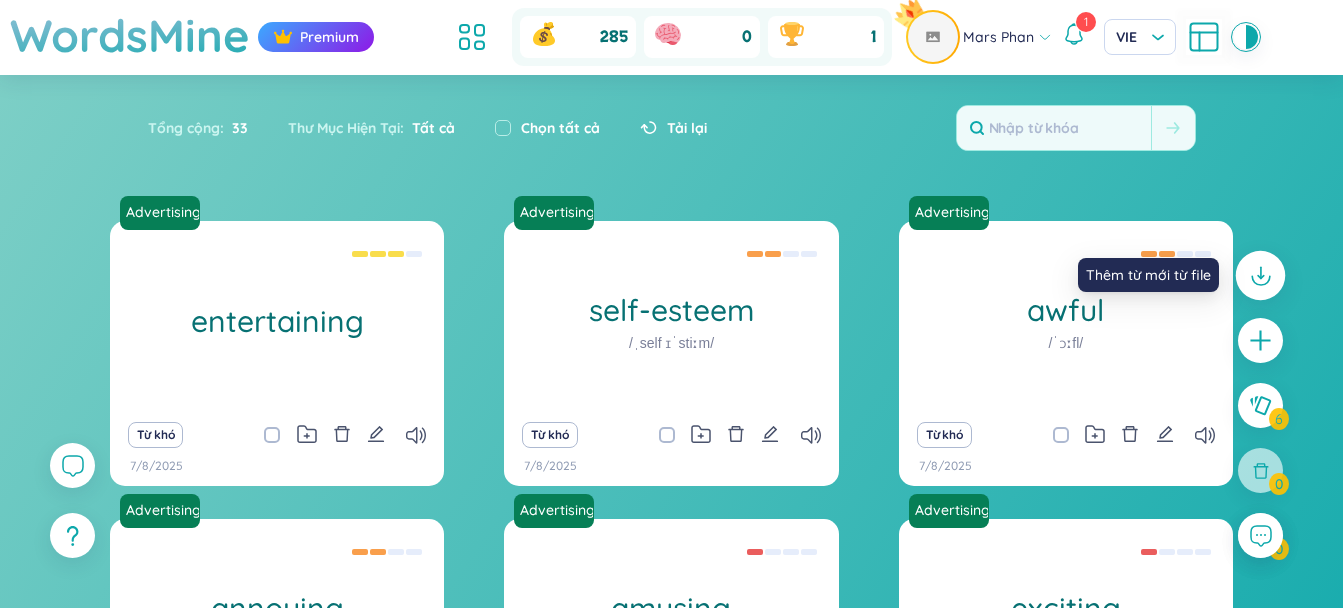 click 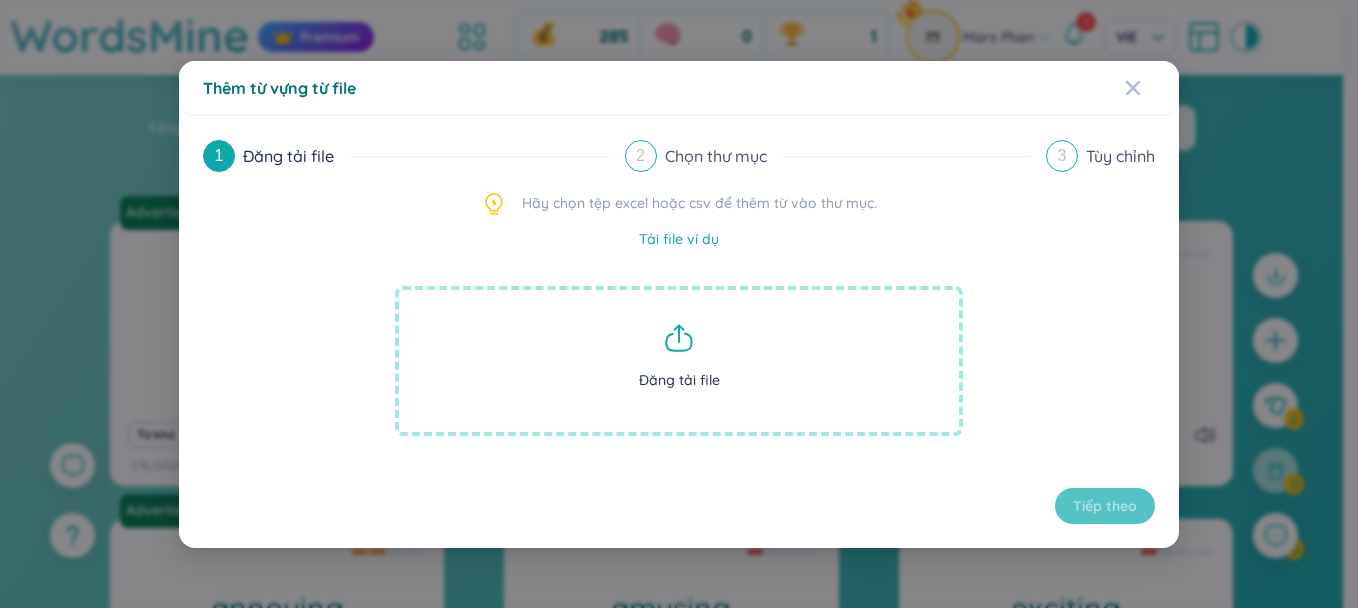 click 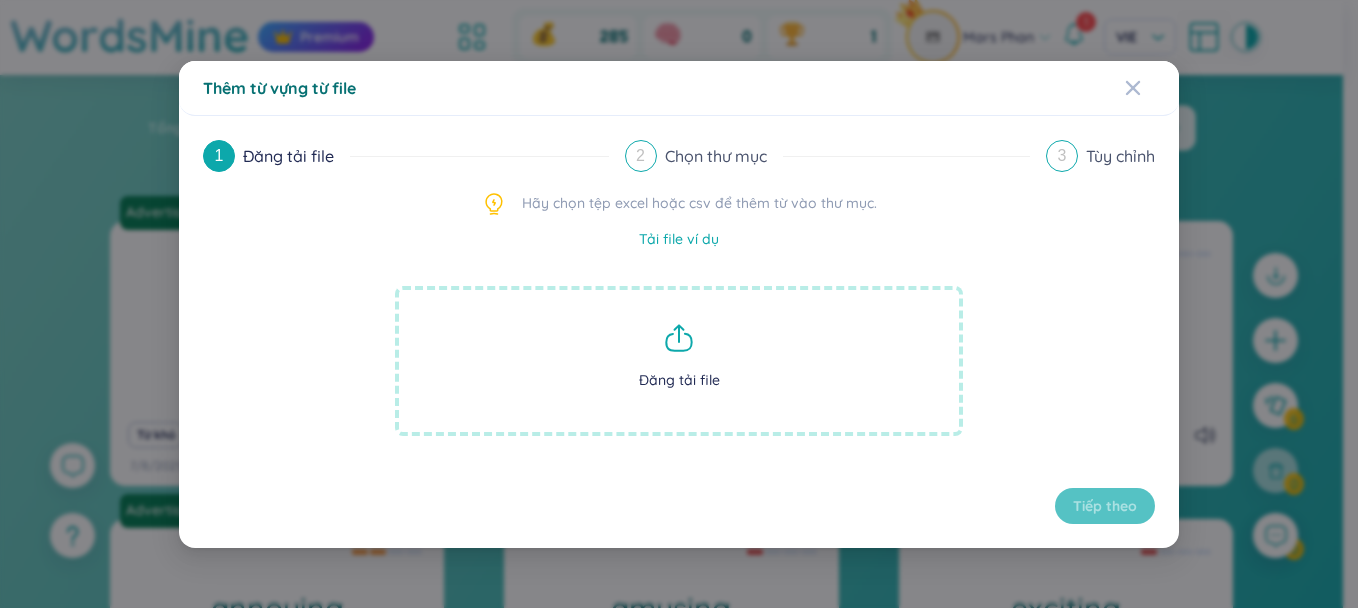 click on "Đăng tải file" at bounding box center (679, 361) 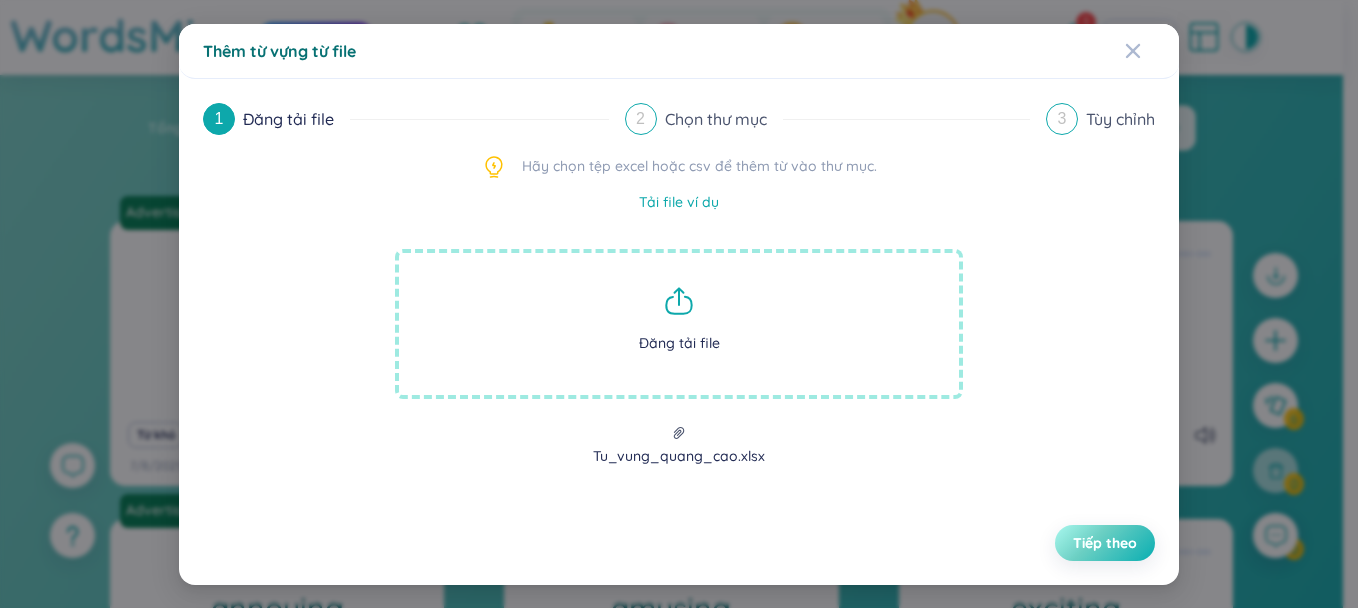 click on "Tiếp theo" at bounding box center (1105, 543) 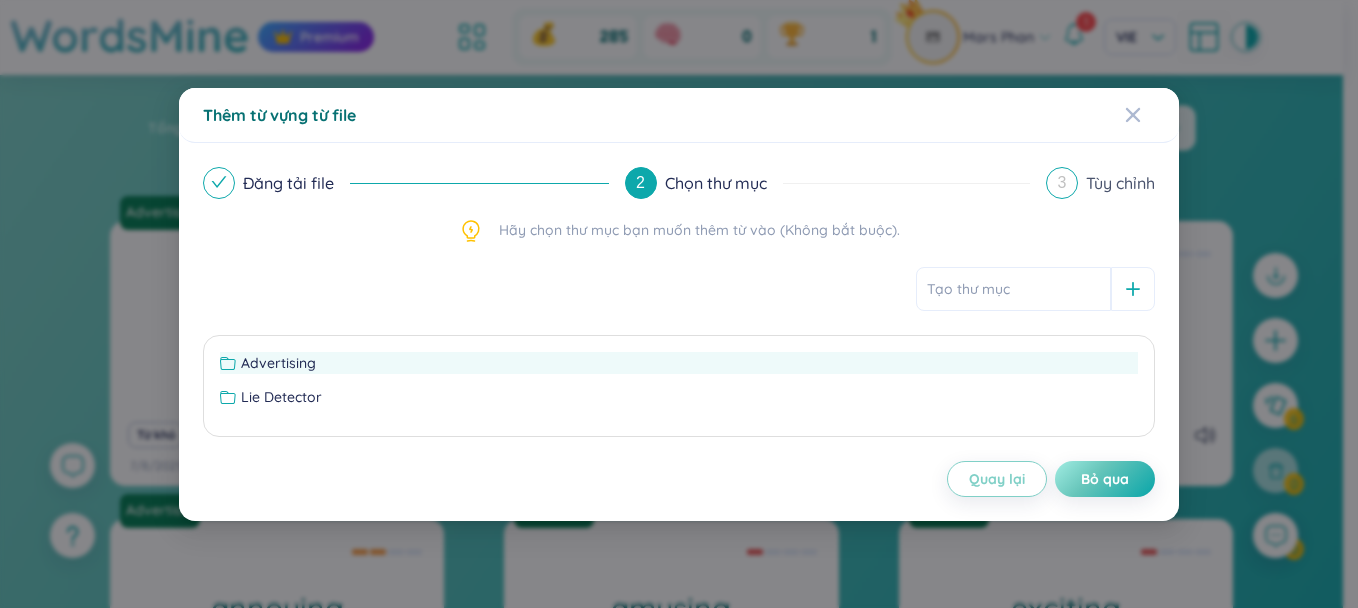 click on "Advertising" at bounding box center [679, 363] 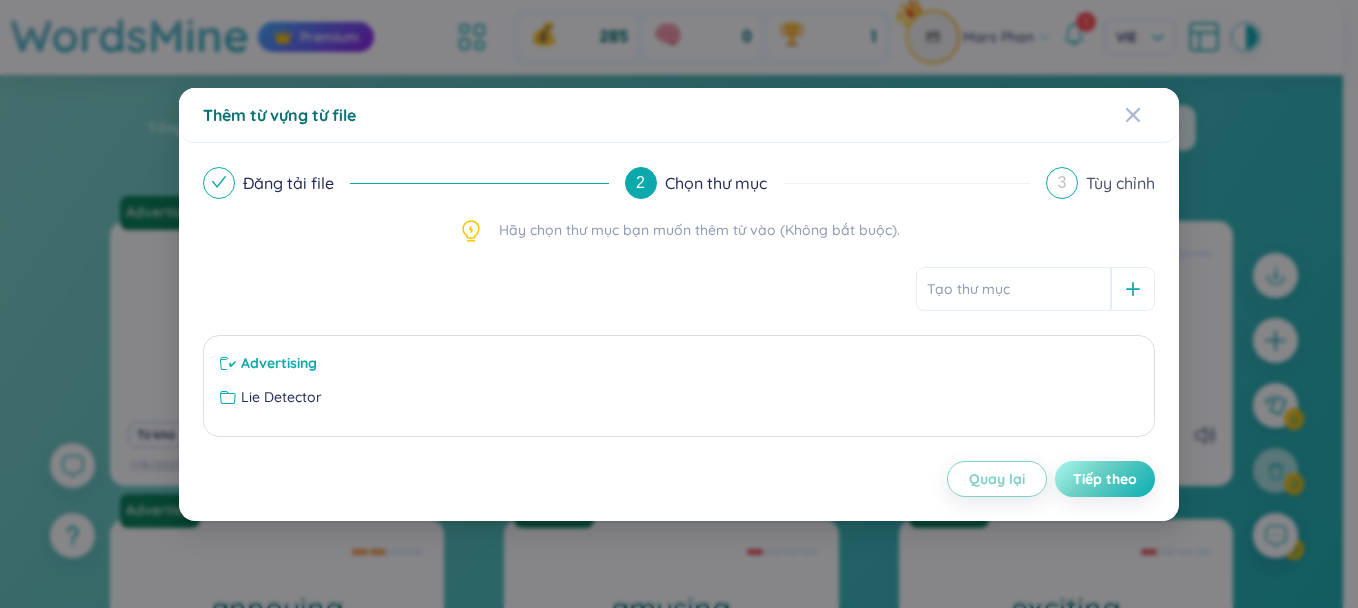 click on "Tiếp theo" at bounding box center [1105, 479] 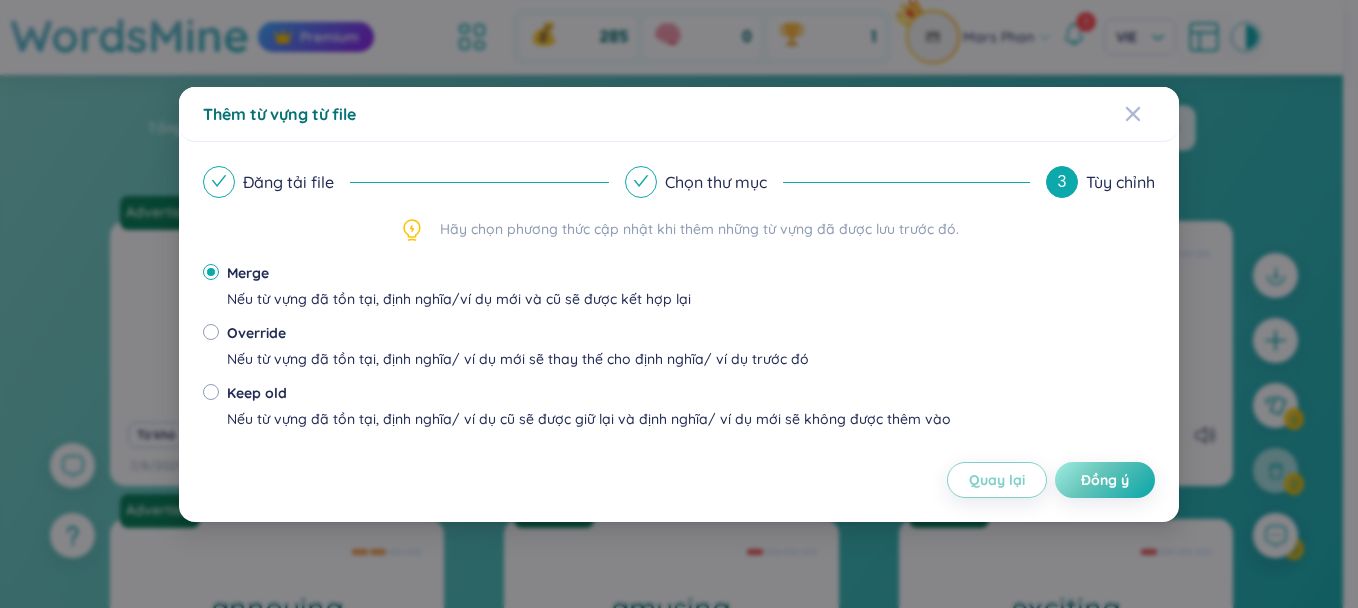 click on "Nếu từ vựng đã tồn tại, định nghĩa/ ví dụ mới sẽ thay thế cho định nghĩa/ ví dụ trước đó" at bounding box center [518, 359] 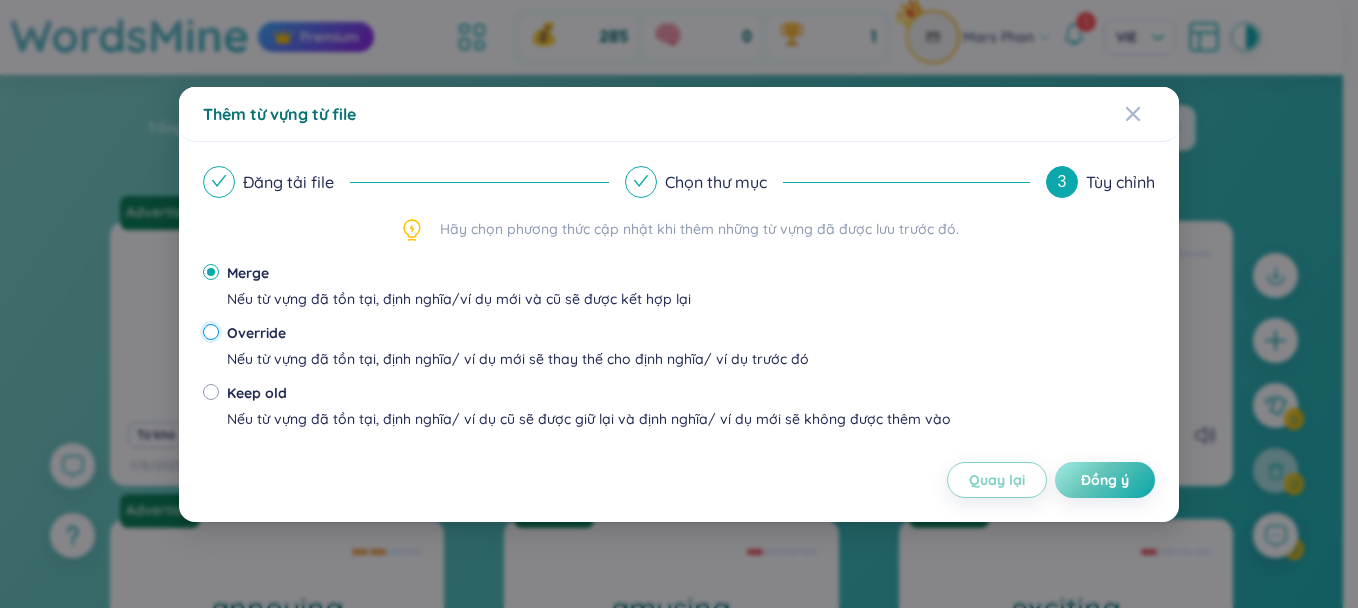 click on "Override Nếu từ vựng đã tồn tại, định nghĩa/ ví dụ mới sẽ thay thế cho định nghĩa/ ví dụ trước đó" at bounding box center (211, 332) 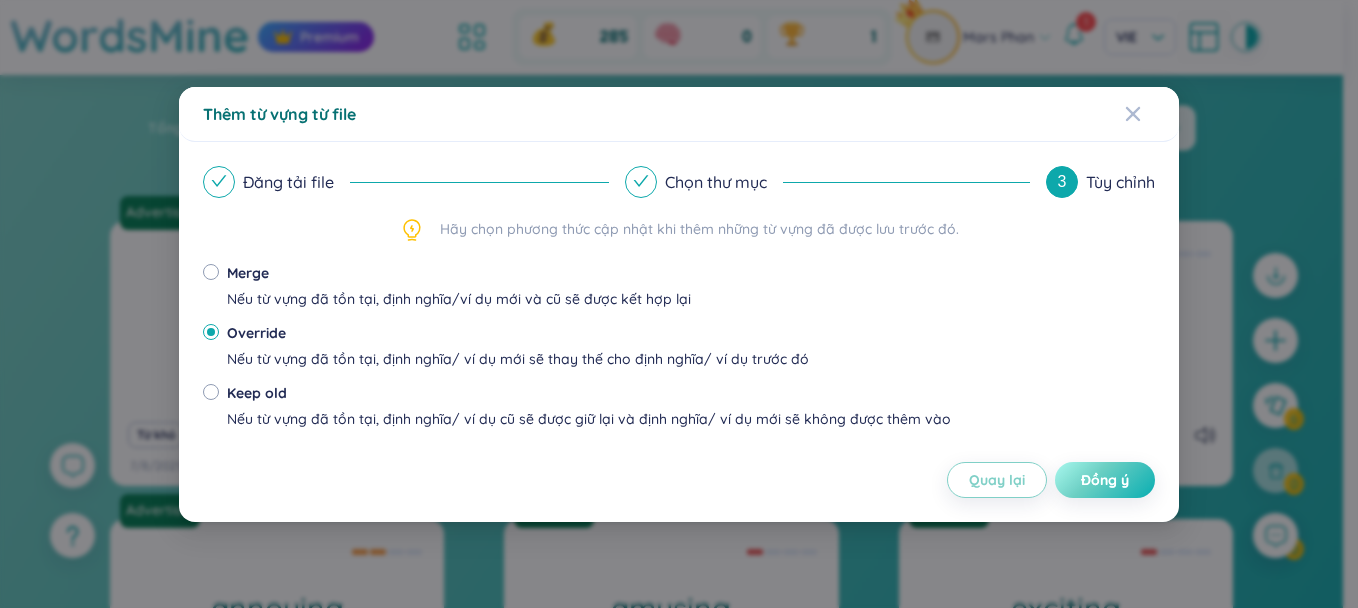 click on "Đồng ý" at bounding box center (1105, 480) 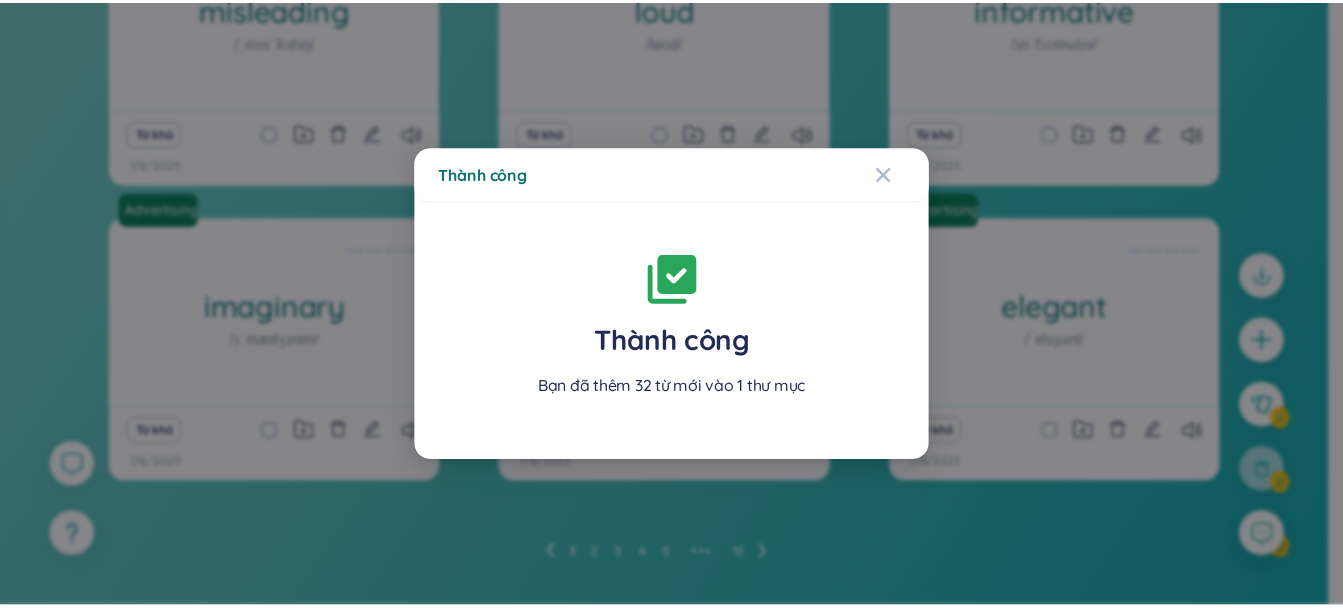scroll, scrollTop: 343, scrollLeft: 0, axis: vertical 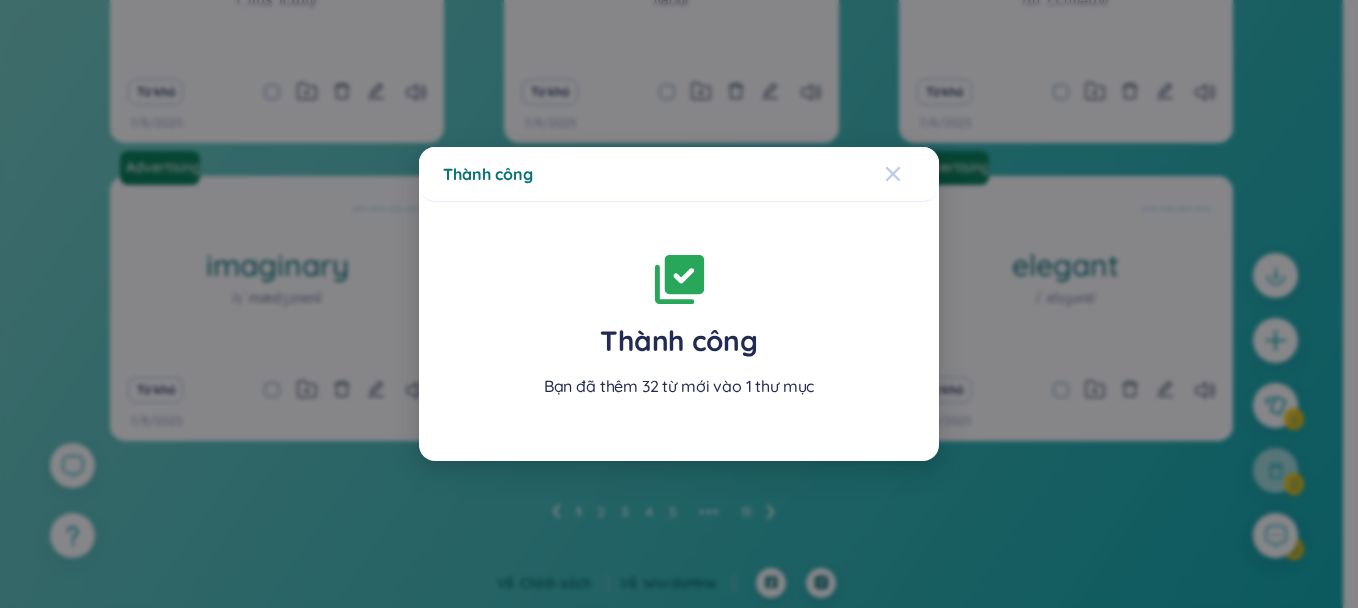 click 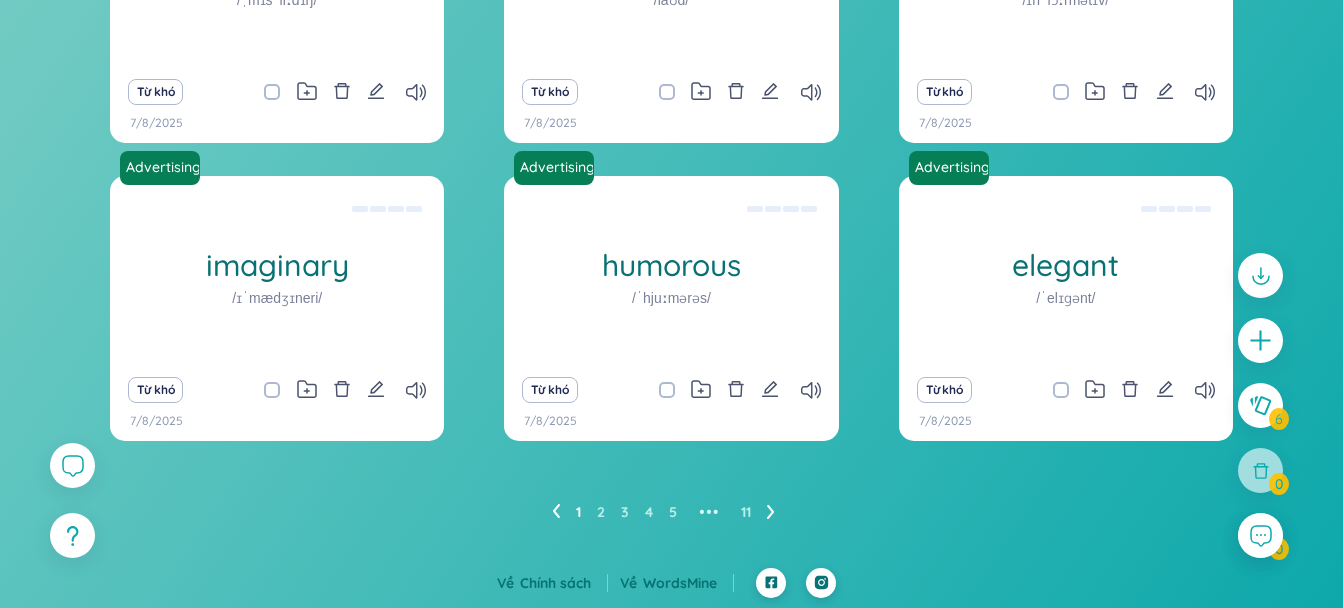scroll, scrollTop: 76, scrollLeft: 0, axis: vertical 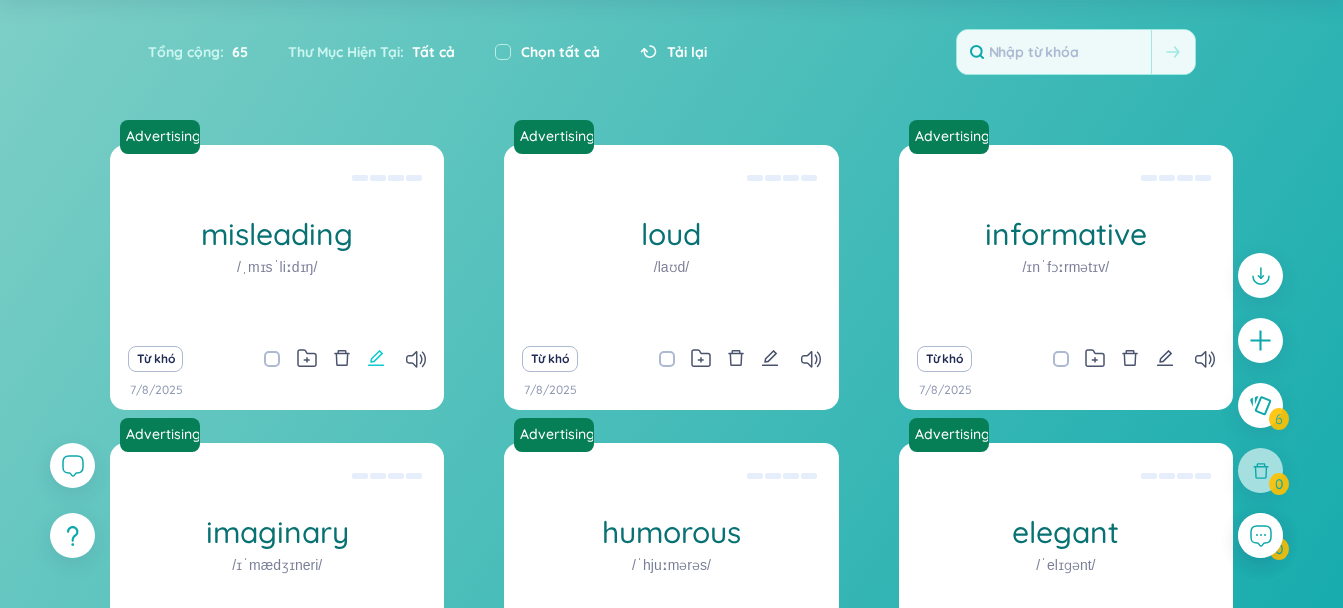 click 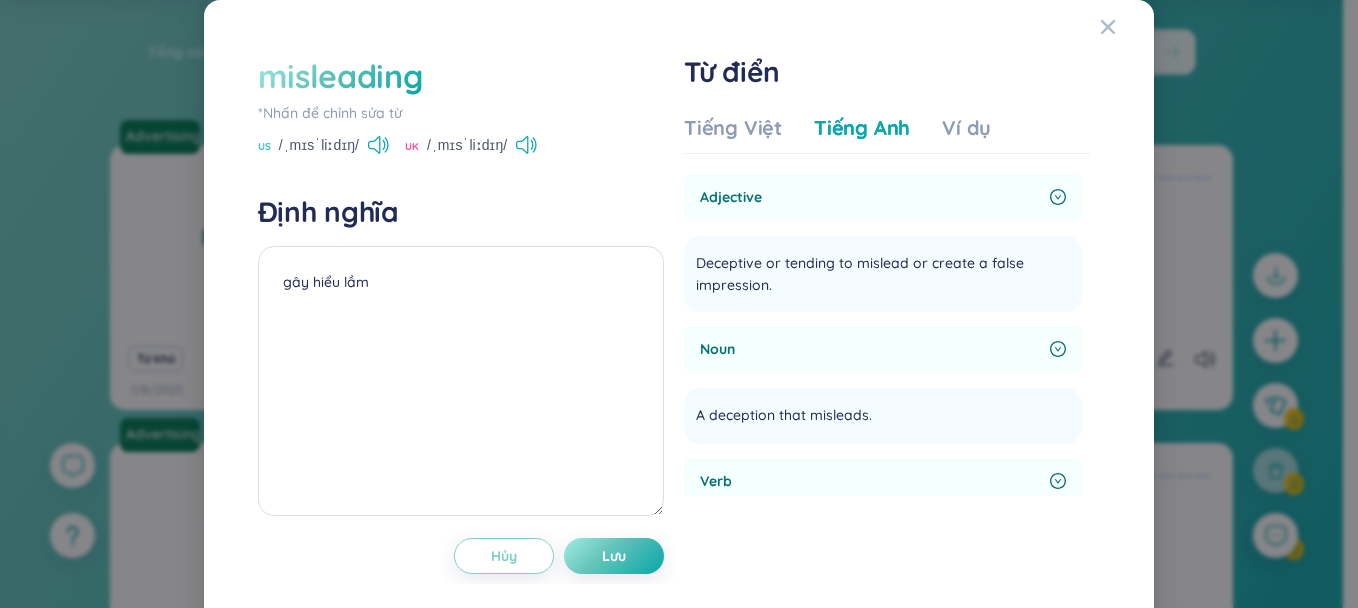 click on "Tiếng Việt Tiếng Anh Ví dụ" at bounding box center (837, 134) 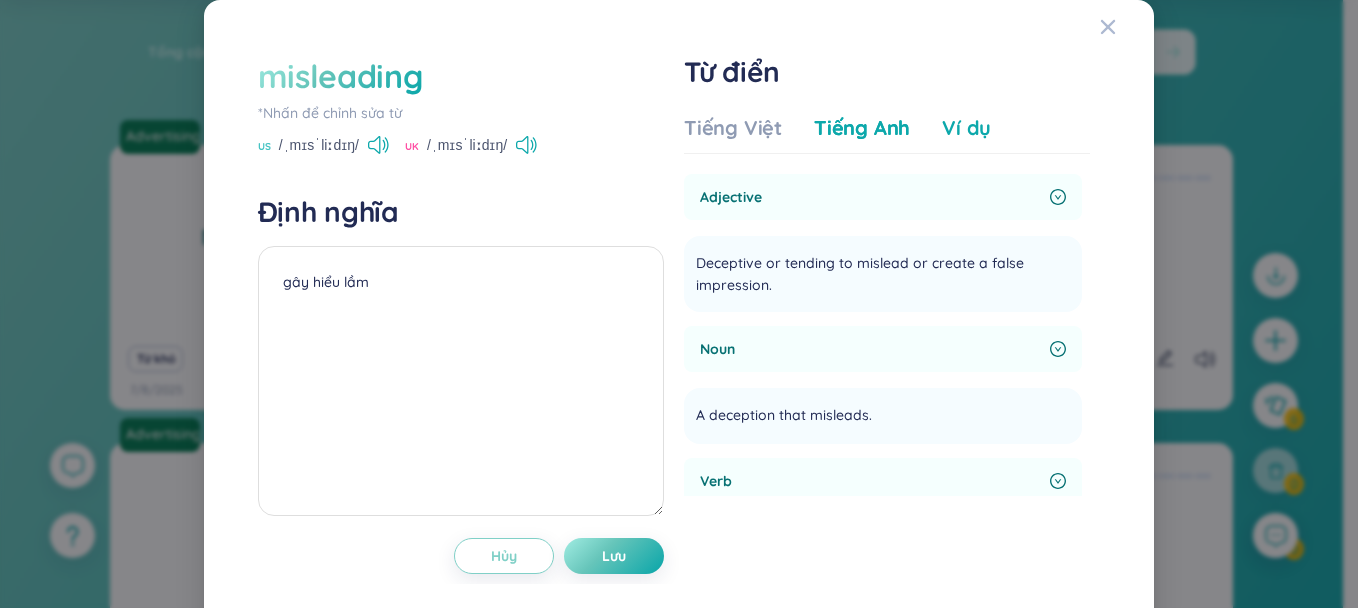click on "Ví dụ" at bounding box center (966, 128) 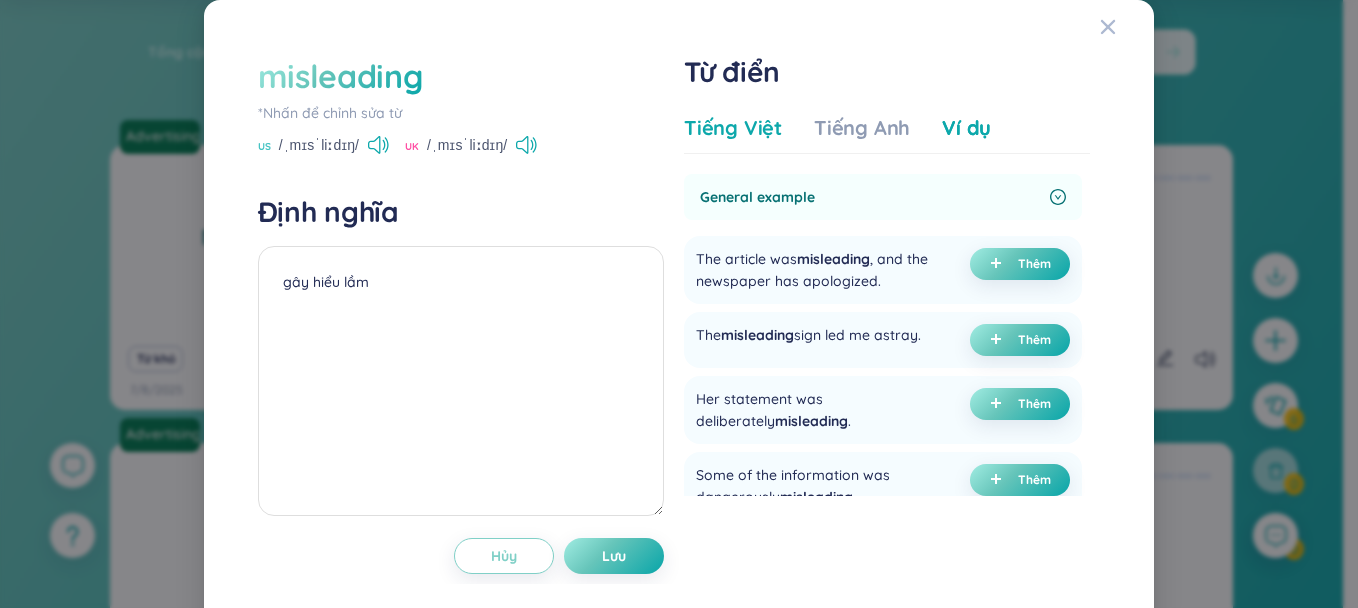 click on "Tiếng Việt" at bounding box center (733, 128) 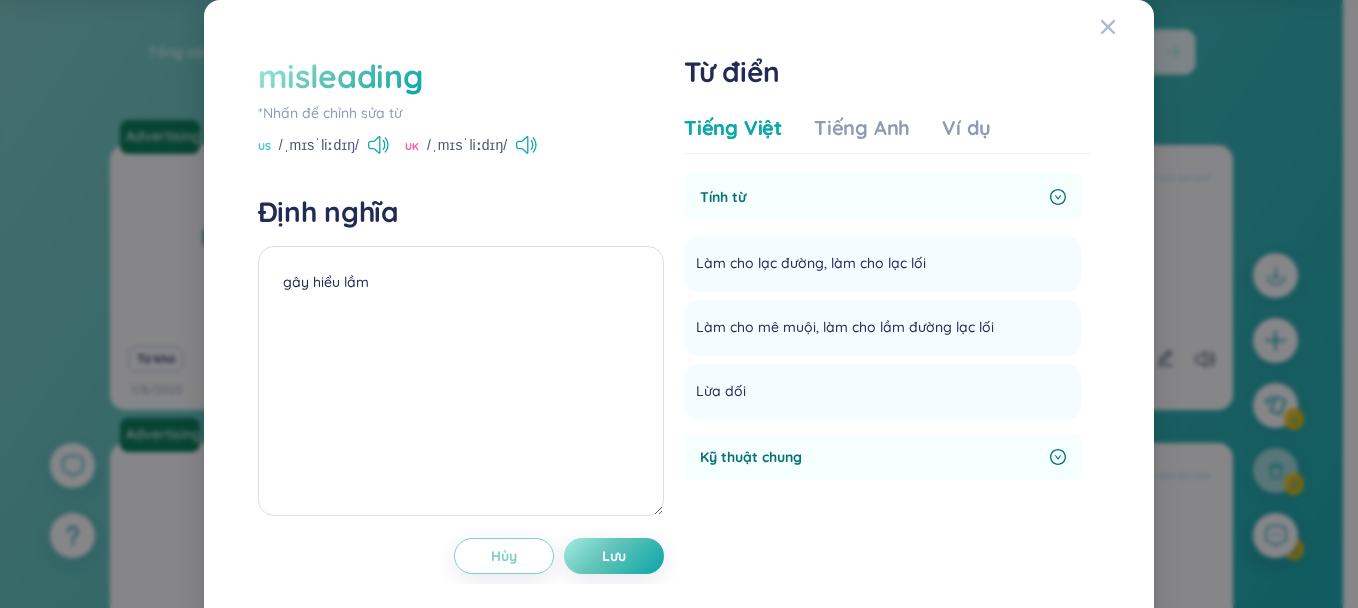 click on "Tiếng Việt Tiếng Anh Ví dụ" at bounding box center (837, 134) 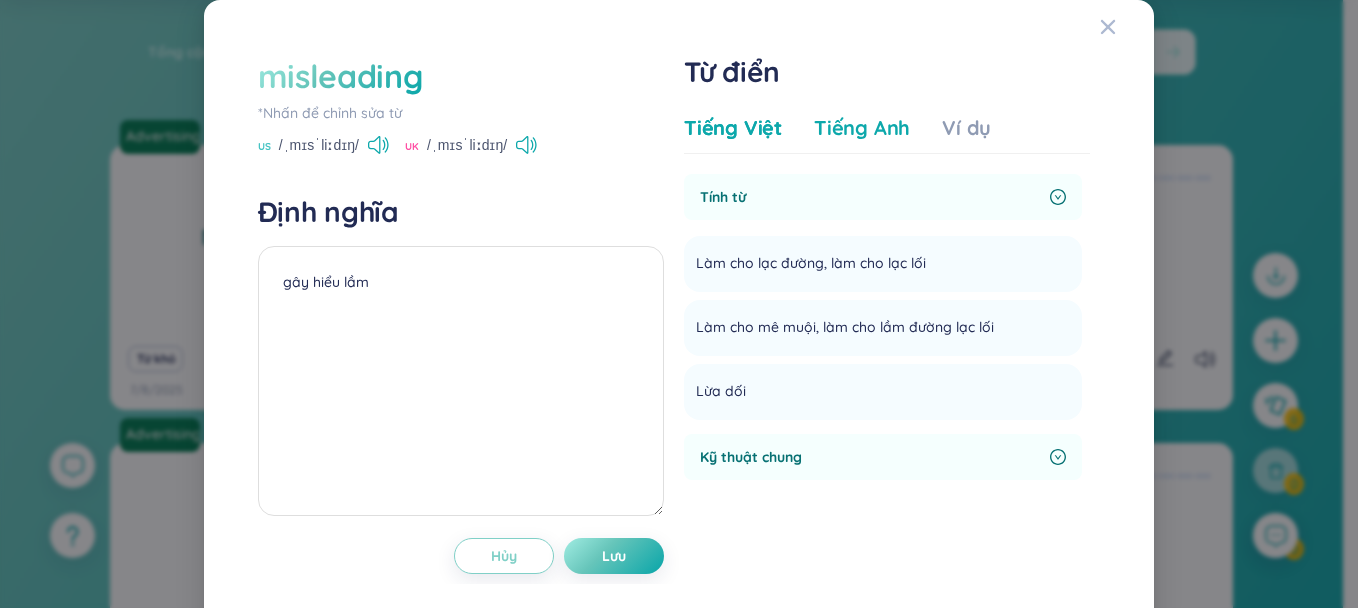 click on "Tiếng Anh" at bounding box center [862, 128] 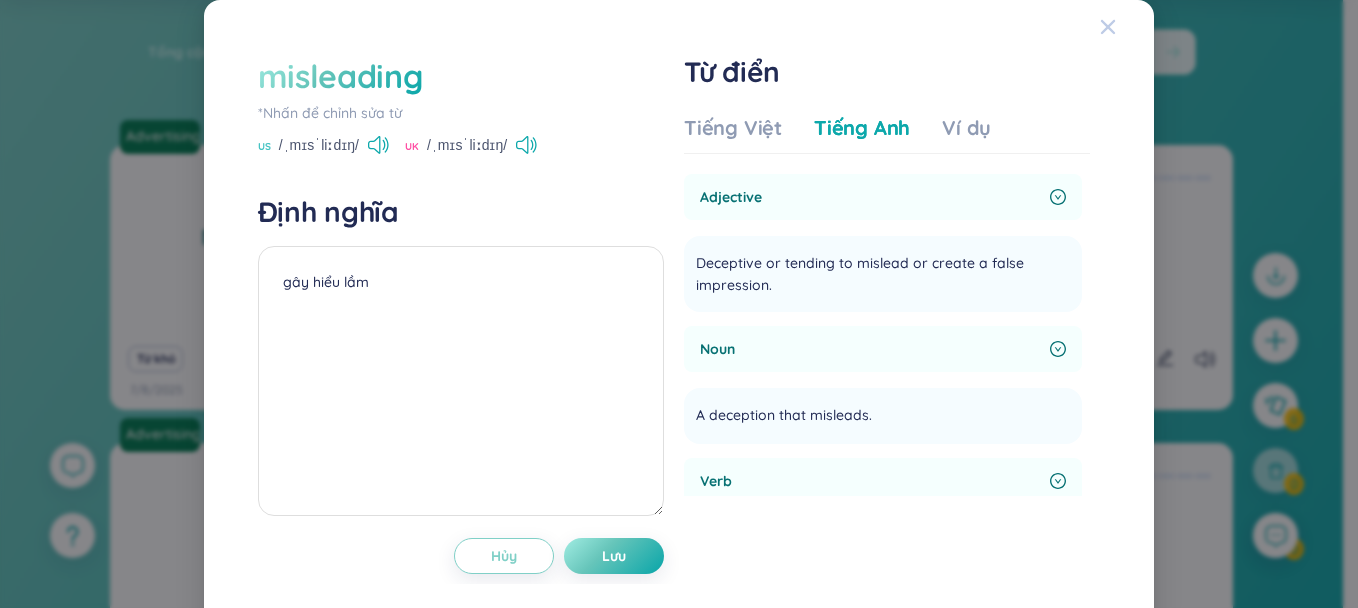 click at bounding box center [1127, 27] 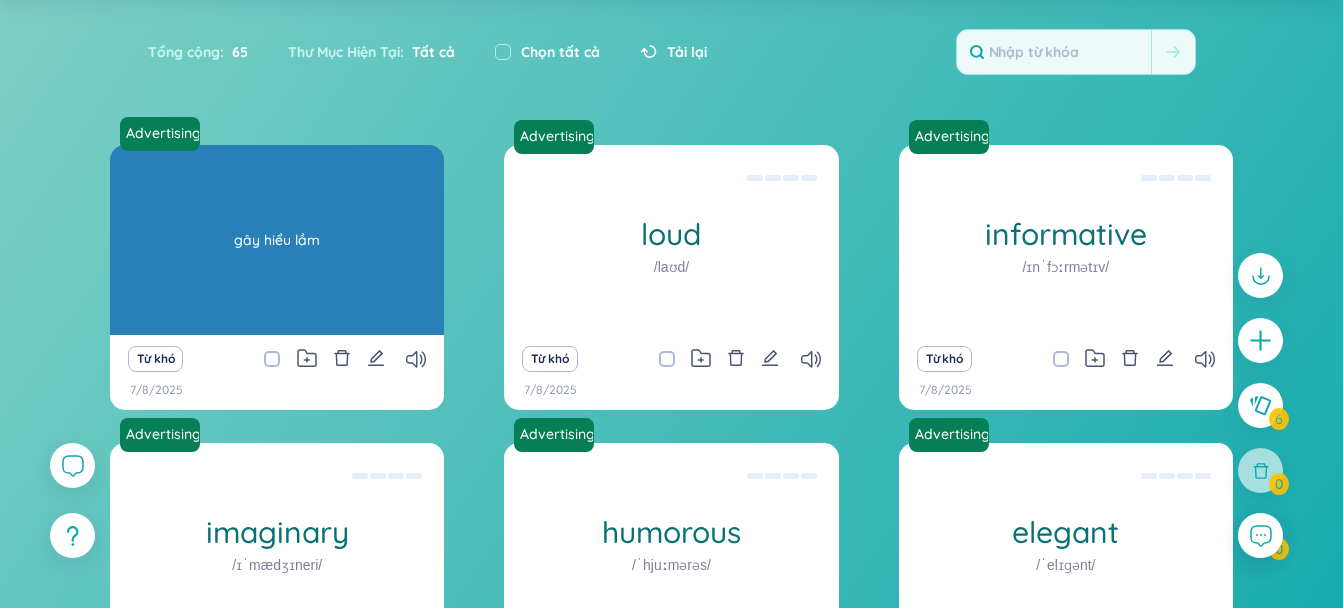 click on "gây hiểu lầm" at bounding box center [277, 240] 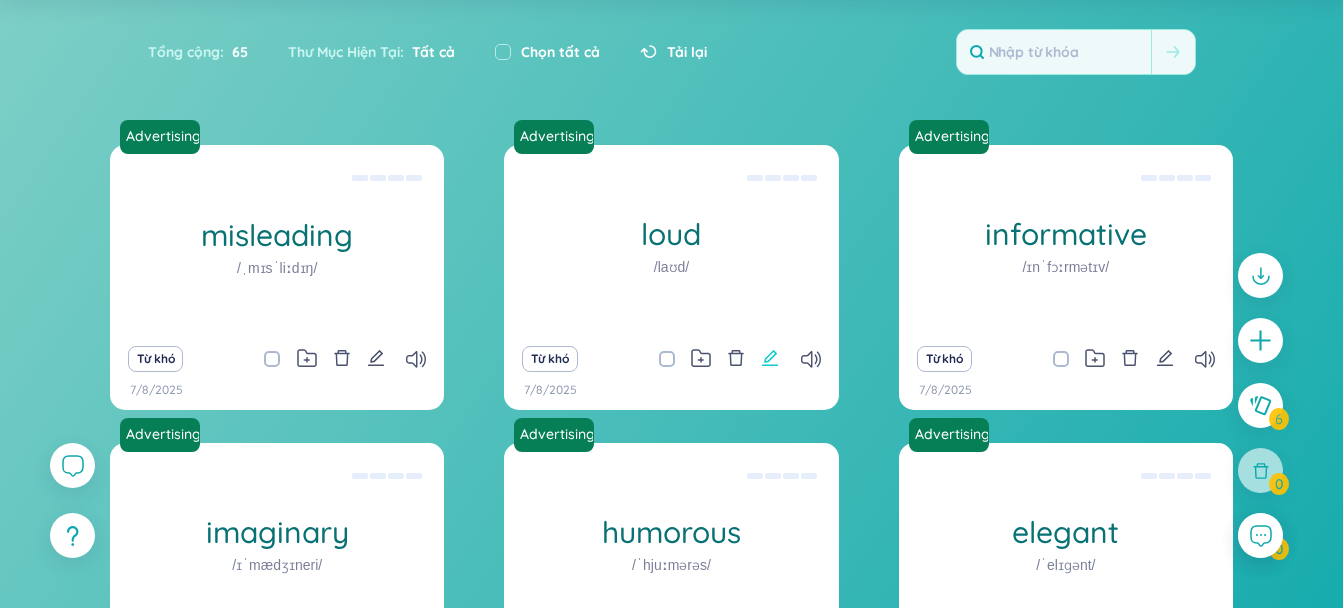 click 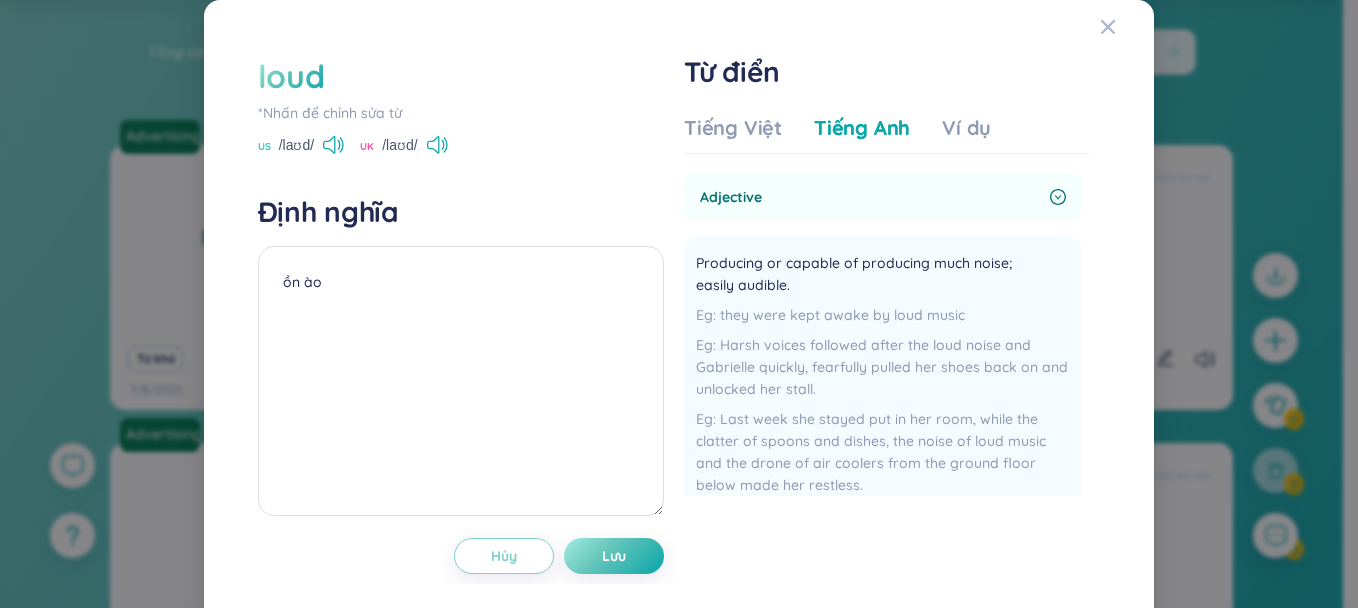click on "*Nhấn để chỉnh sửa từ" at bounding box center [461, 113] 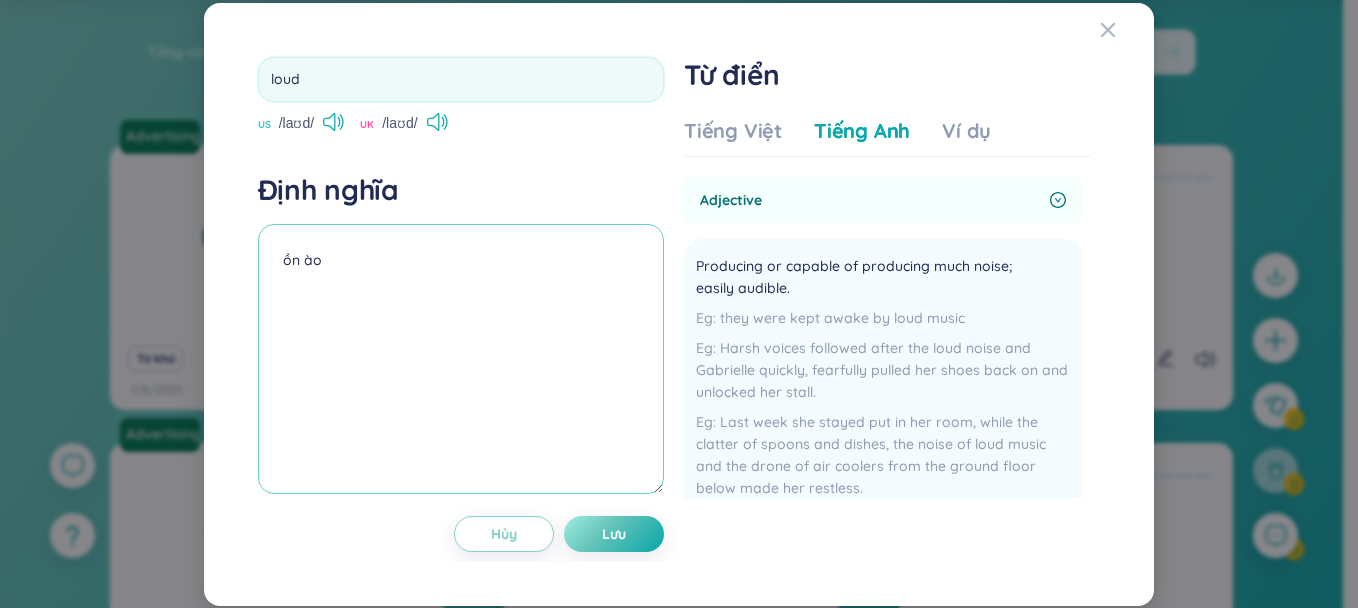 click on "ồn ào" at bounding box center [461, 359] 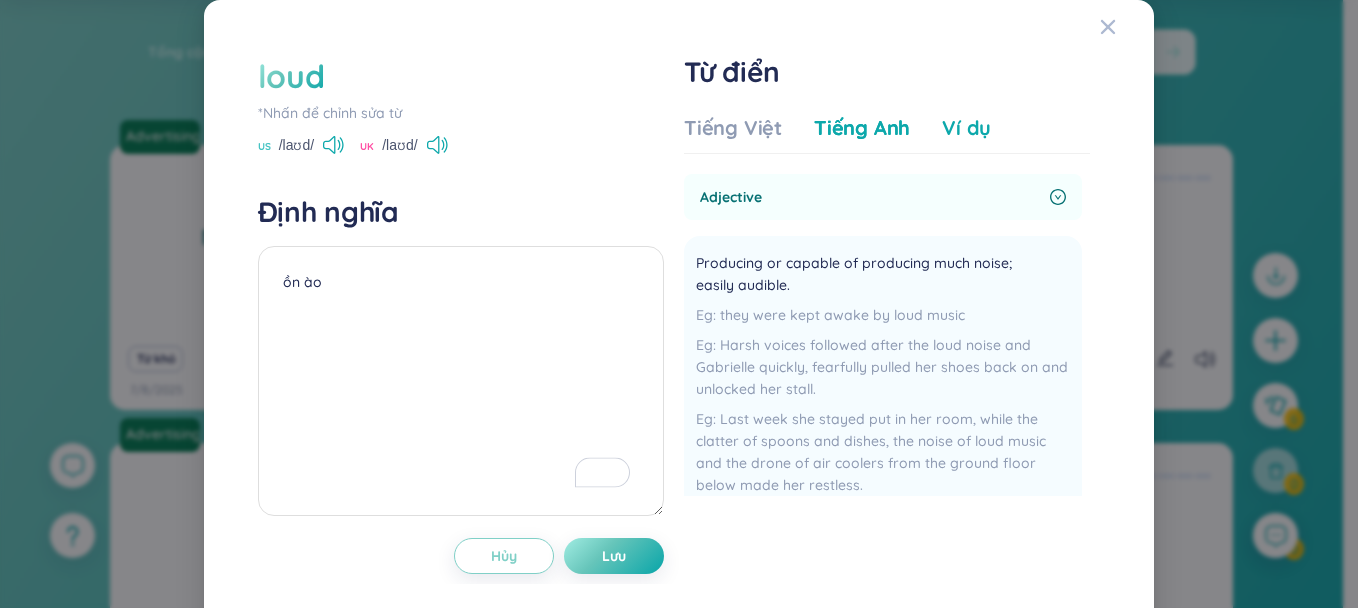 click on "Ví dụ" at bounding box center (966, 128) 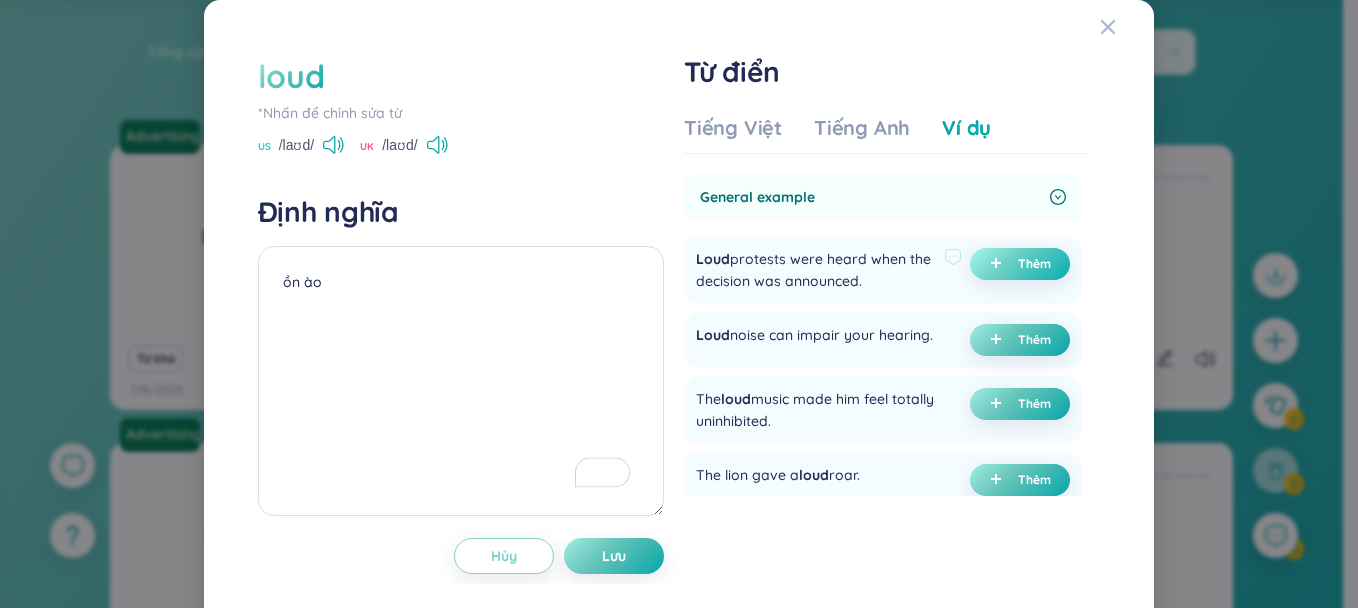 click on "Thêm" at bounding box center (1020, 264) 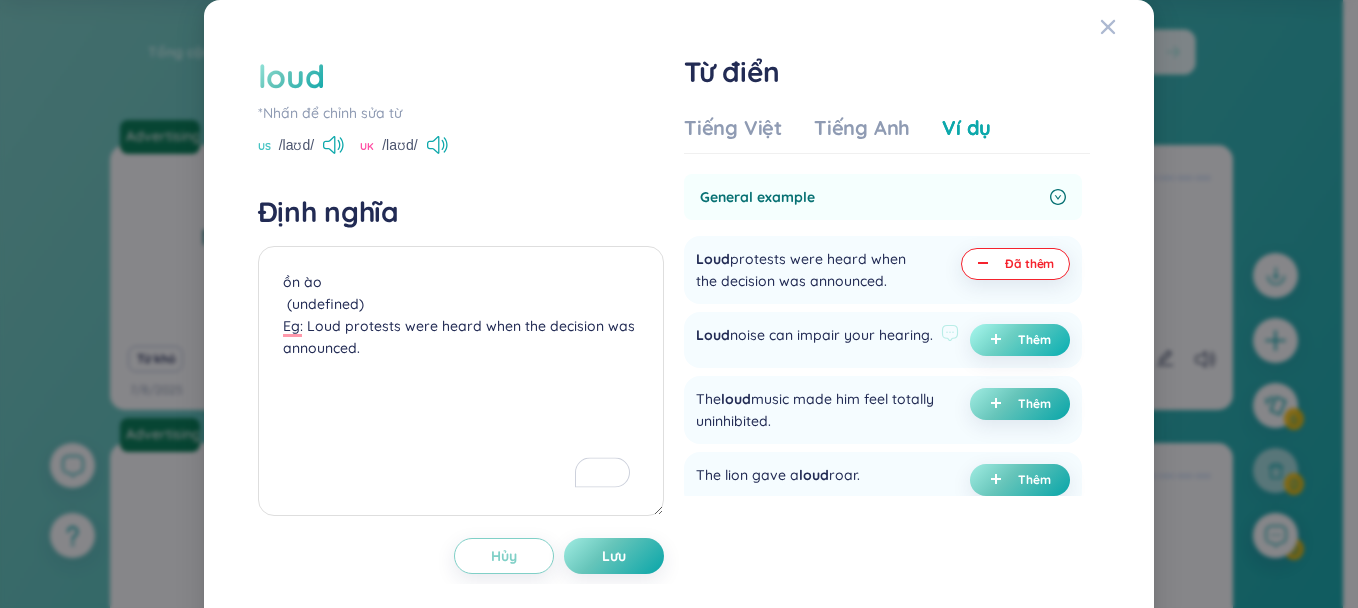 click on "Thêm" at bounding box center [1020, 340] 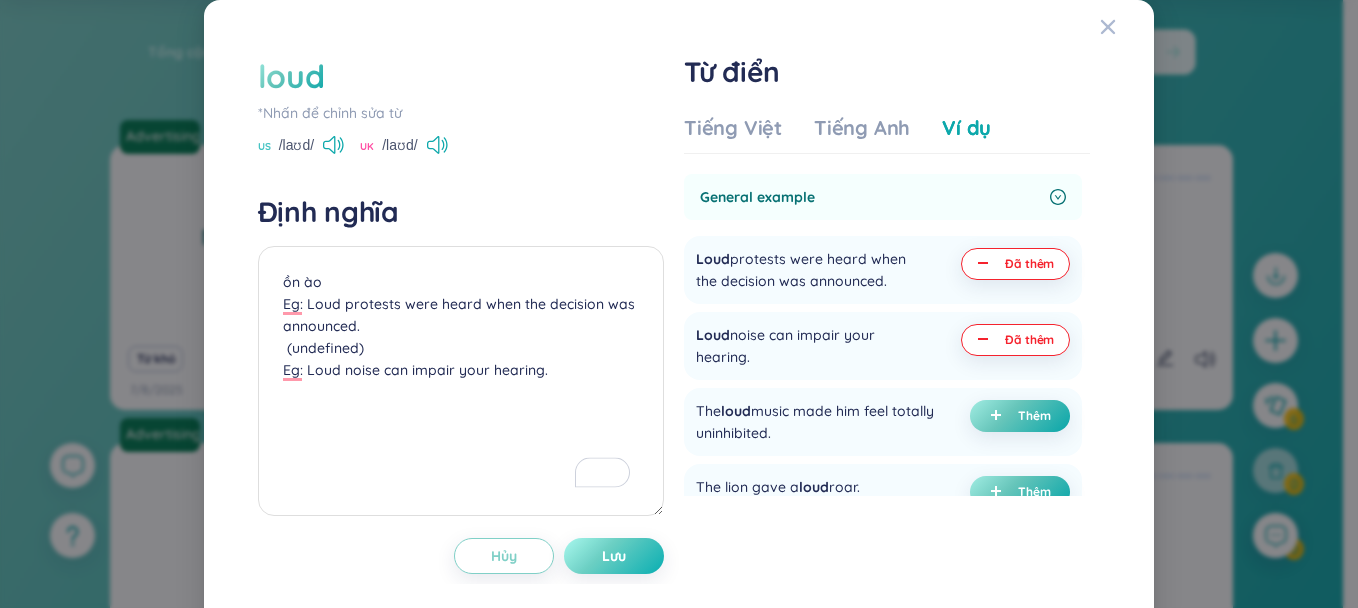 click on "Lưu" at bounding box center [614, 556] 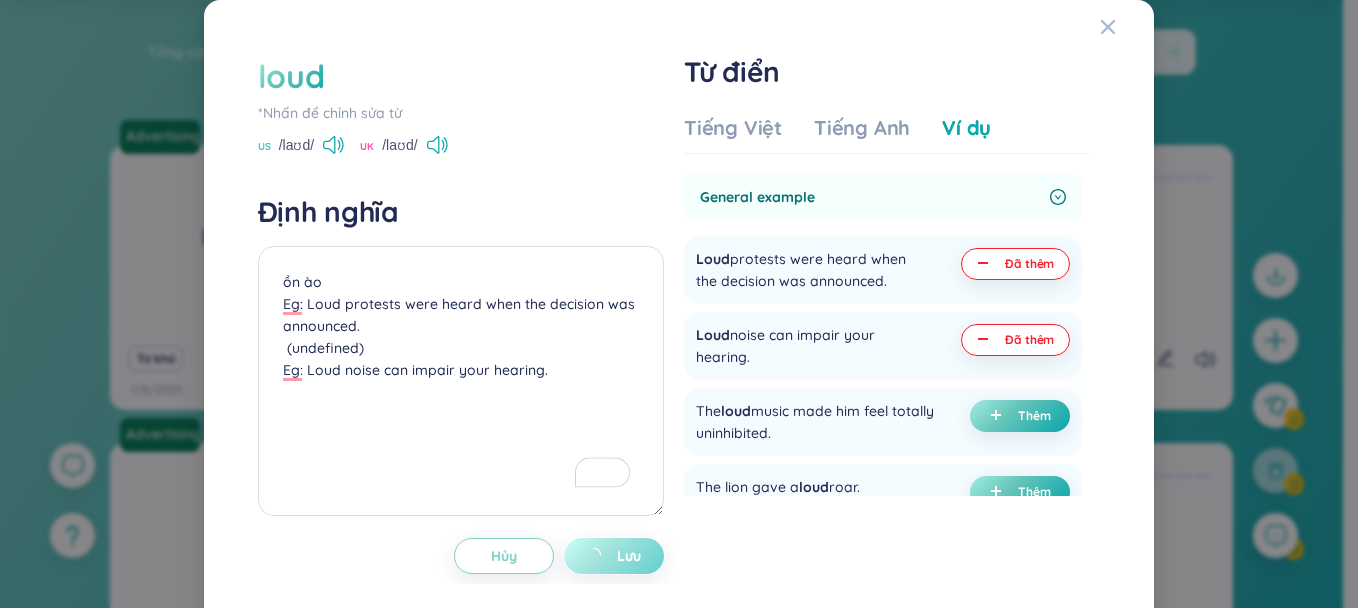 type on "ồn ào
Eg: Loud protests were heard when the decision was announced.
(undefined)
Eg: Loud noise can impair your hearing." 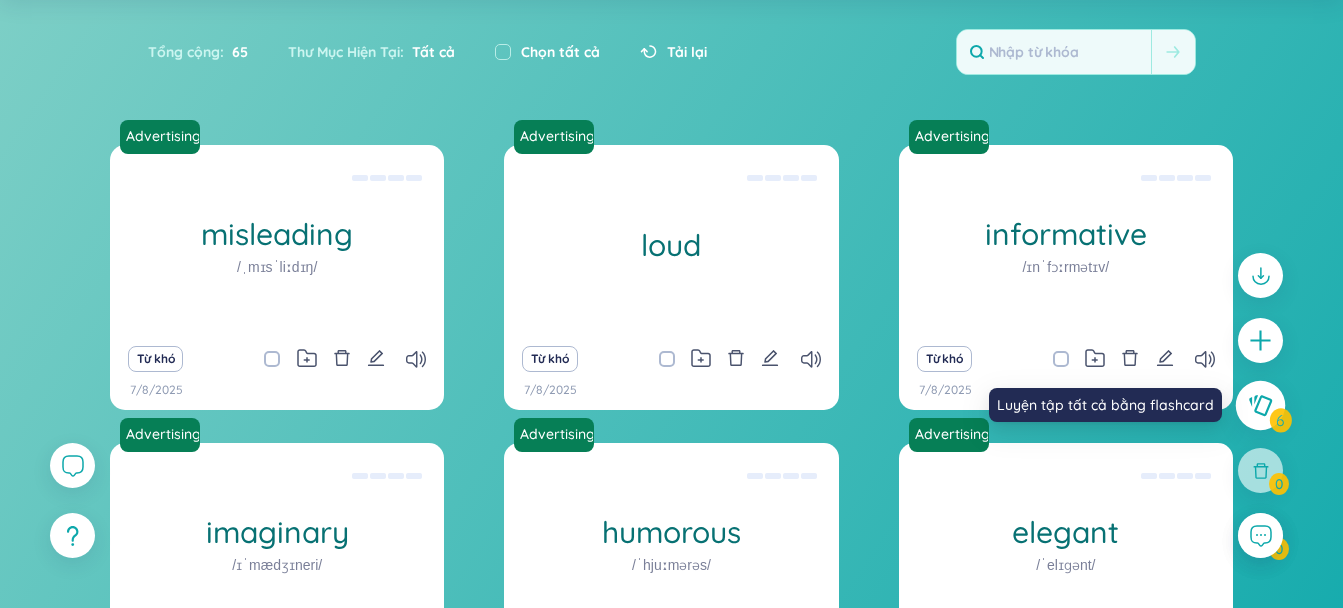 click at bounding box center (1261, 406) 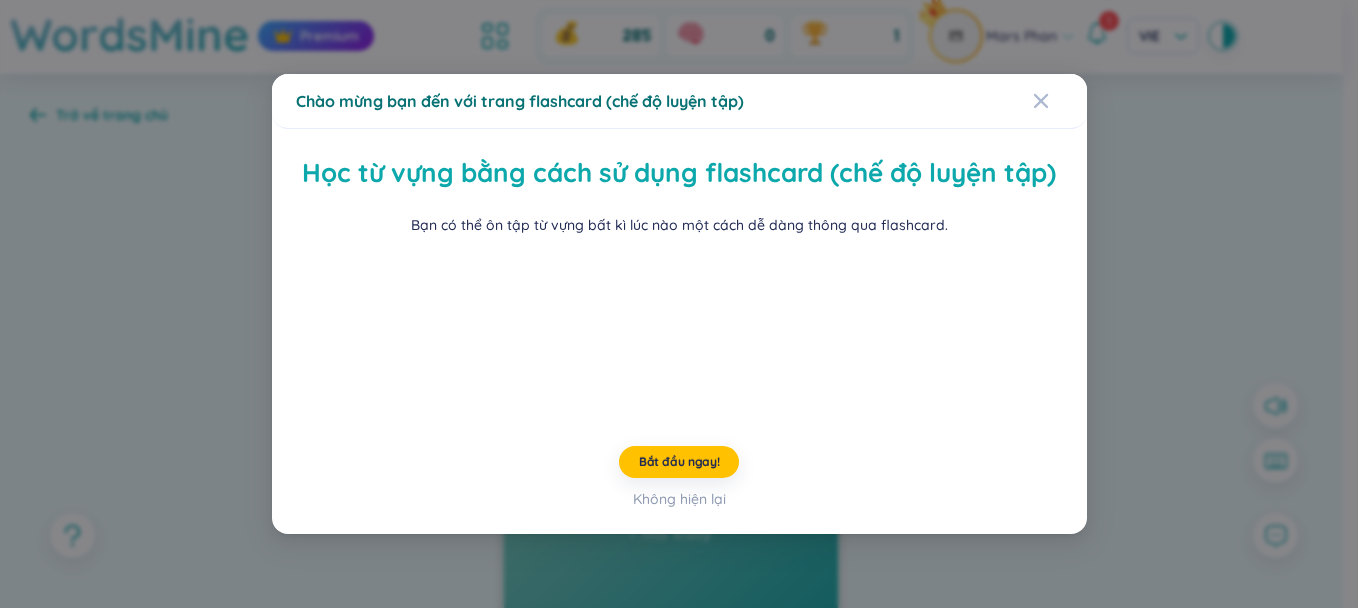 scroll, scrollTop: 0, scrollLeft: 0, axis: both 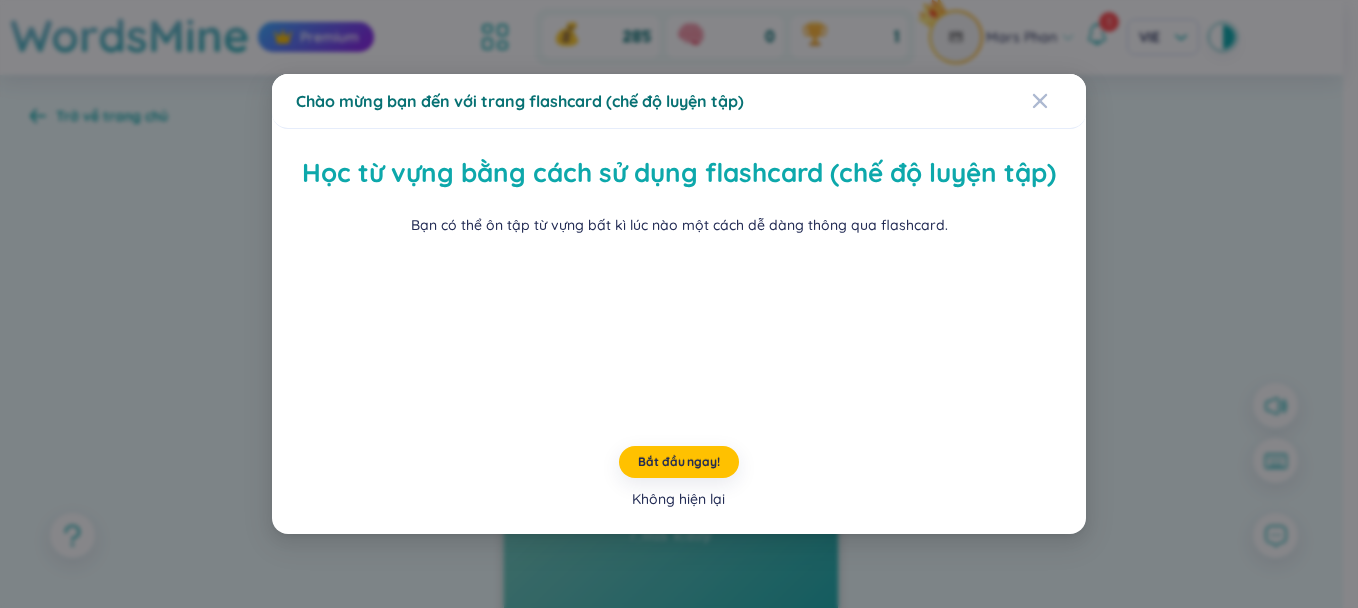 click on "Không hiện lại" at bounding box center [678, 499] 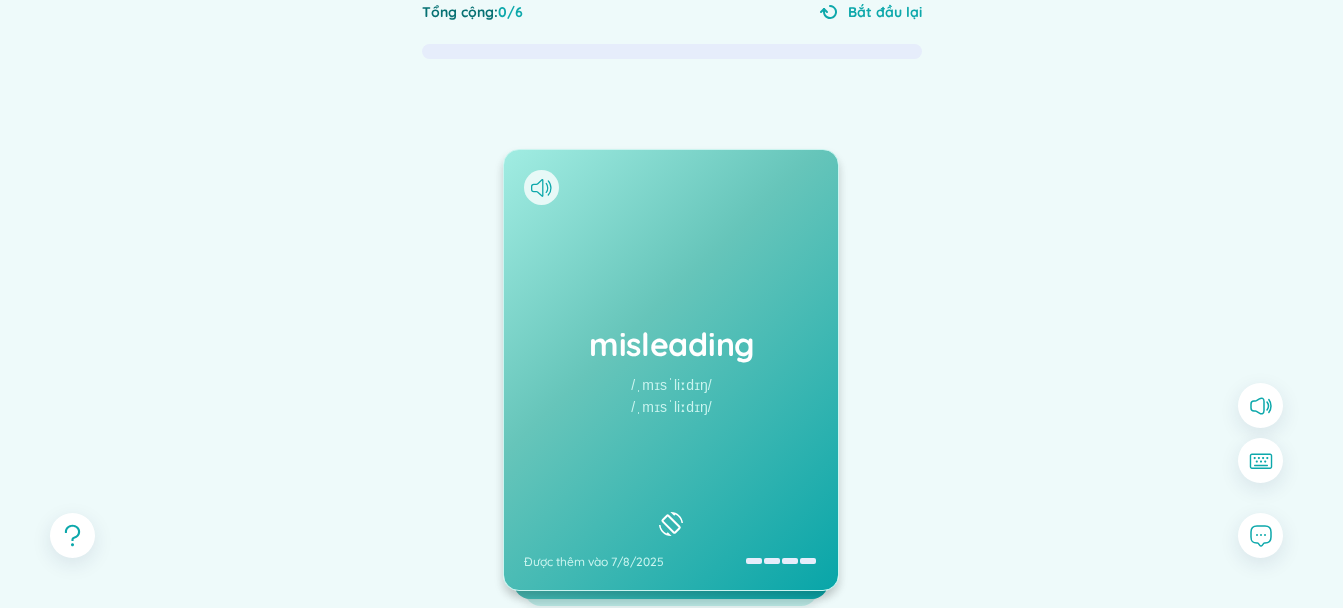 scroll, scrollTop: 267, scrollLeft: 0, axis: vertical 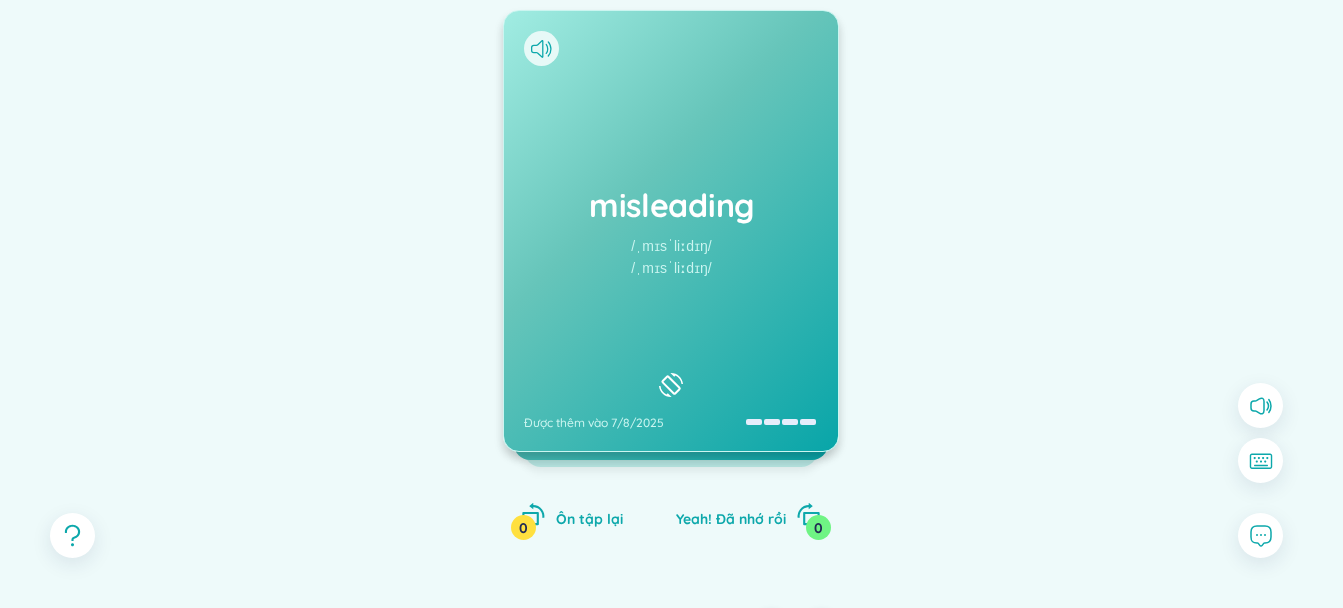 click on "misleading /ˌmɪsˈliːdɪŋ/ /ˌmɪsˈliːdɪŋ/ Được thêm vào 7/8/2025" at bounding box center [671, 231] 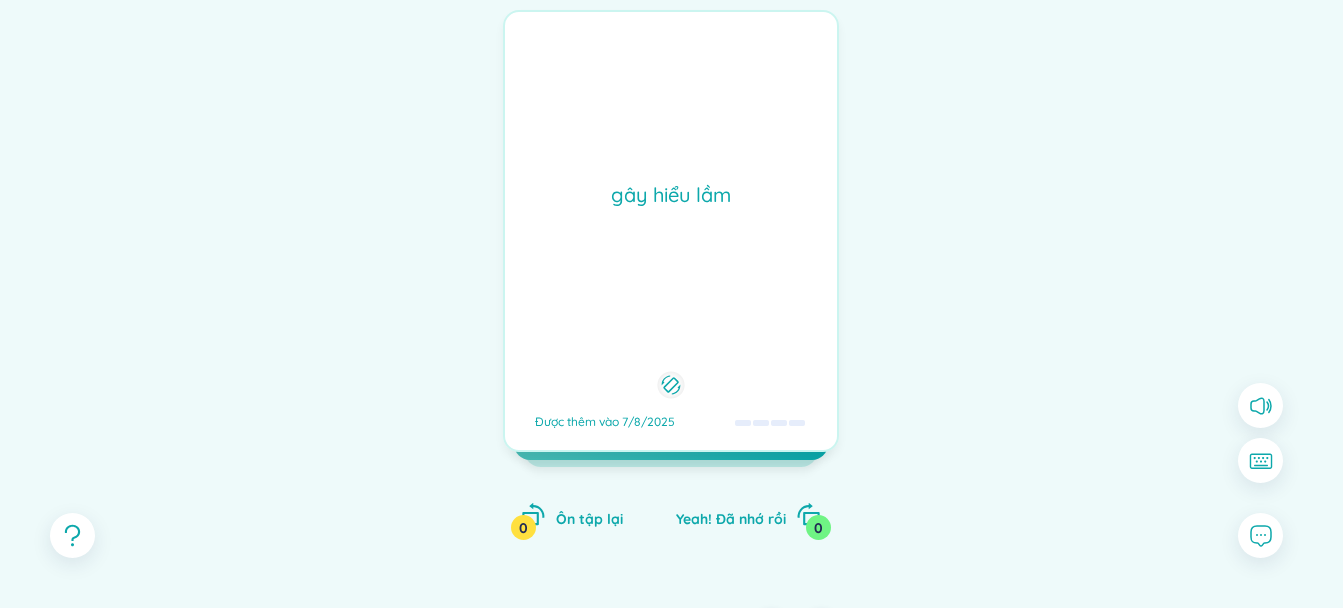 click on "gây hiểu lầm Được thêm vào 7/8/2025" at bounding box center [671, 231] 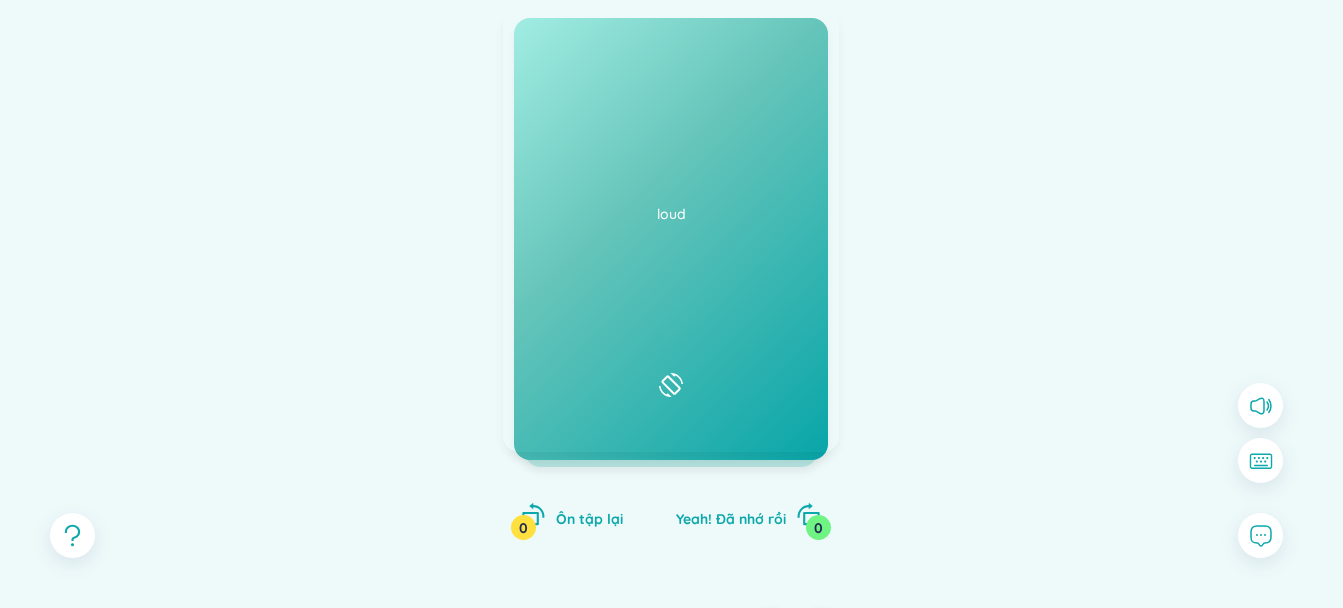 click on "misleading /ˌmɪsˈliːdɪŋ/ /ˌmɪsˈliːdɪŋ/ Được thêm vào 7/8/2025" at bounding box center (671, 231) 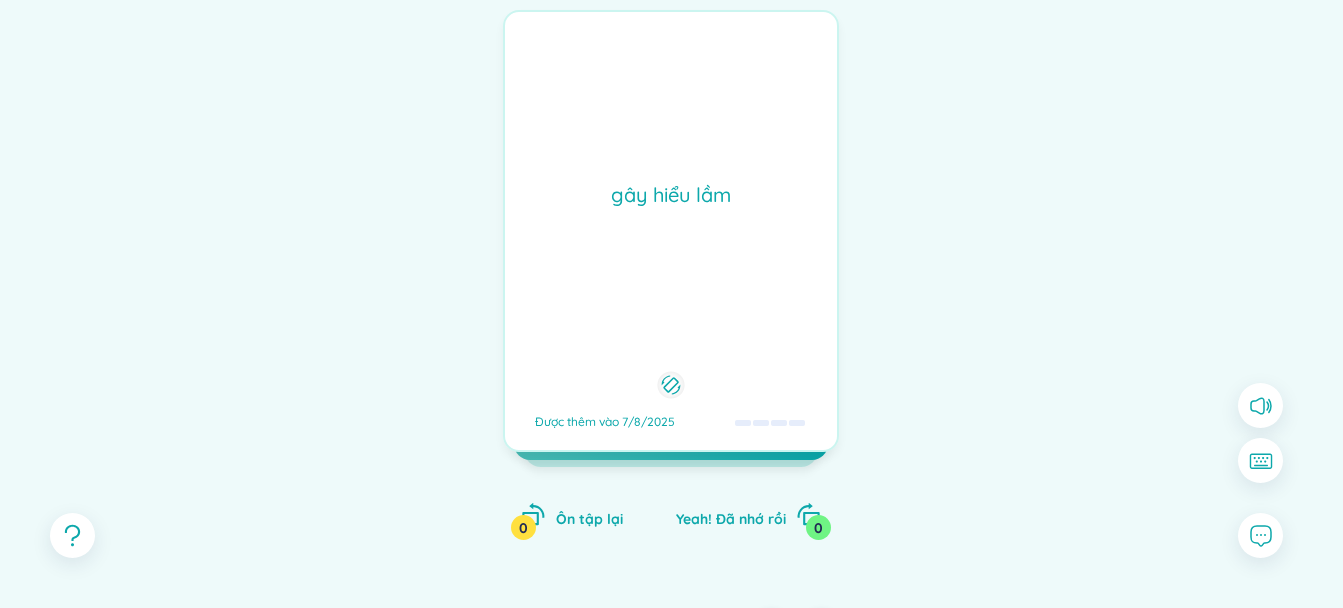click on "gây hiểu lầm Được thêm vào 7/8/2025" at bounding box center (671, 231) 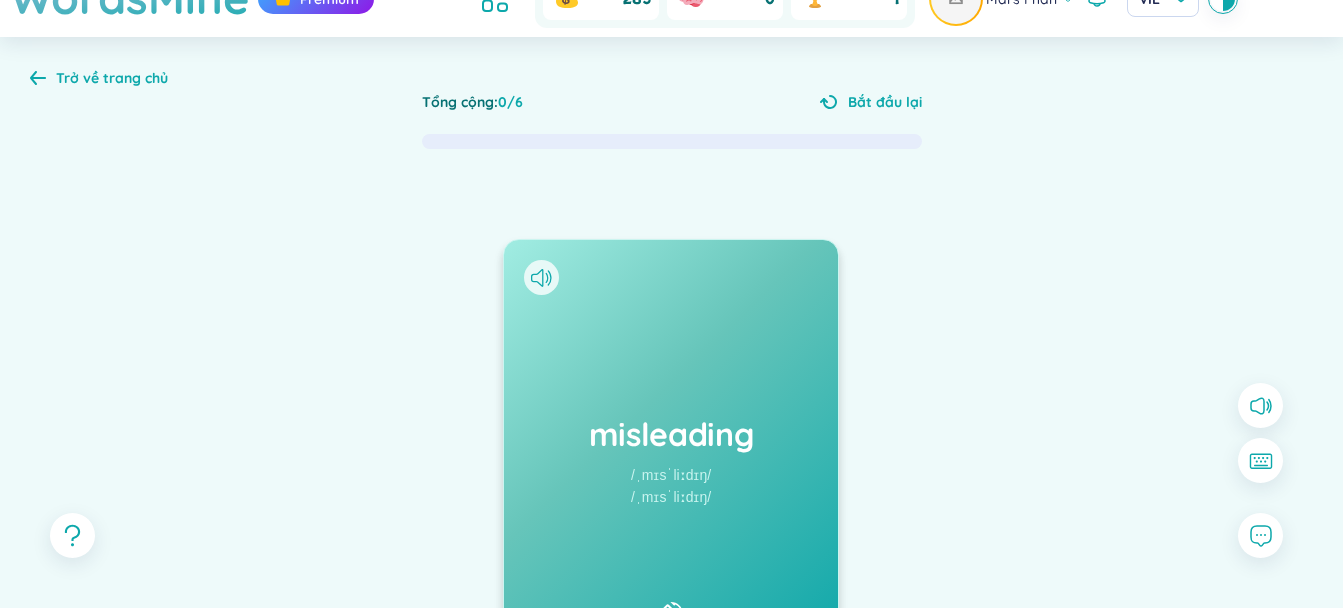 scroll, scrollTop: 0, scrollLeft: 0, axis: both 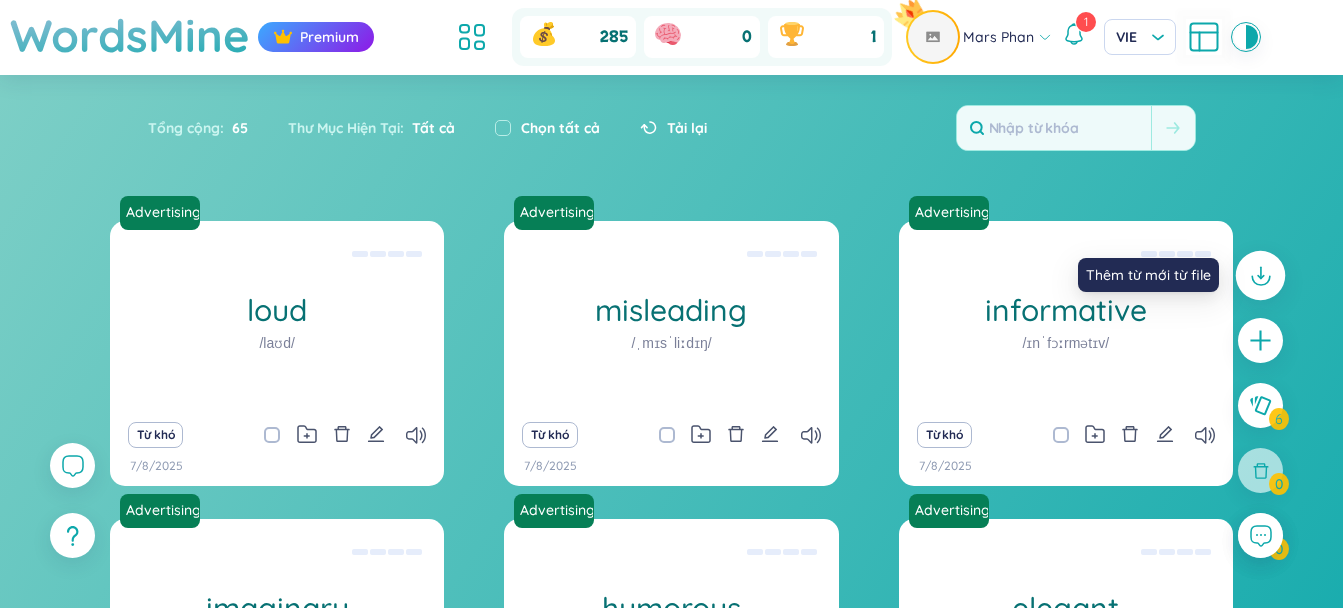 click 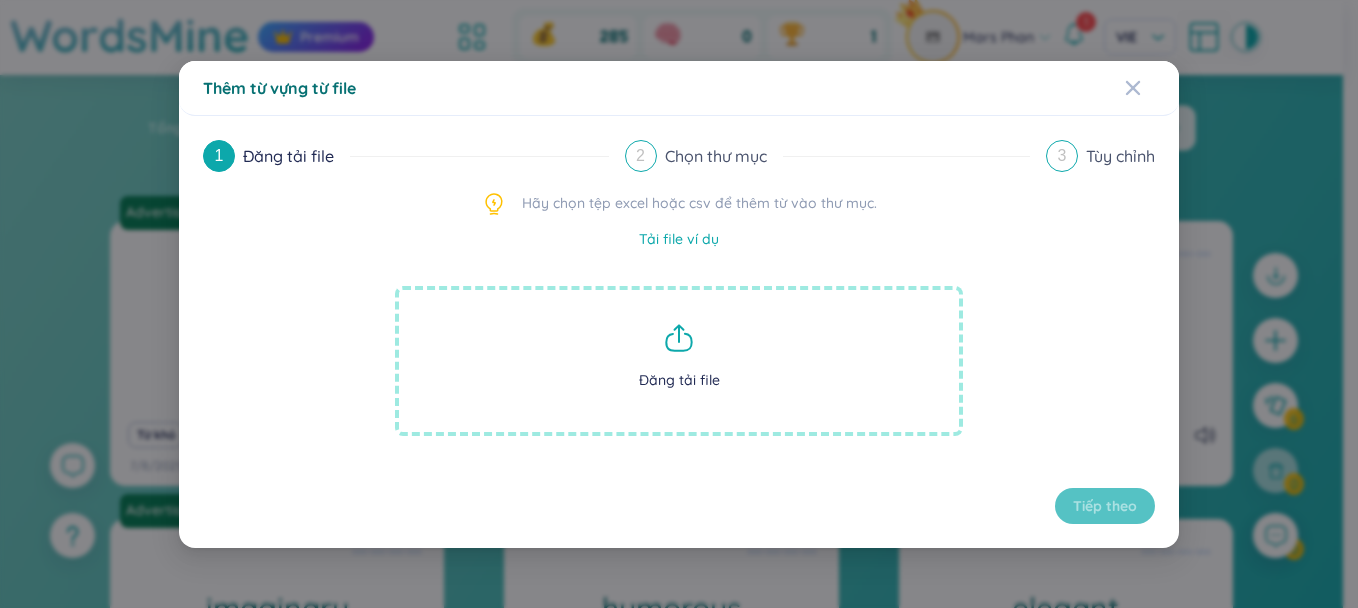 click 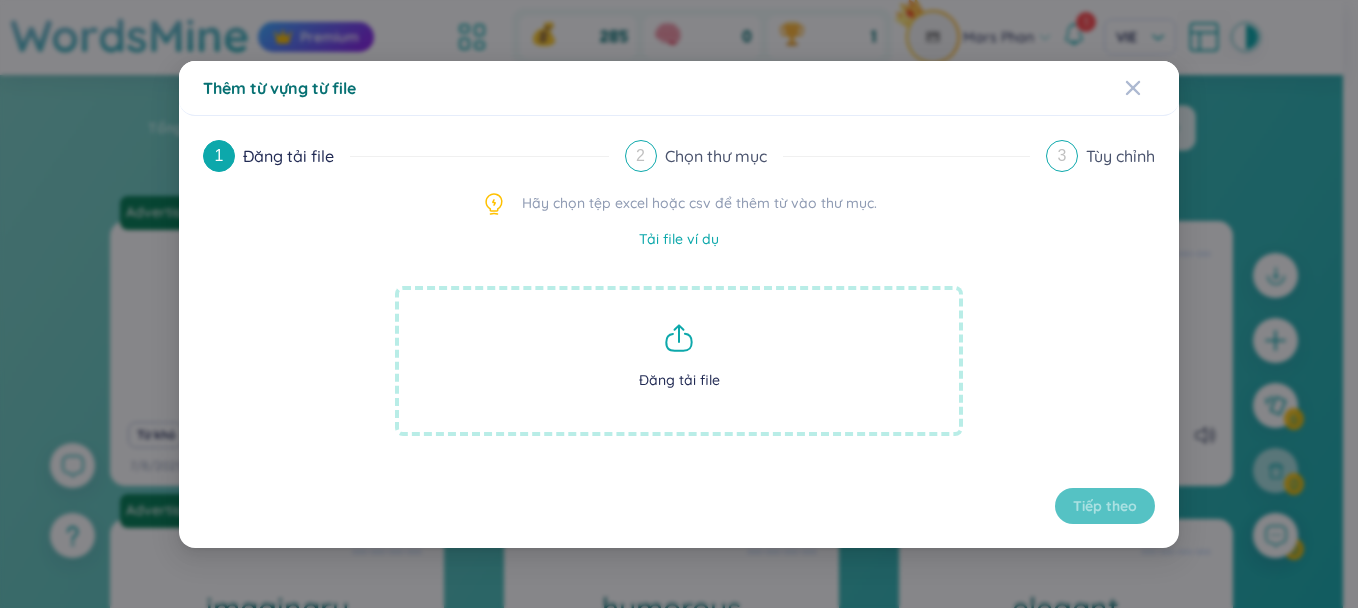 click on "Đăng tải file" at bounding box center [679, 361] 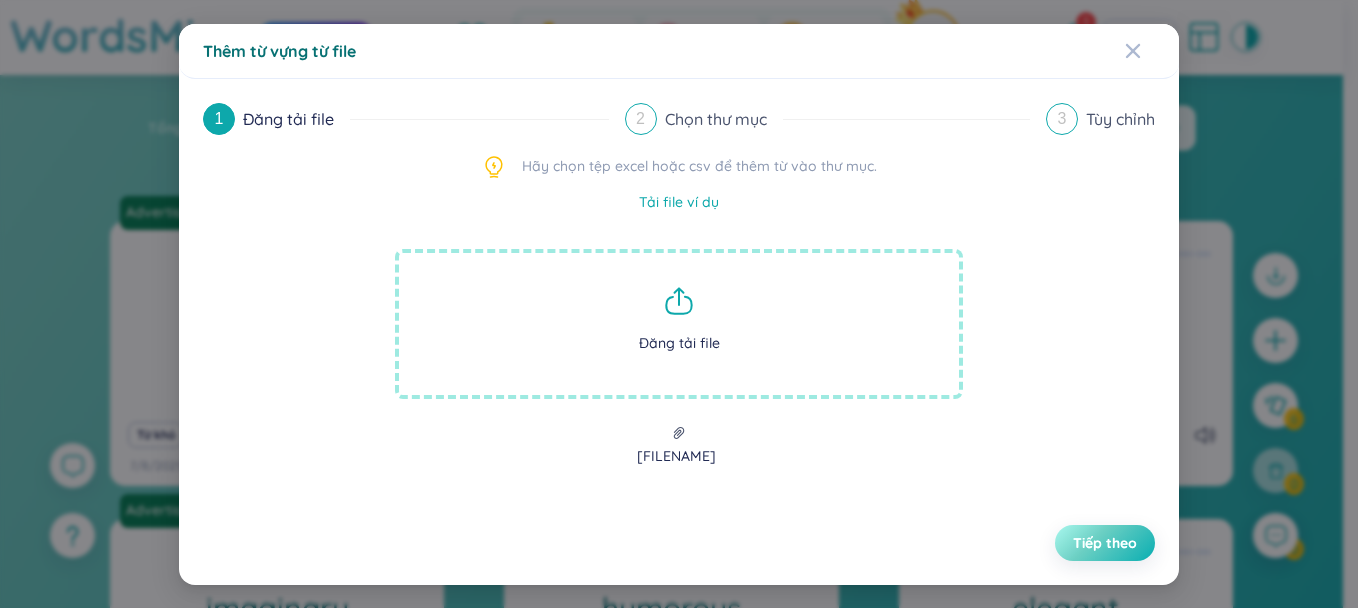 click on "Tiếp theo" at bounding box center (1105, 543) 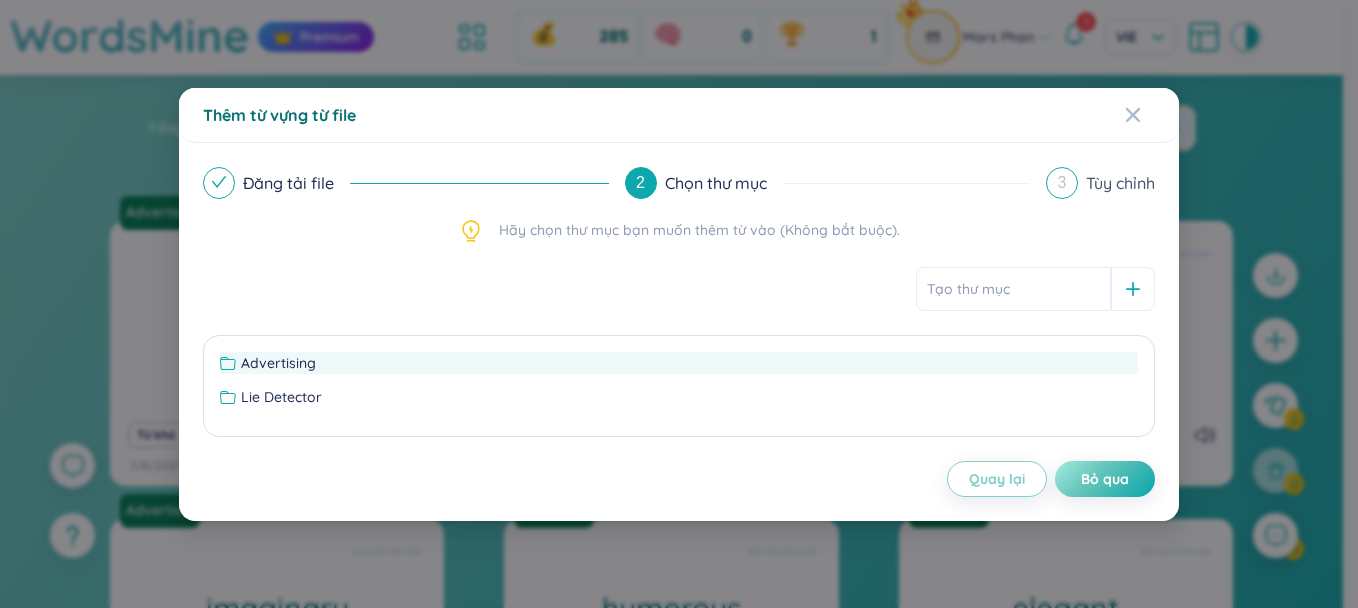 click on "Advertising" at bounding box center (679, 363) 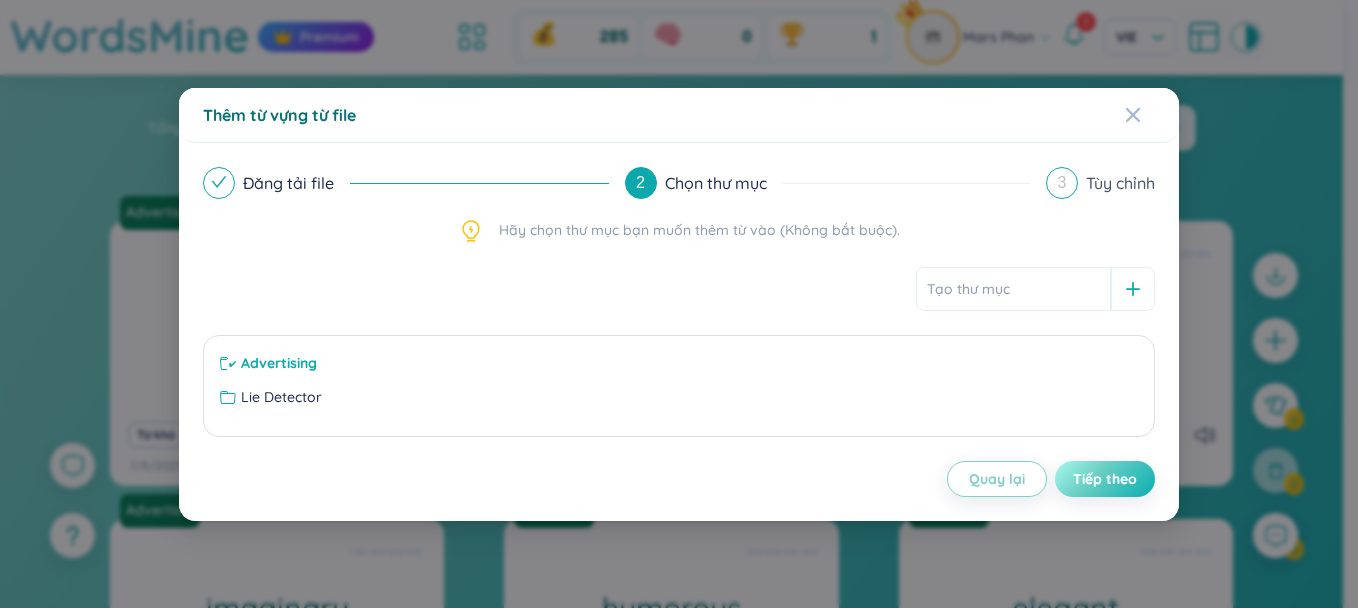 click on "Tiếp theo" at bounding box center [1105, 479] 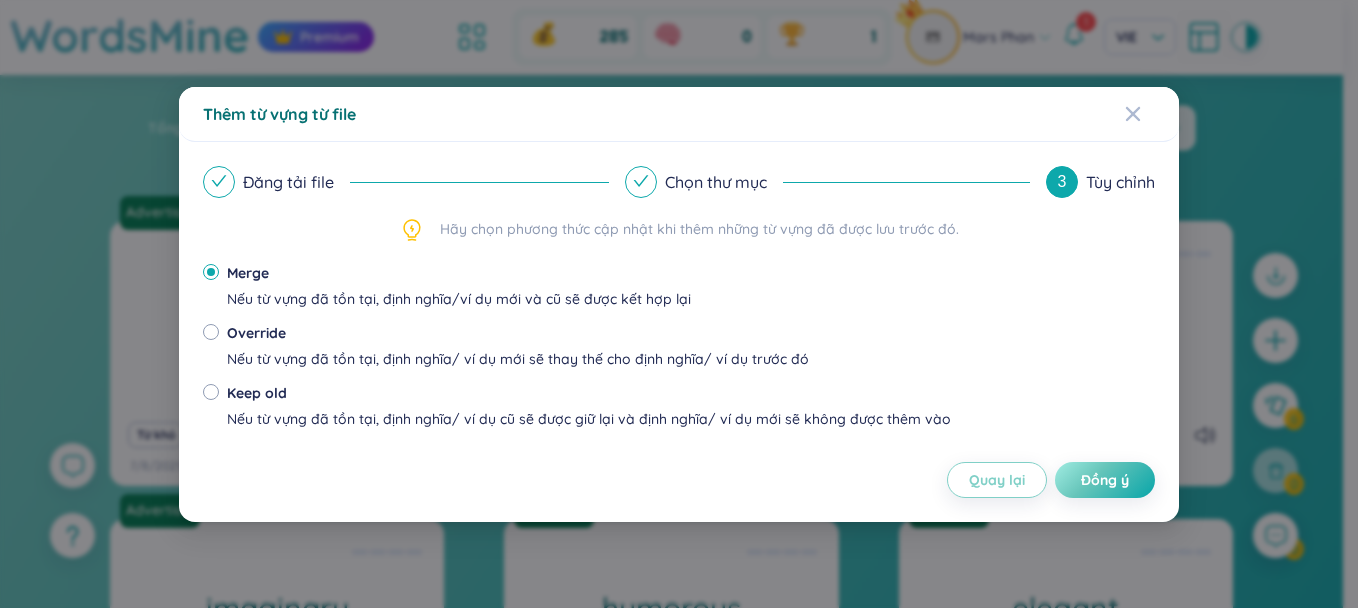 click on "Nếu từ vựng đã tồn tại, định nghĩa/ ví dụ mới sẽ thay thế cho định nghĩa/ ví dụ trước đó" at bounding box center [518, 359] 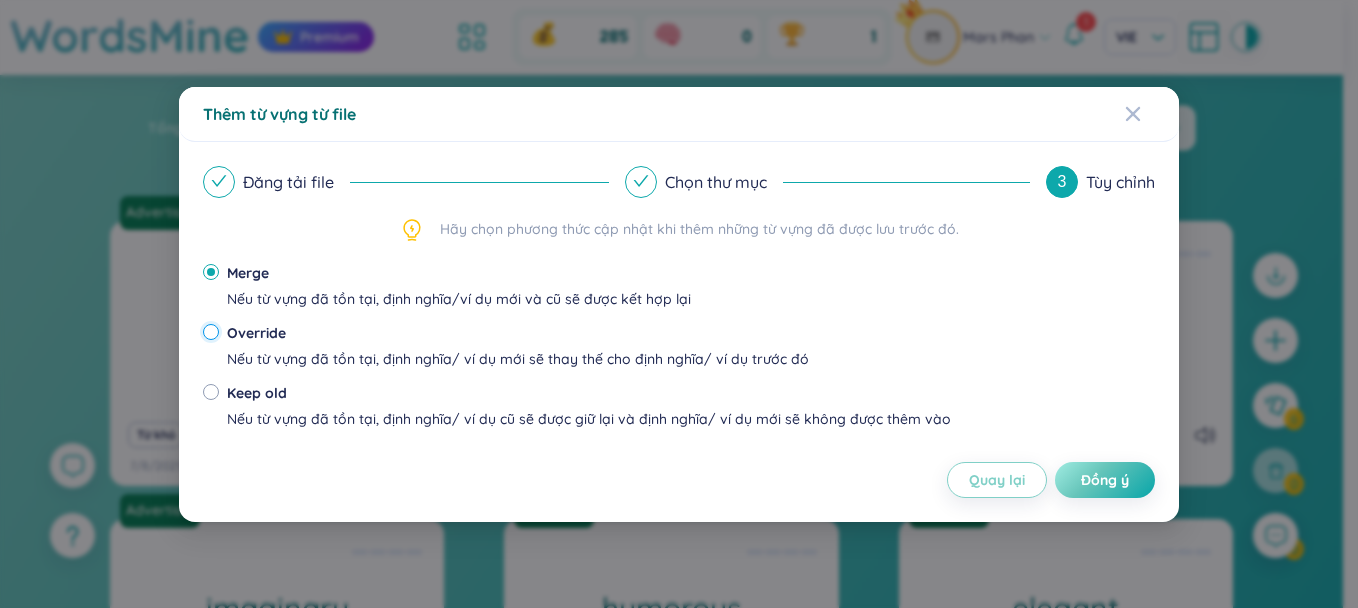 click on "Override Nếu từ vựng đã tồn tại, định nghĩa/ ví dụ mới sẽ thay thế cho định nghĩa/ ví dụ trước đó" at bounding box center (211, 332) 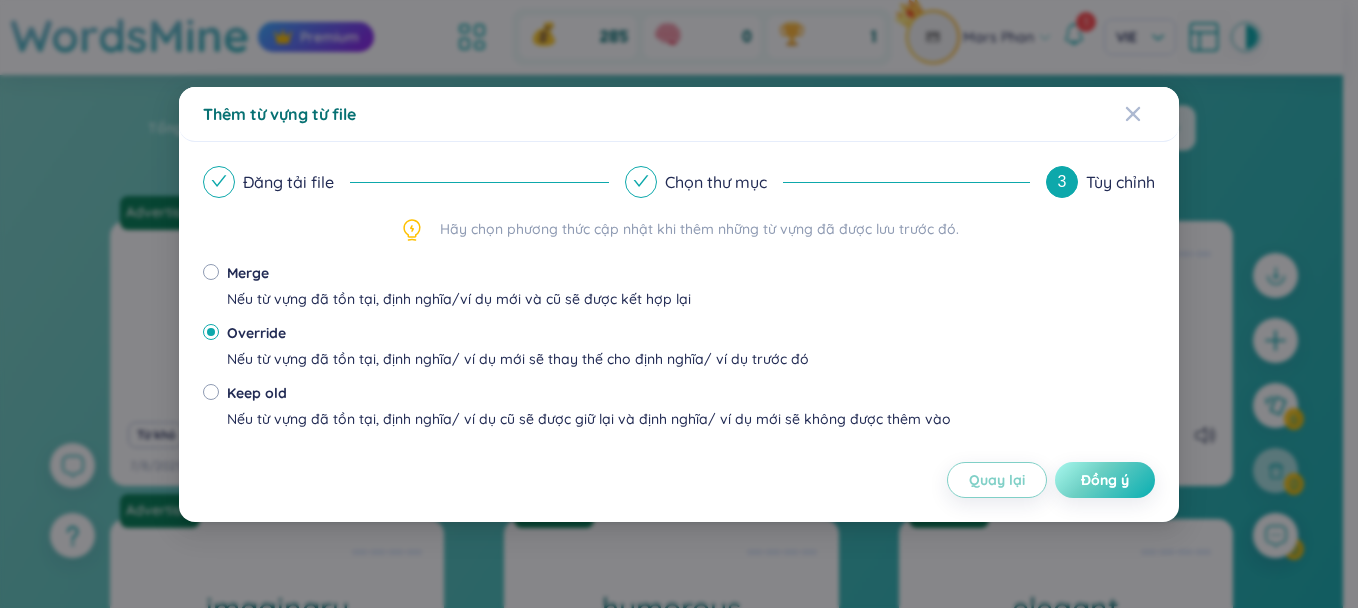 click on "Đồng ý" at bounding box center (1105, 480) 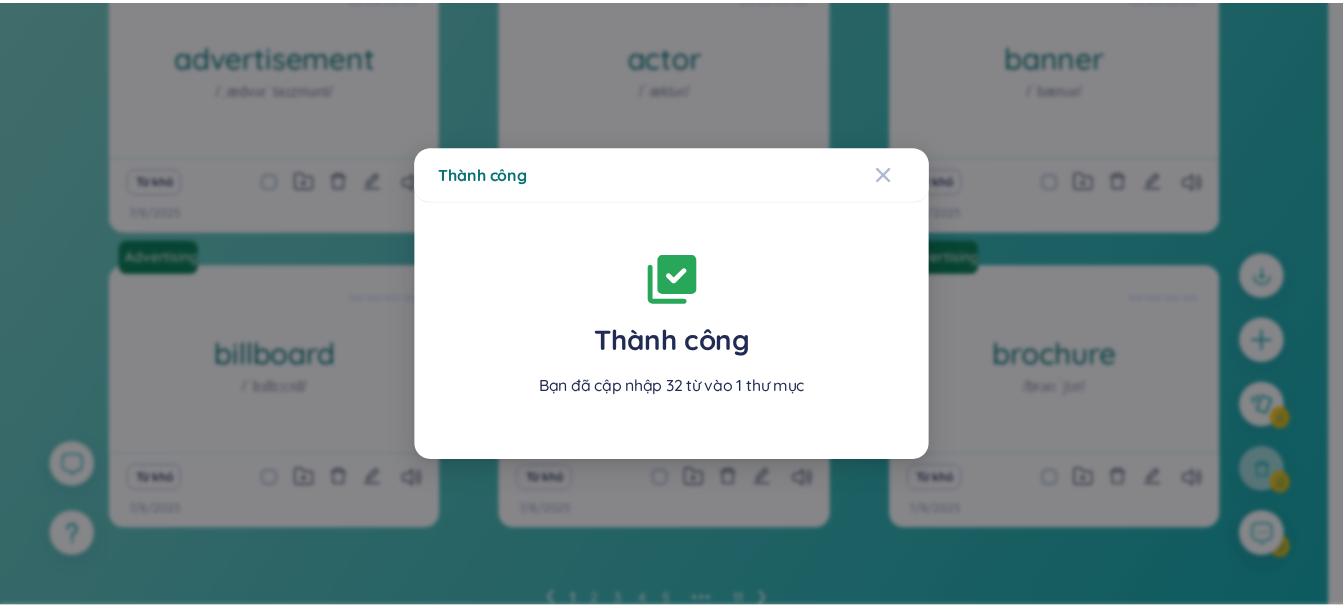 scroll, scrollTop: 343, scrollLeft: 0, axis: vertical 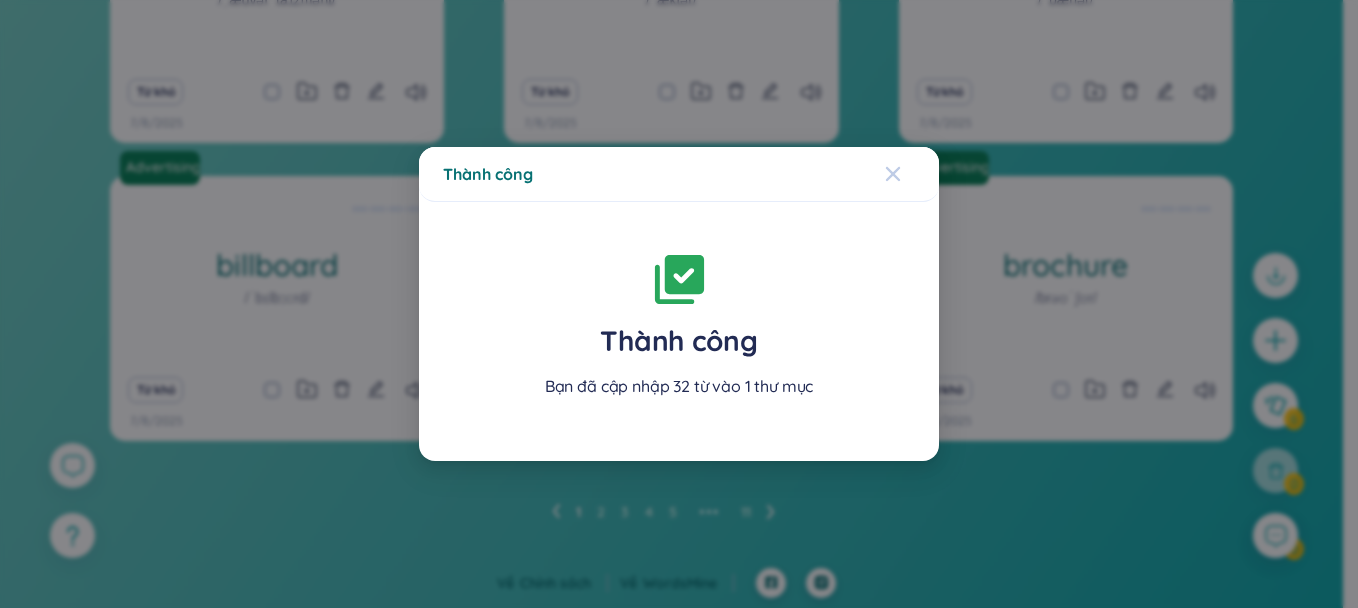 click 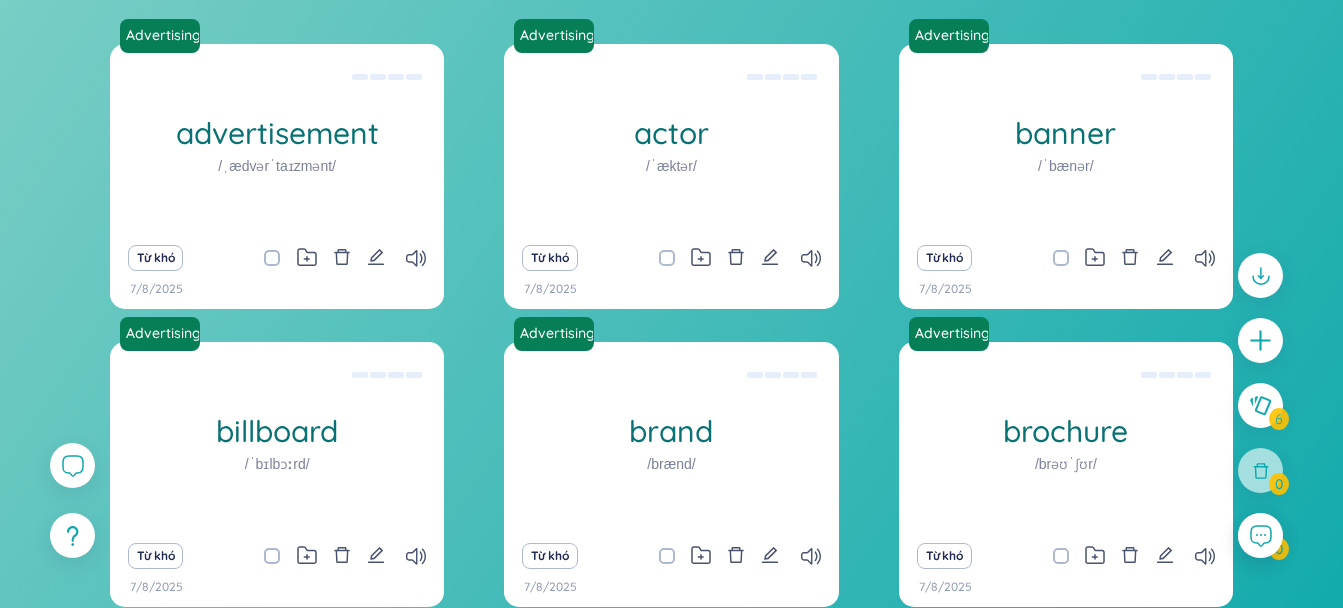 scroll, scrollTop: 76, scrollLeft: 0, axis: vertical 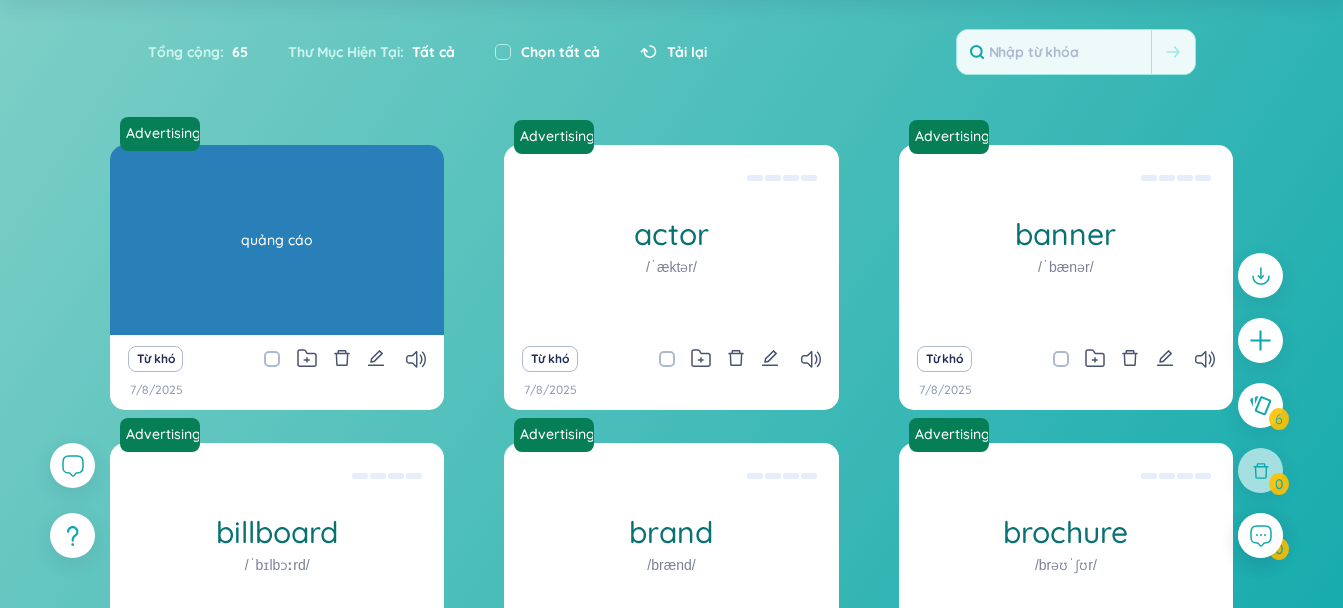 click on "quảng cáo" at bounding box center (277, 240) 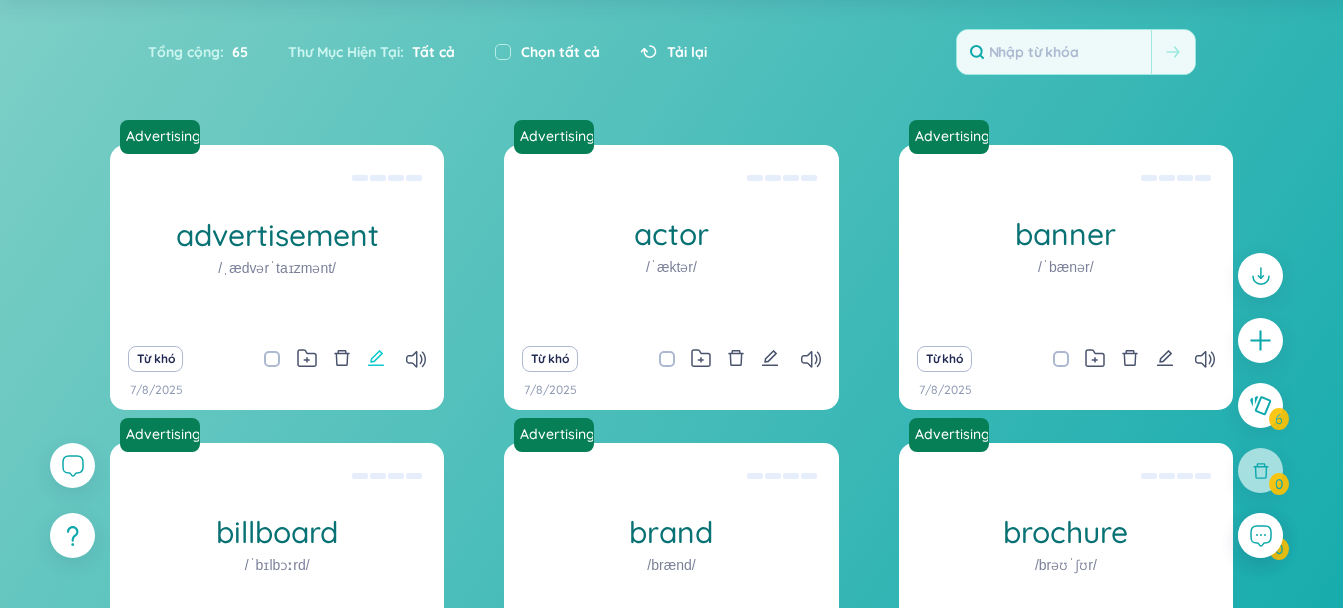 click 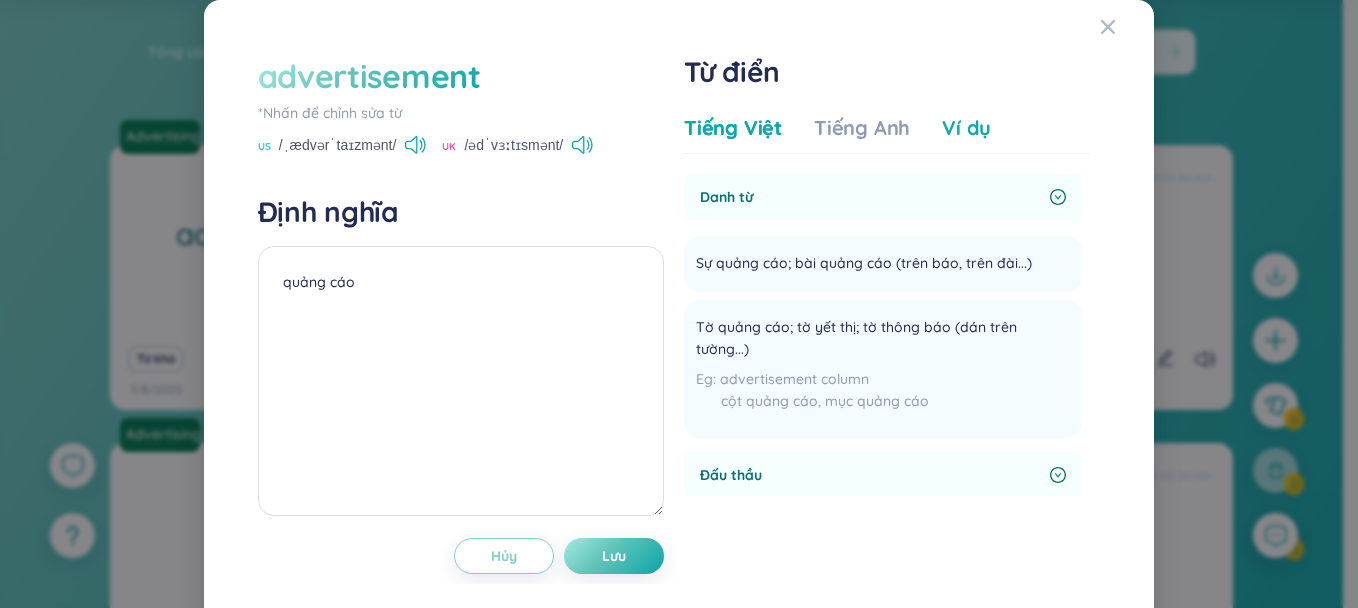 click on "Ví dụ" at bounding box center [966, 128] 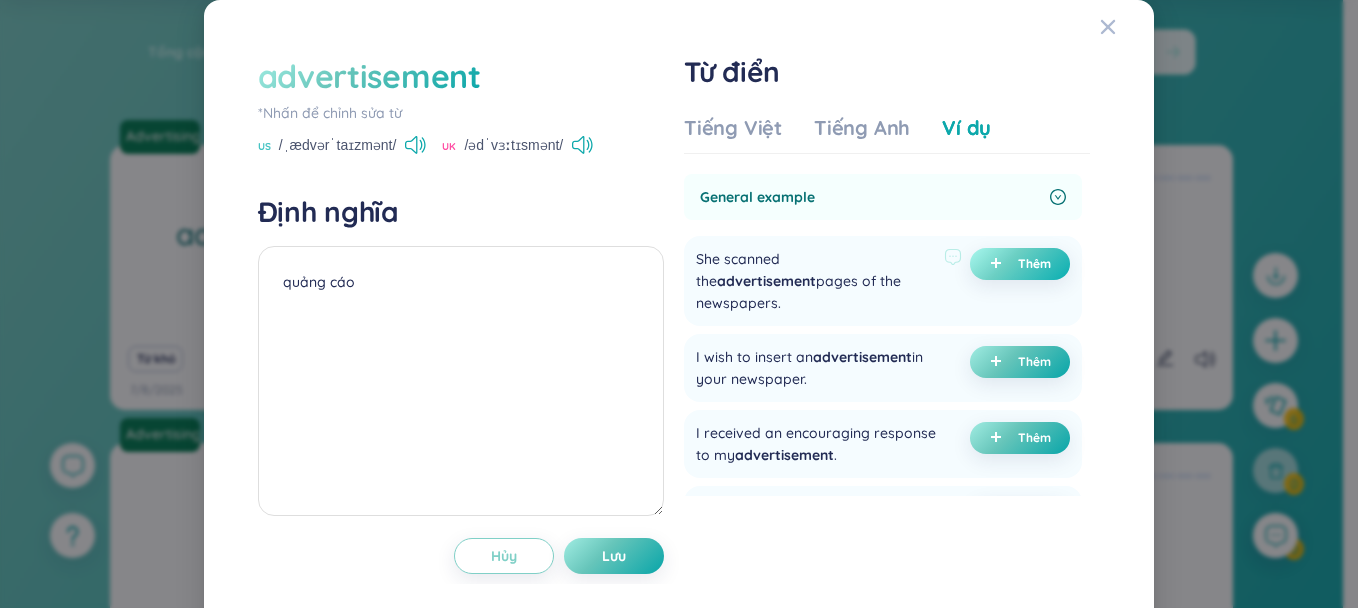 click on "Thêm" at bounding box center (1034, 264) 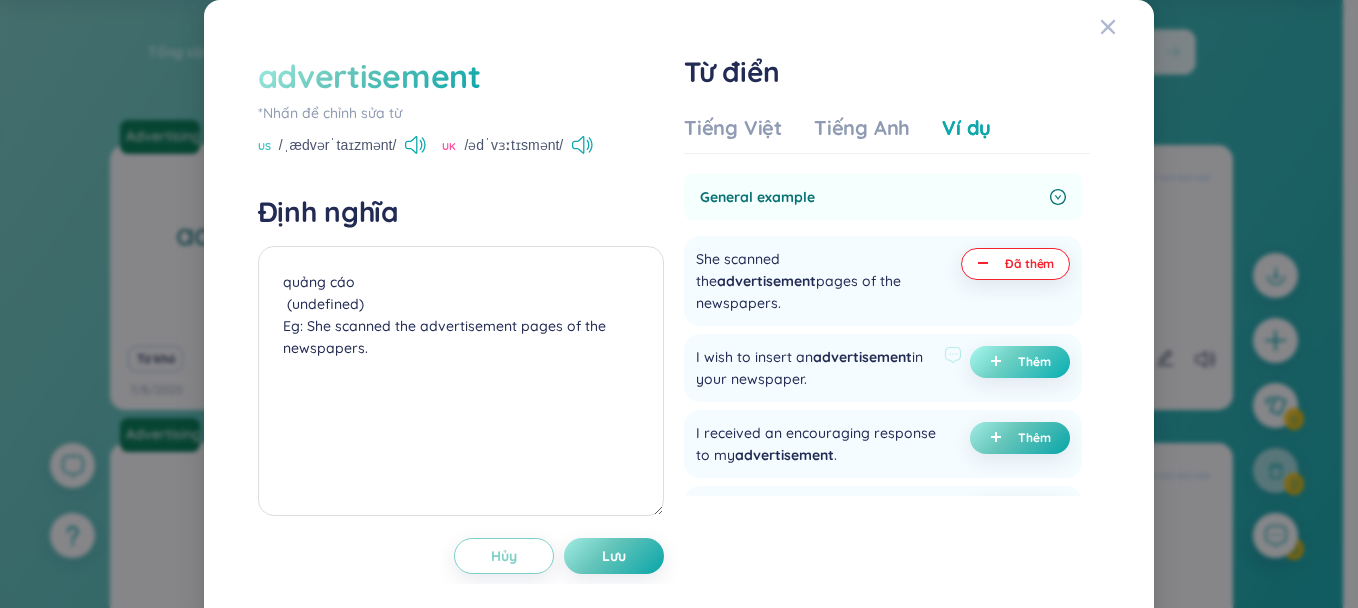 click on "Thêm" at bounding box center [1020, 362] 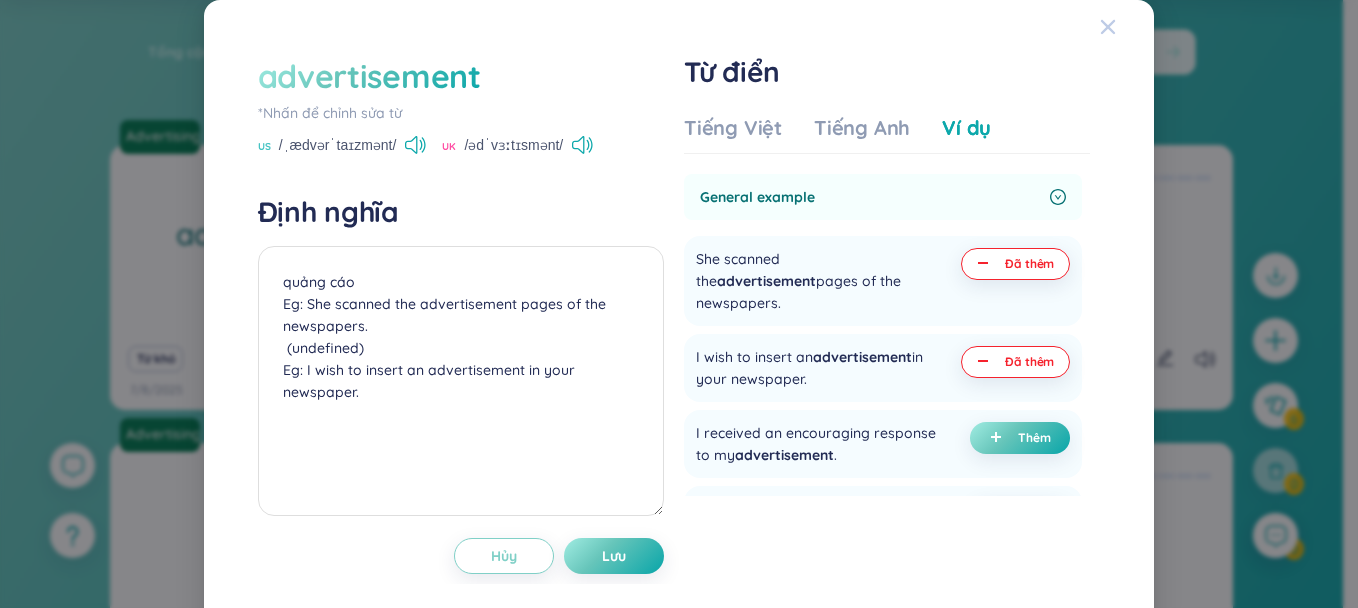 click 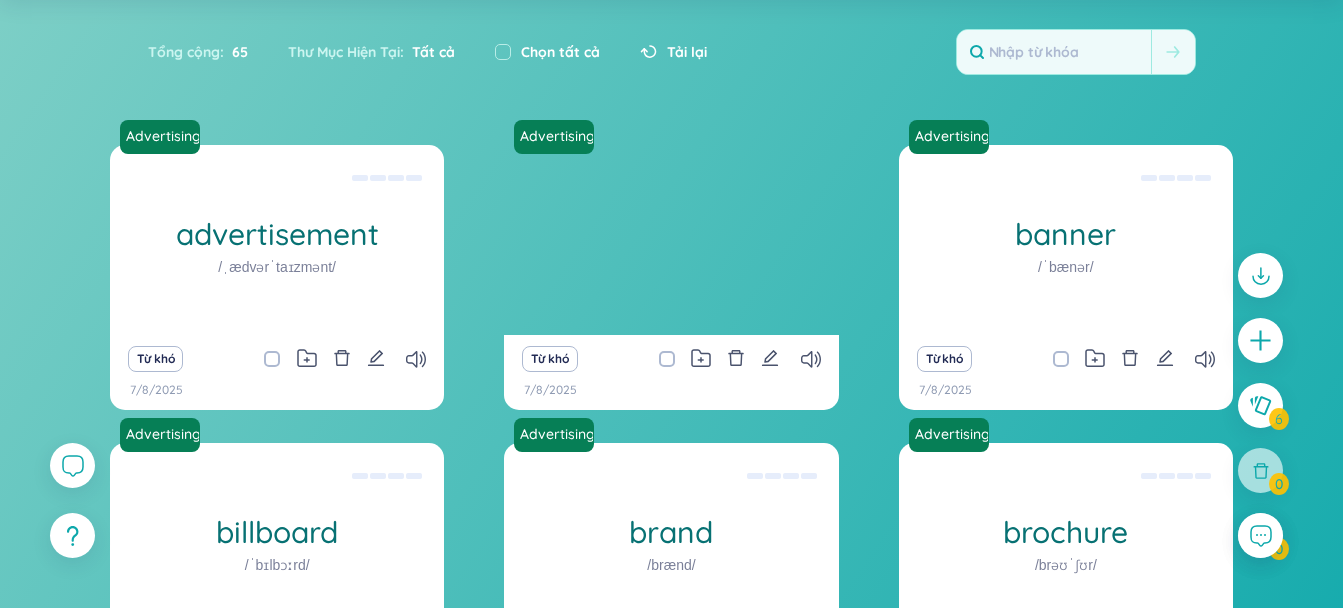 click on "Tổng cộng :   65 Thư Mục Hiện Tại :   Tất cả Chọn tất cả Tải lại" at bounding box center (672, 62) 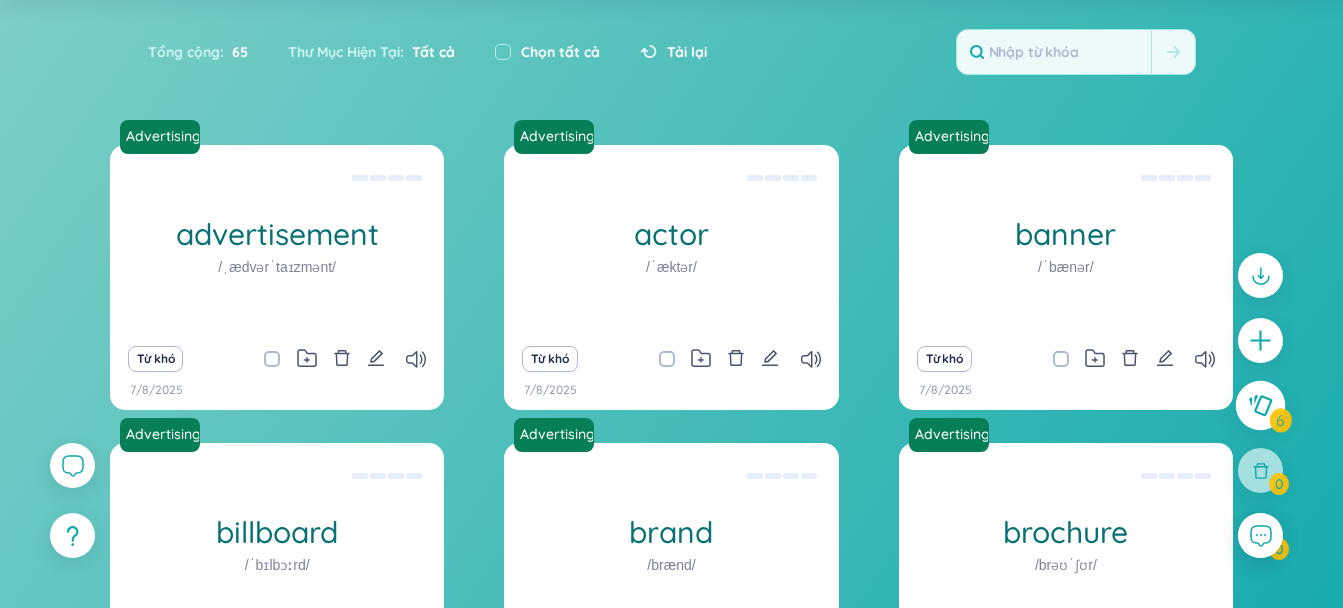 click 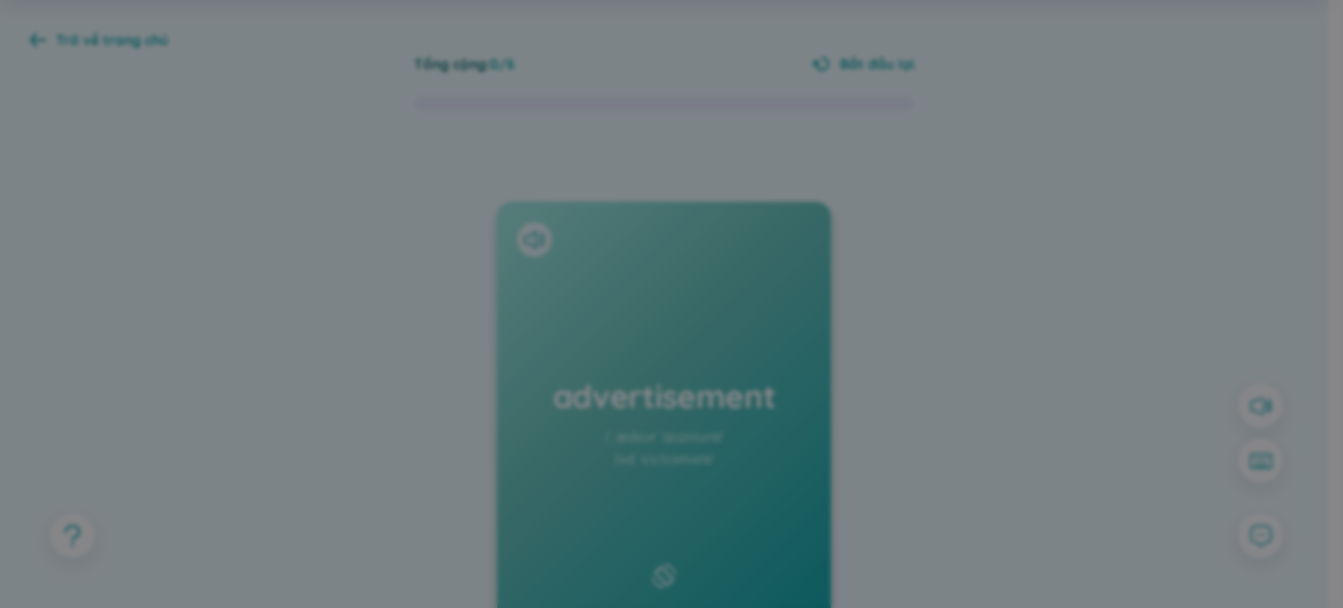 scroll, scrollTop: 0, scrollLeft: 0, axis: both 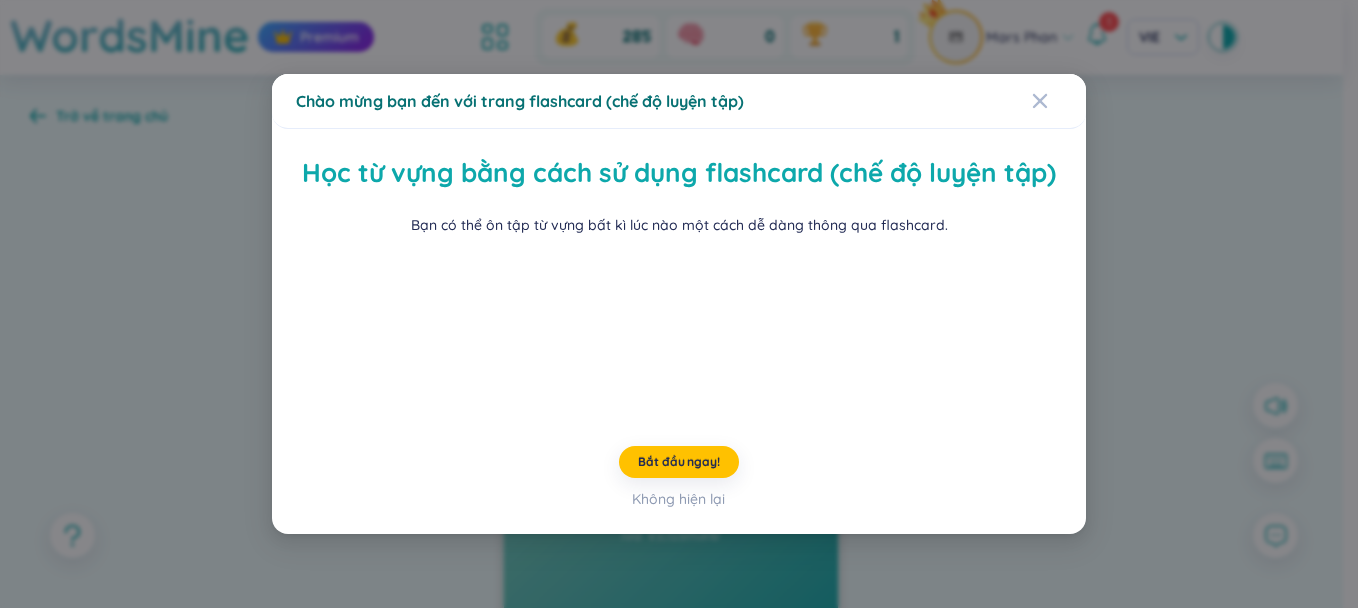 click on "Học từ vựng bằng cách sử dụng flashcard (chế độ luyện tập) Bạn có thể ôn tập từ vựng bất kì lúc nào một cách dễ dàng thông qua flashcard. Bắt đầu ngay! Không hiện lại" at bounding box center [679, 331] 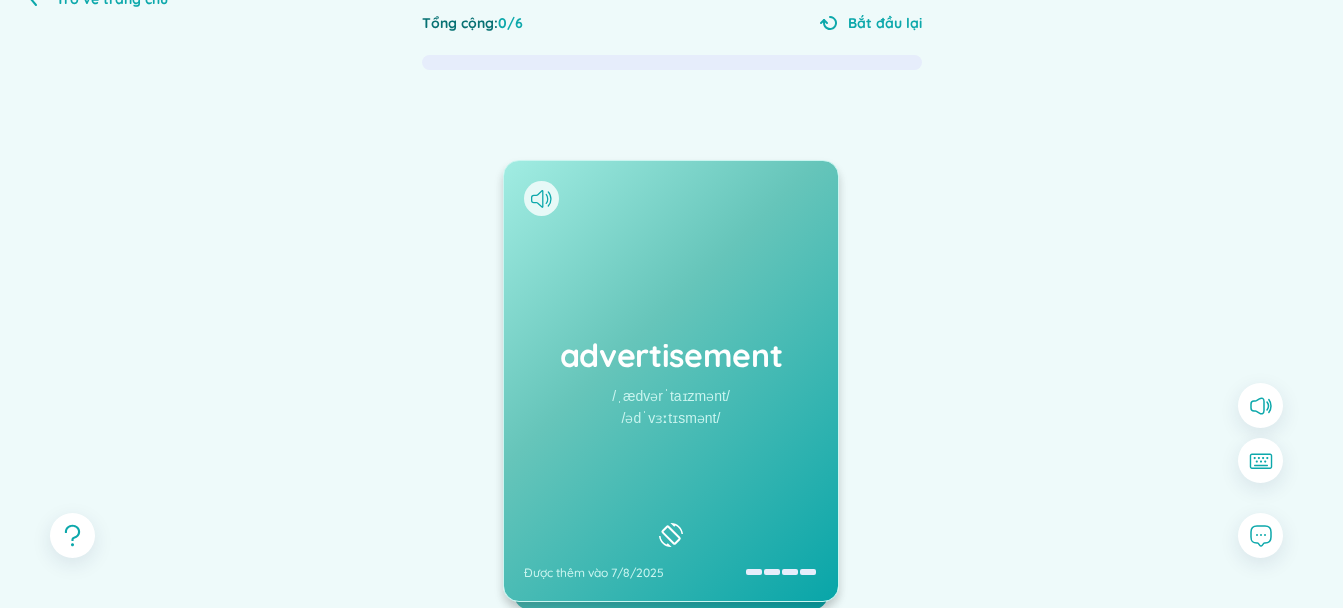 scroll, scrollTop: 267, scrollLeft: 0, axis: vertical 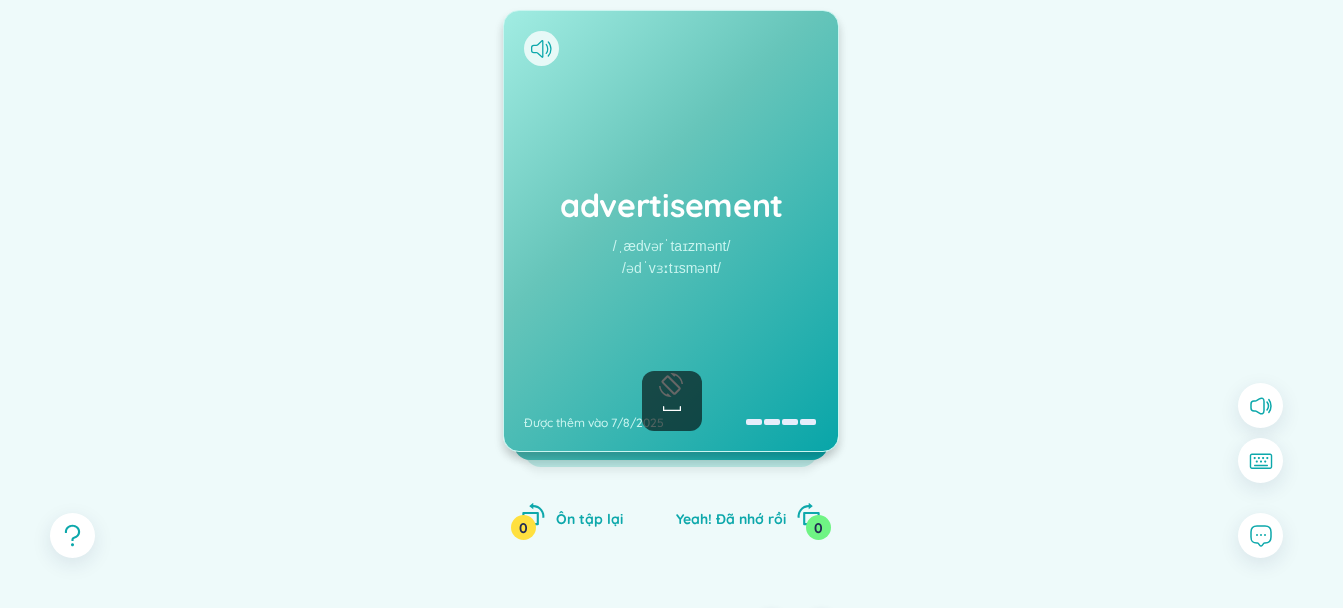 click on "advertisement /ˌædvərˈtaɪzmənt/ /ədˈvɜːtɪsmənt/ Được thêm vào [DATE]" at bounding box center (671, 231) 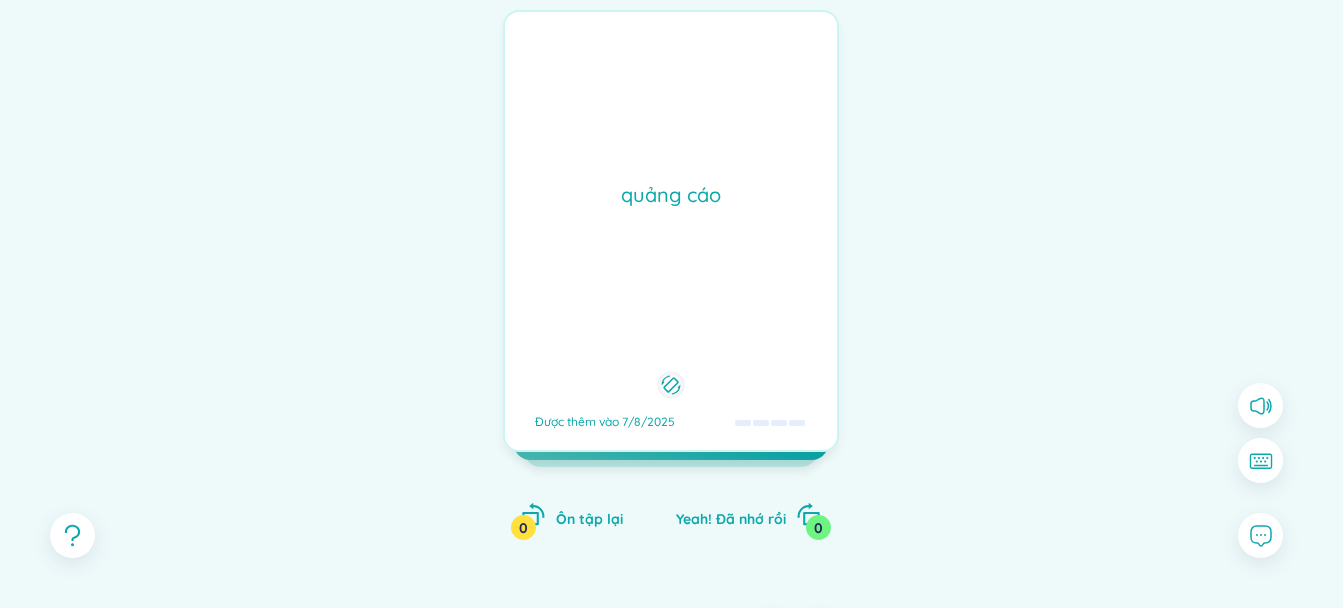 click on "quảng cáo Được thêm vào 7/8/2025" at bounding box center [671, 231] 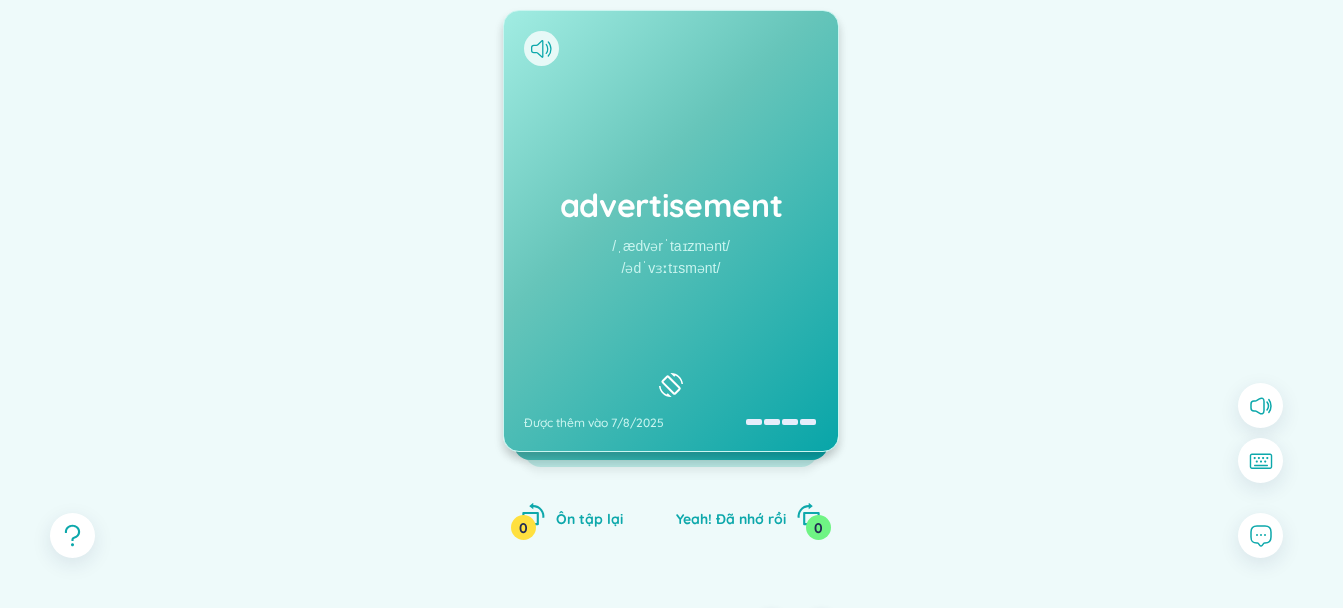 click on "advertisement /ˌædvərˈtaɪzmənt/ /ədˈvɜːtɪsmənt/ Được thêm vào [DATE]" at bounding box center (671, 231) 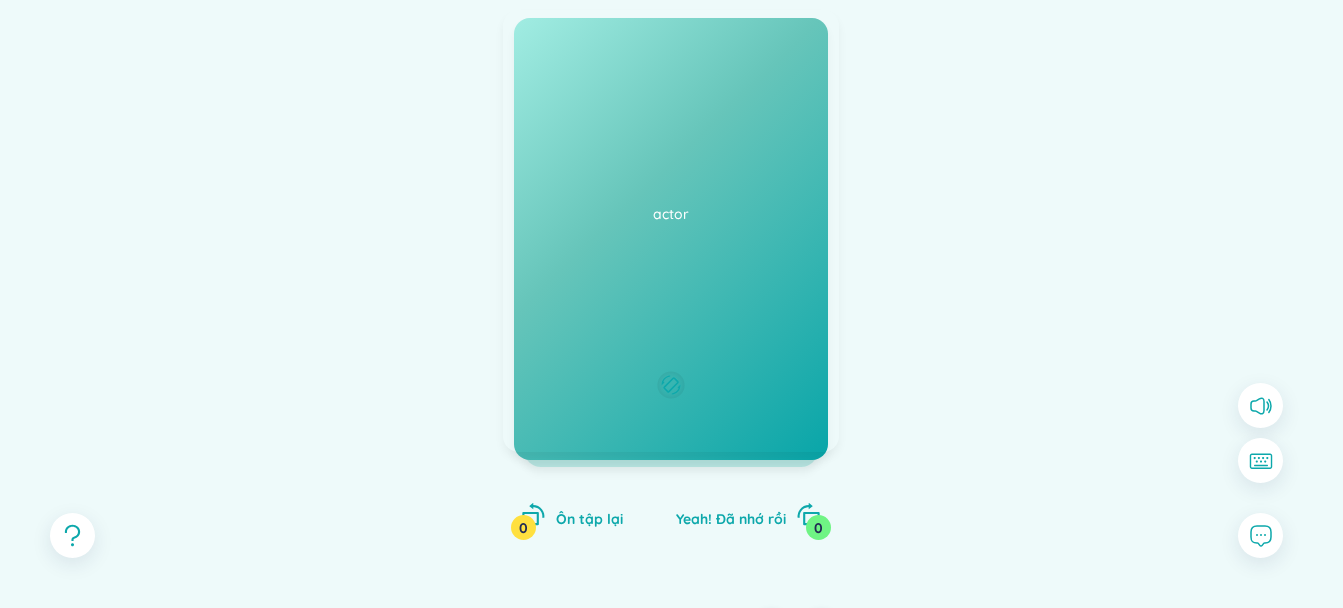 click at bounding box center [1105, 295] 